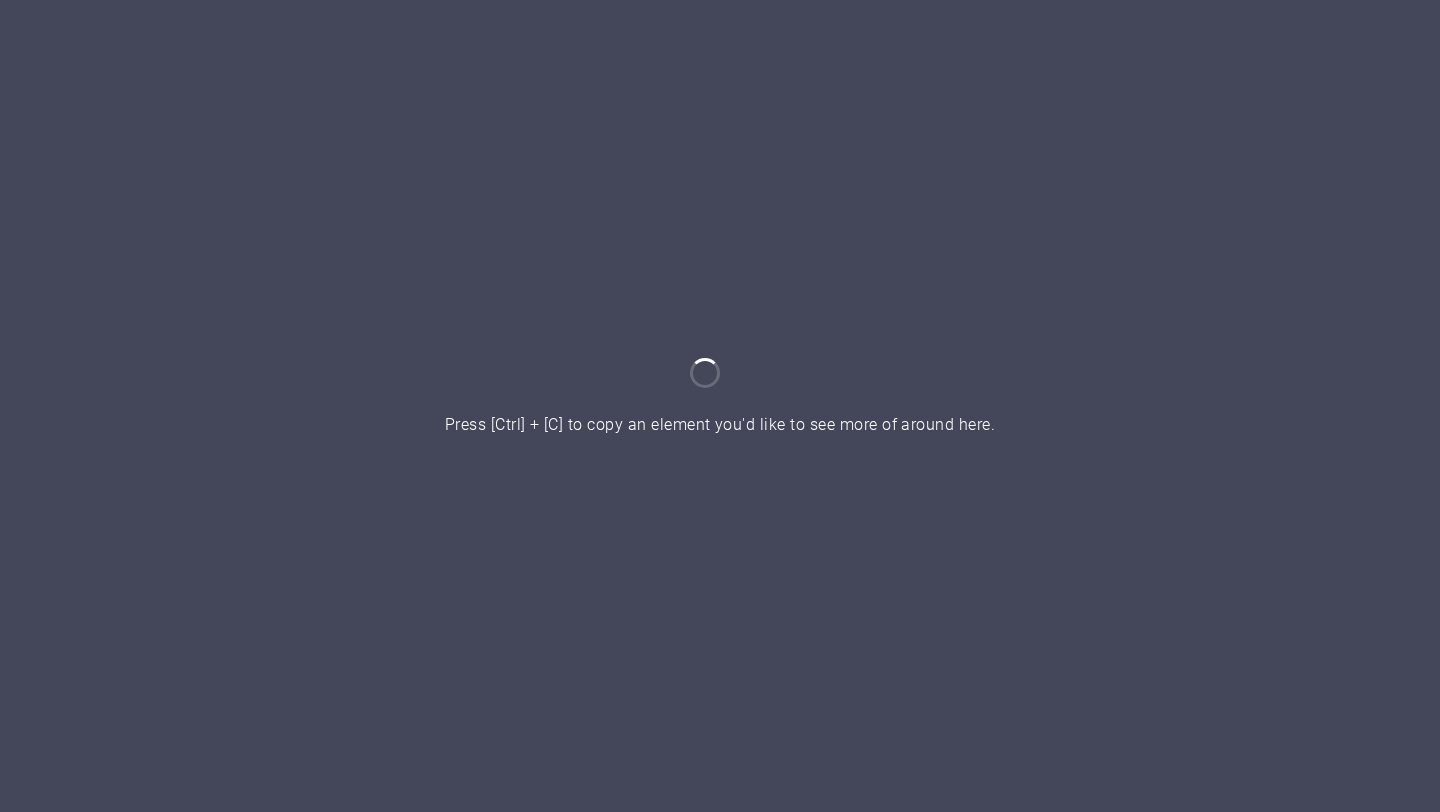 scroll, scrollTop: 0, scrollLeft: 0, axis: both 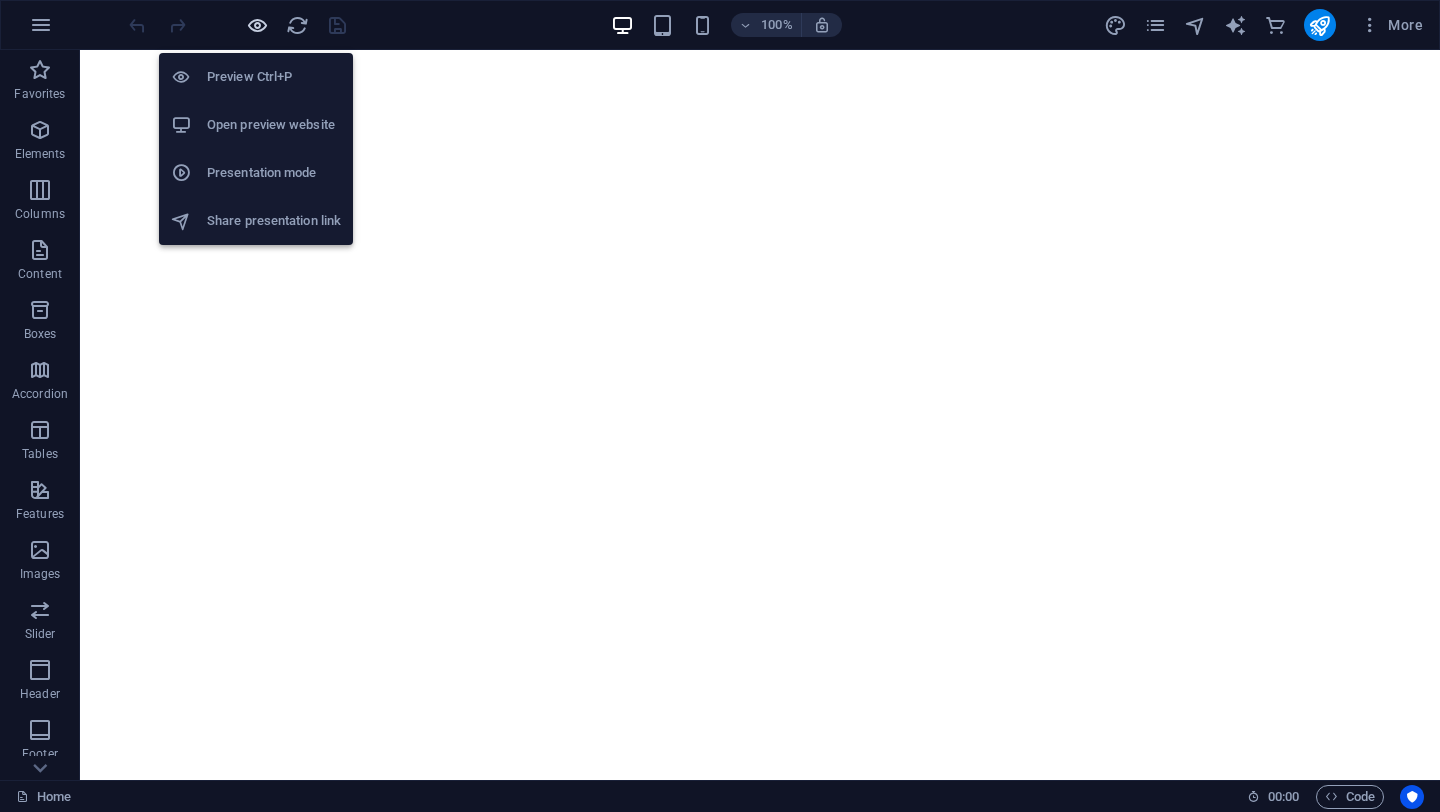 click at bounding box center (257, 25) 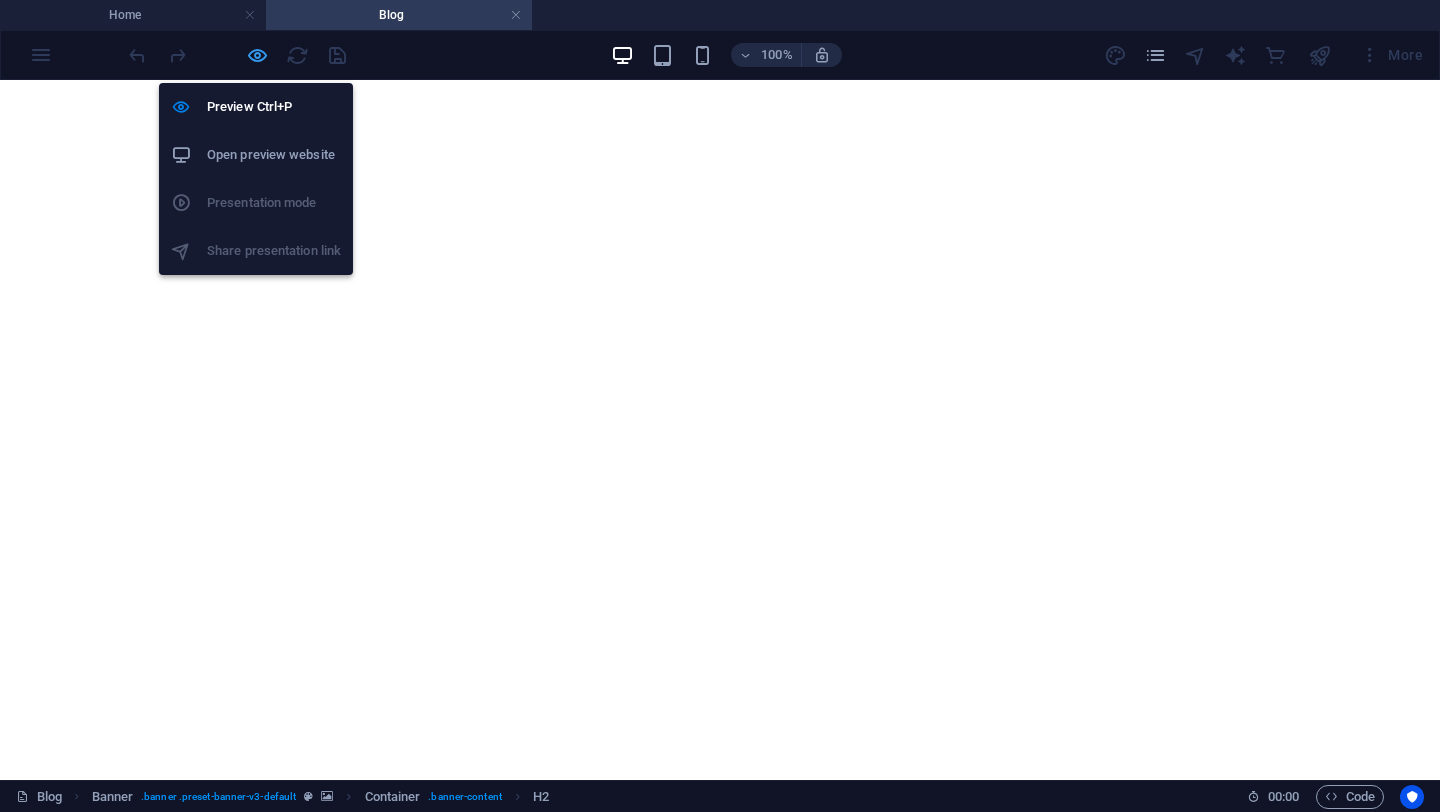 click at bounding box center (257, 55) 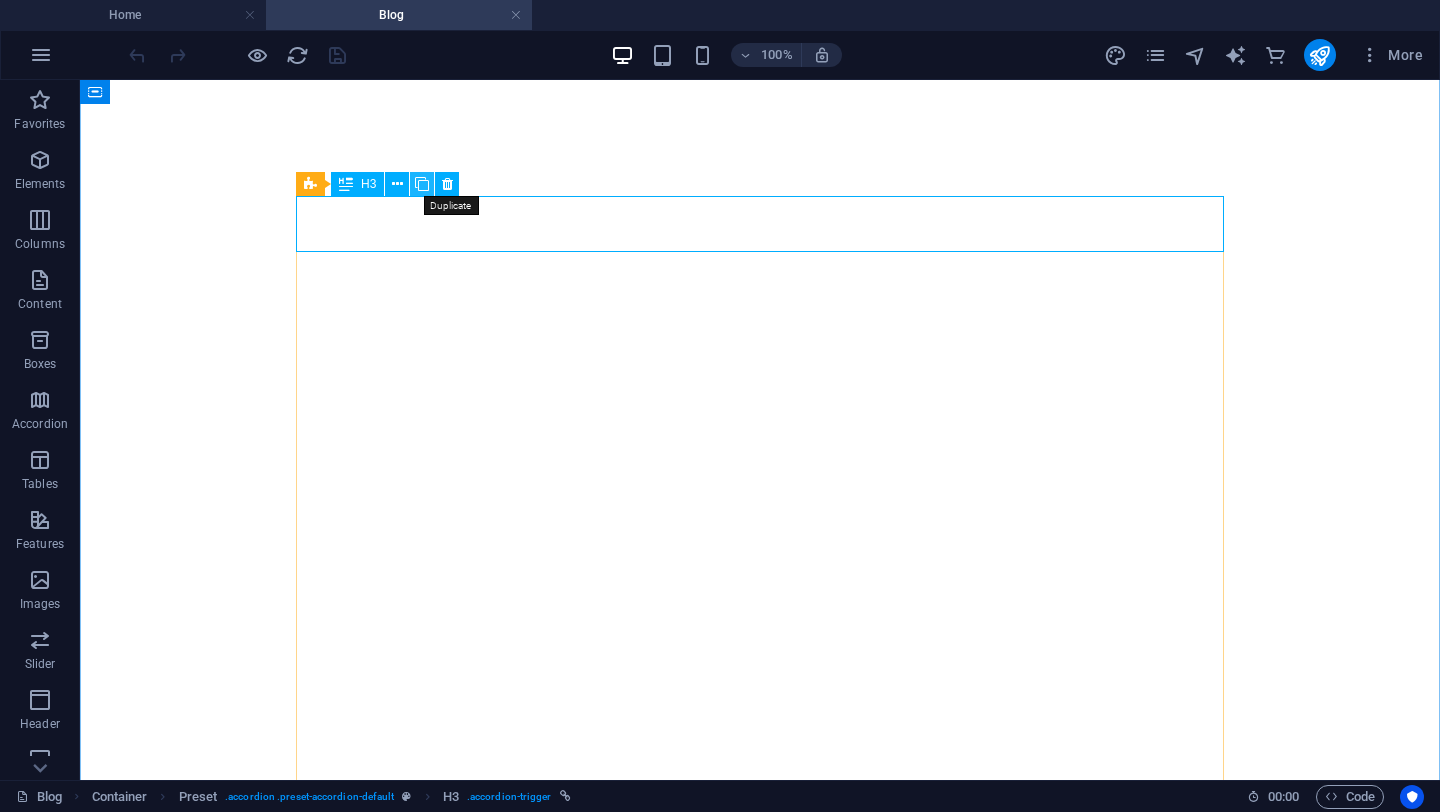 click at bounding box center (422, 184) 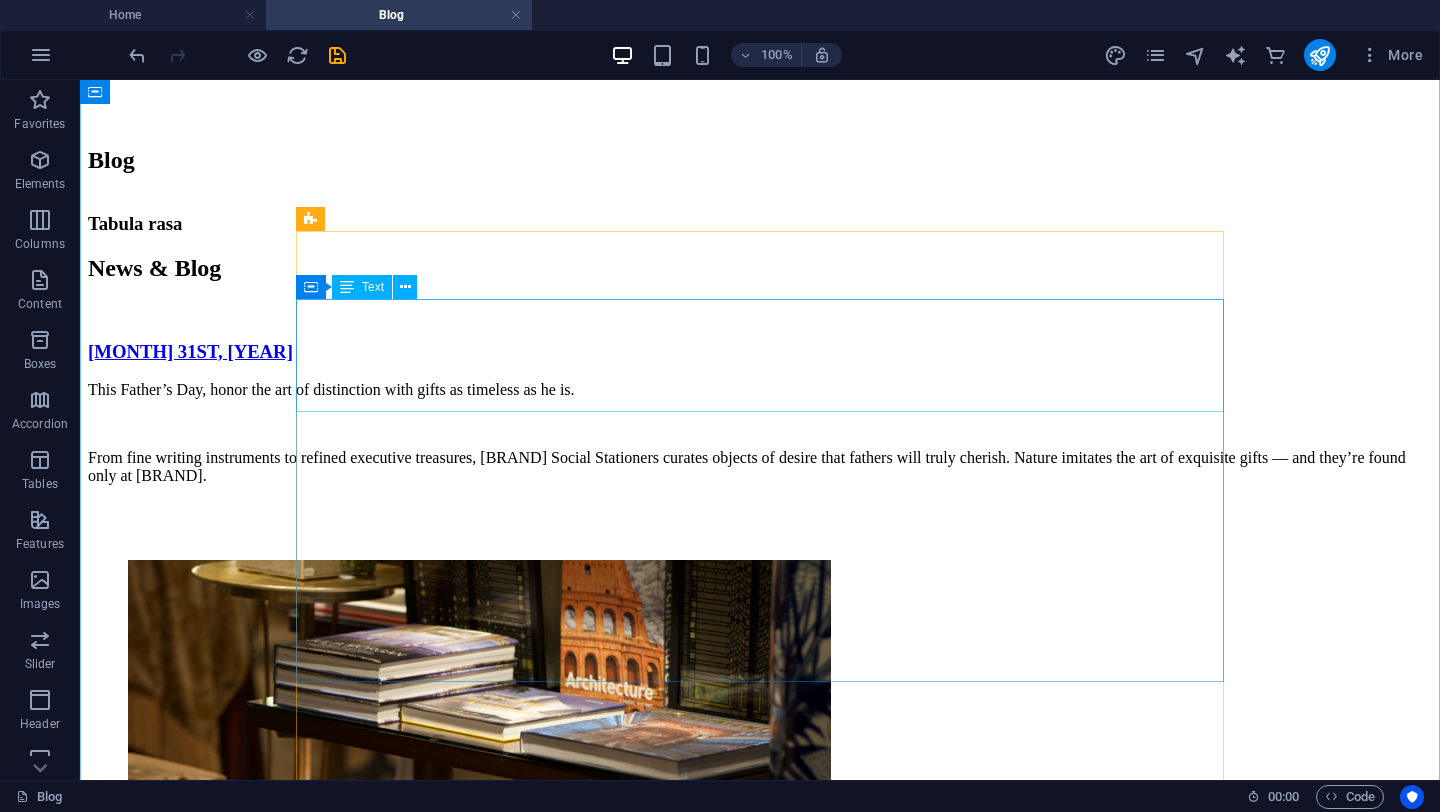 scroll, scrollTop: 487, scrollLeft: 0, axis: vertical 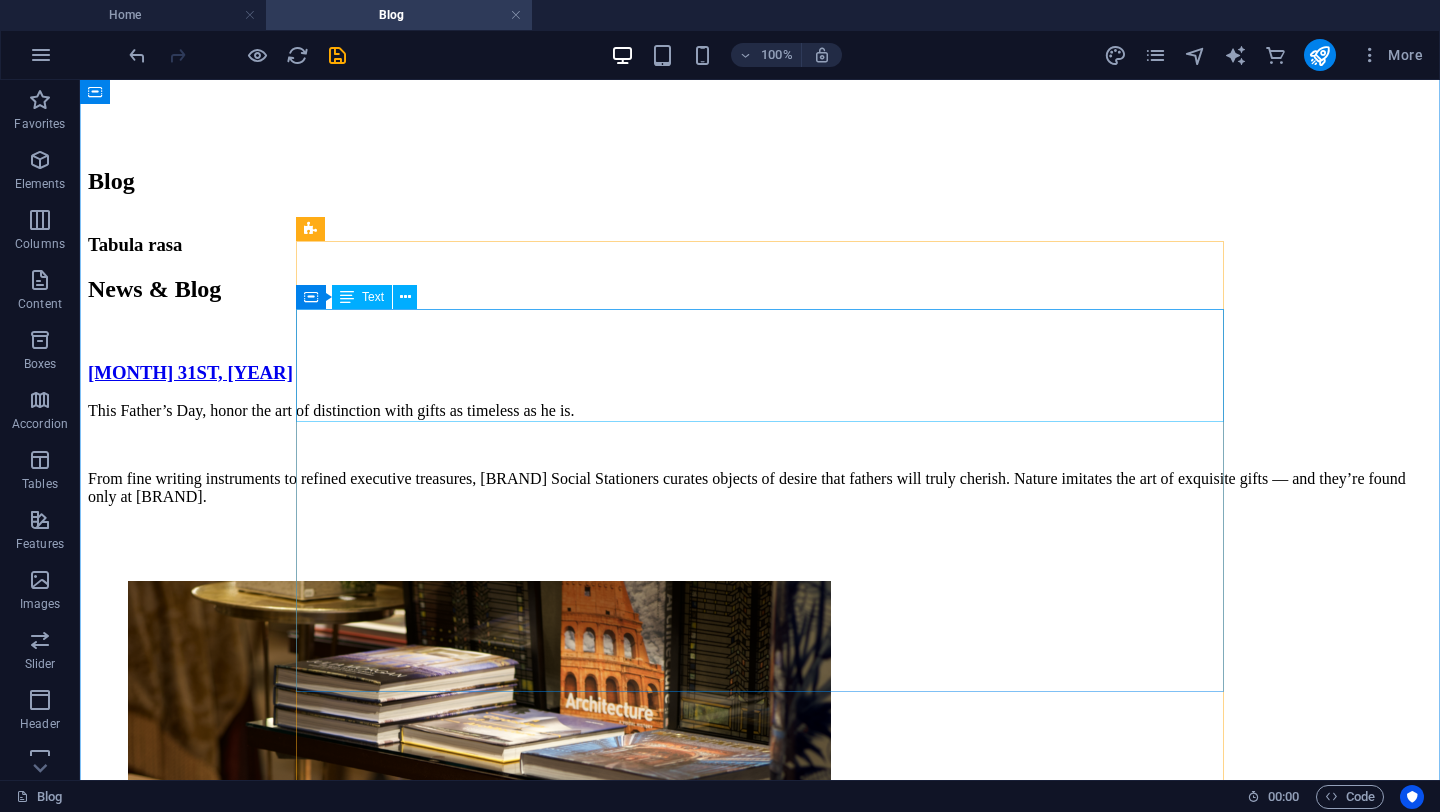 click on "This Father’s Day, honor the art of distinction with gifts as timeless as he is. From fine writing instruments to refined executive treasures, TABULA RASA Social Stationers curates objects of desire that fathers will truly cherish. Nature imitates the art of exquisite gifts — and they’re found only at TABULA RASA." at bounding box center [760, 471] 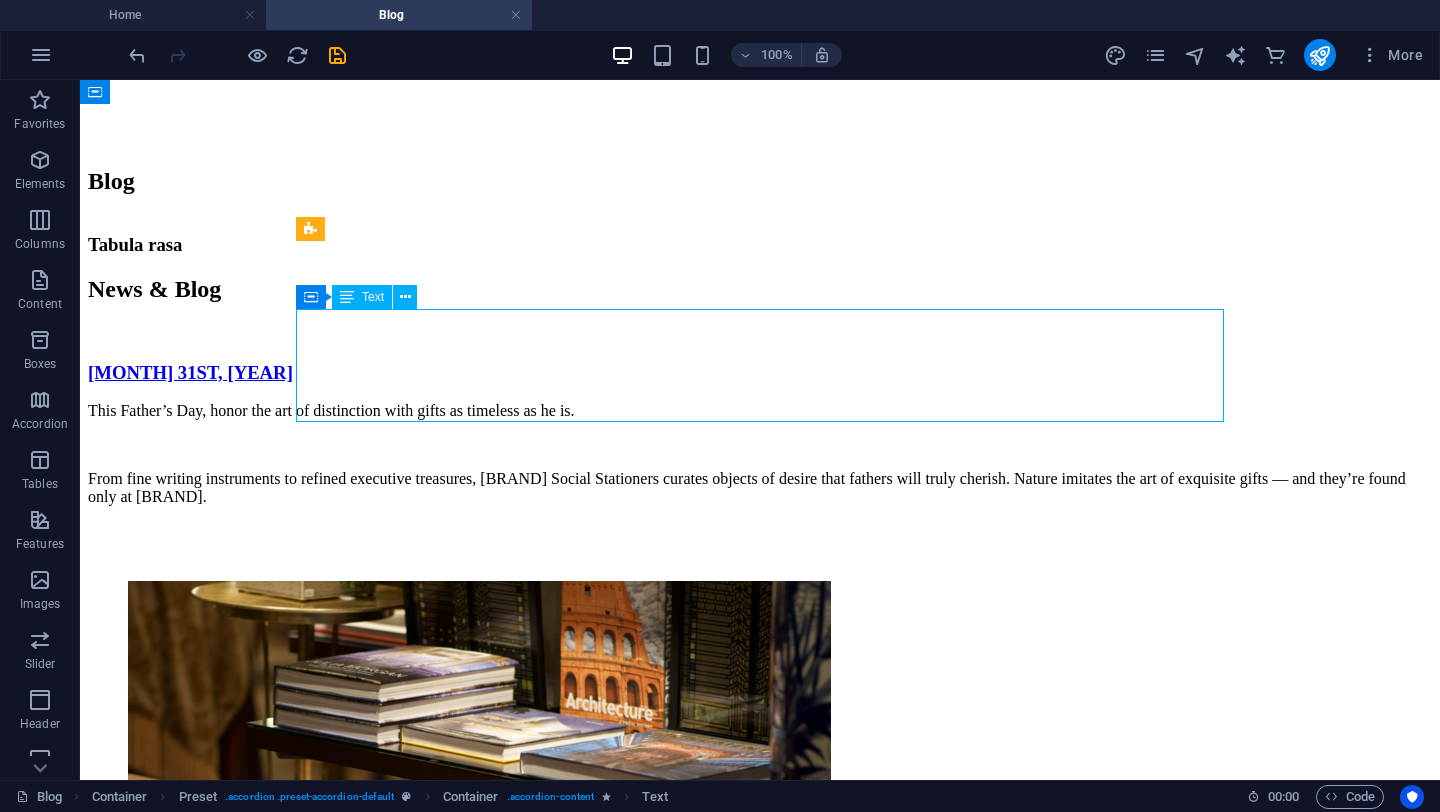 click on "This Father’s Day, honor the art of distinction with gifts as timeless as he is. From fine writing instruments to refined executive treasures, TABULA RASA Social Stationers curates objects of desire that fathers will truly cherish. Nature imitates the art of exquisite gifts — and they’re found only at TABULA RASA." at bounding box center [760, 471] 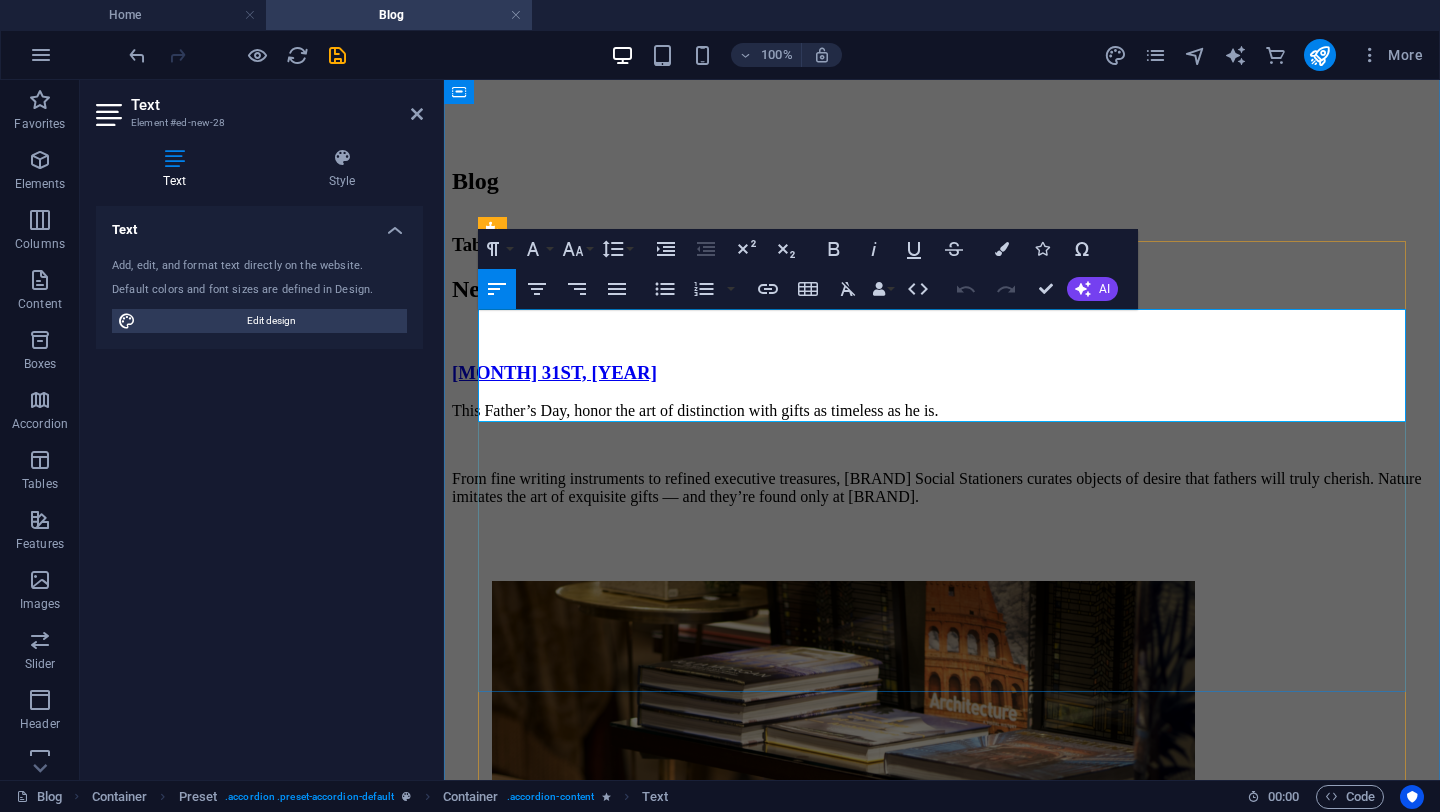 click on "From fine writing instruments to refined executive treasures, [BRAND] Social Stationers curates objects of desire that fathers will truly cherish. Nature imitates the art of exquisite gifts — and they’re found only at [BRAND]." at bounding box center [942, 488] 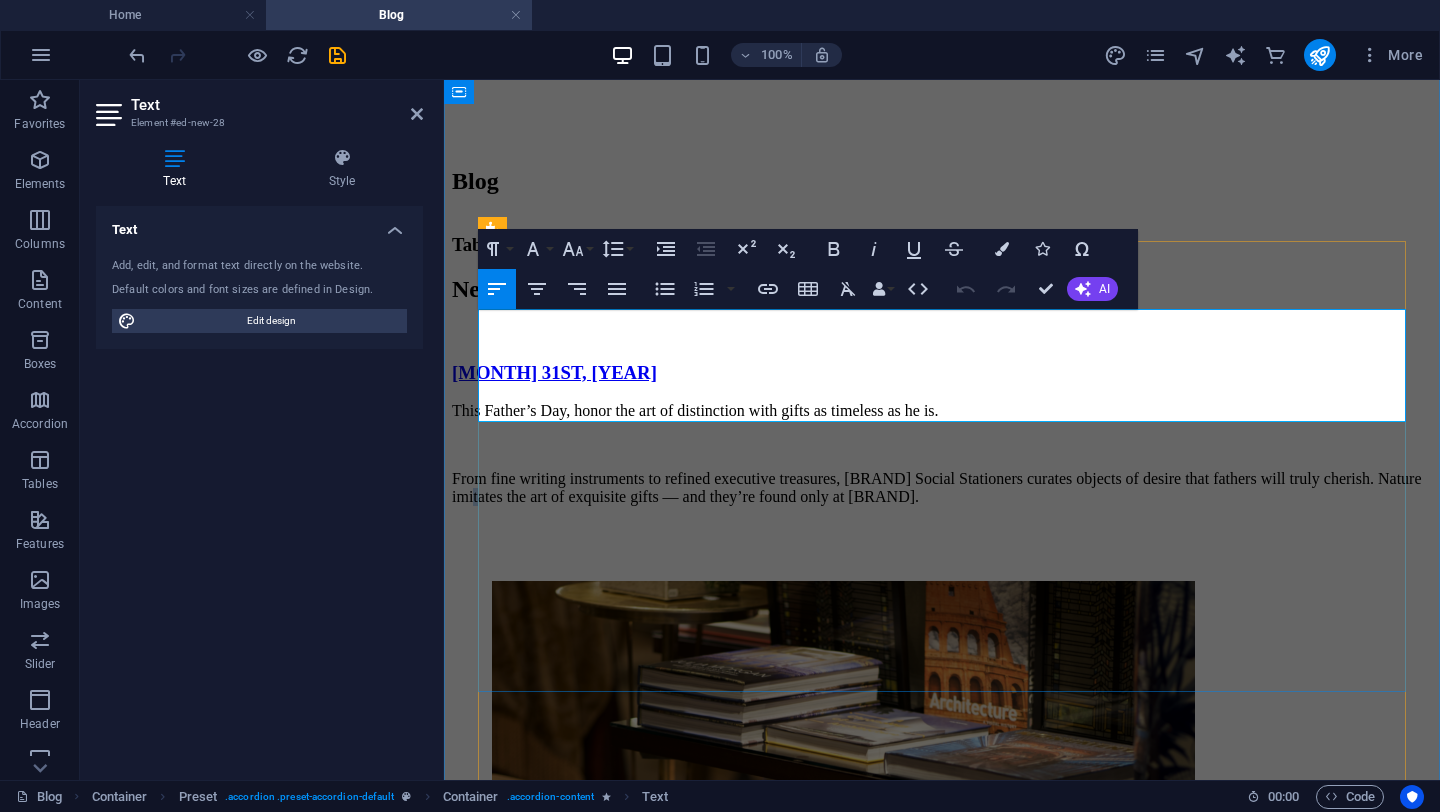 click on "From fine writing instruments to refined executive treasures, [BRAND] Social Stationers curates objects of desire that fathers will truly cherish. Nature imitates the art of exquisite gifts — and they’re found only at [BRAND]." at bounding box center (942, 488) 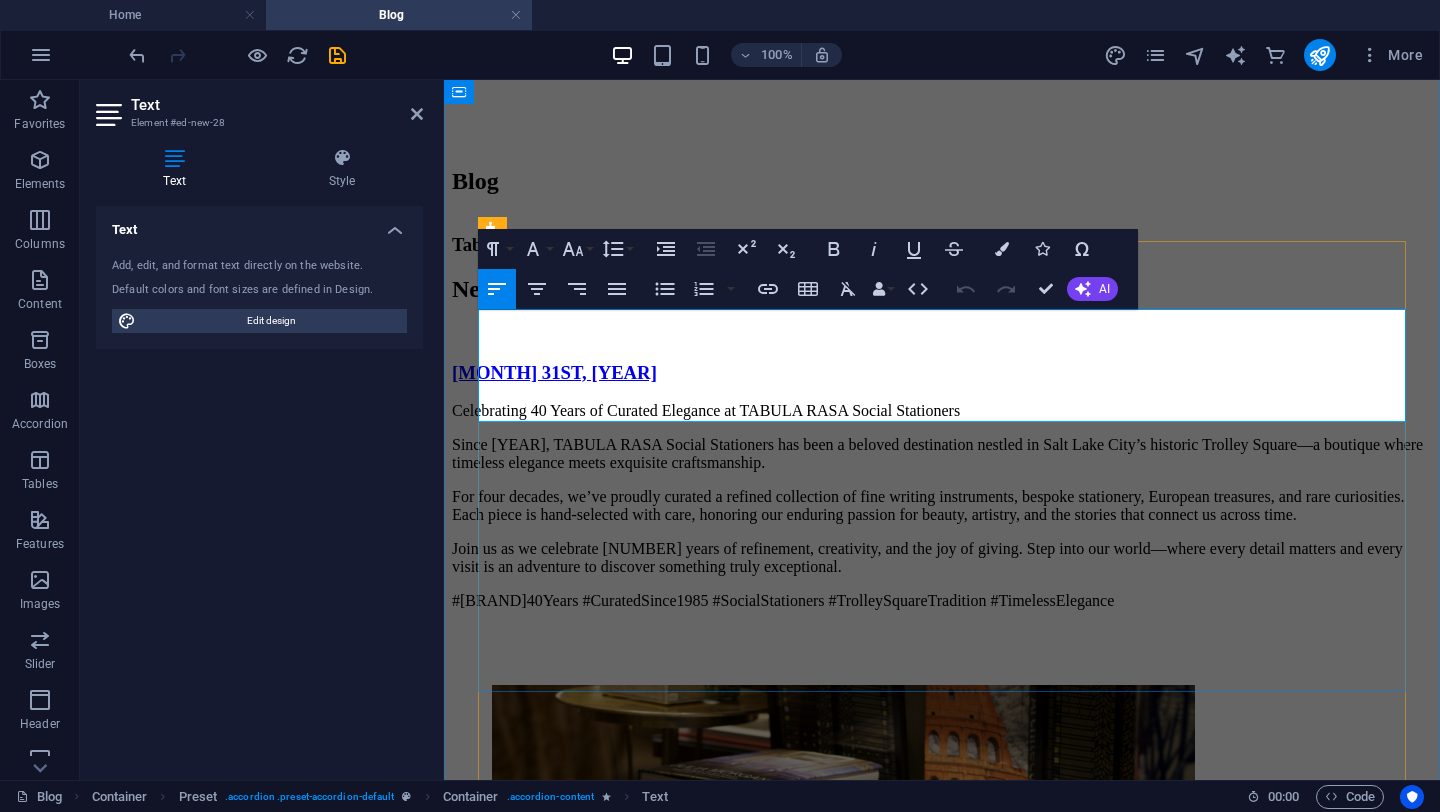 scroll, scrollTop: 14775, scrollLeft: 6, axis: both 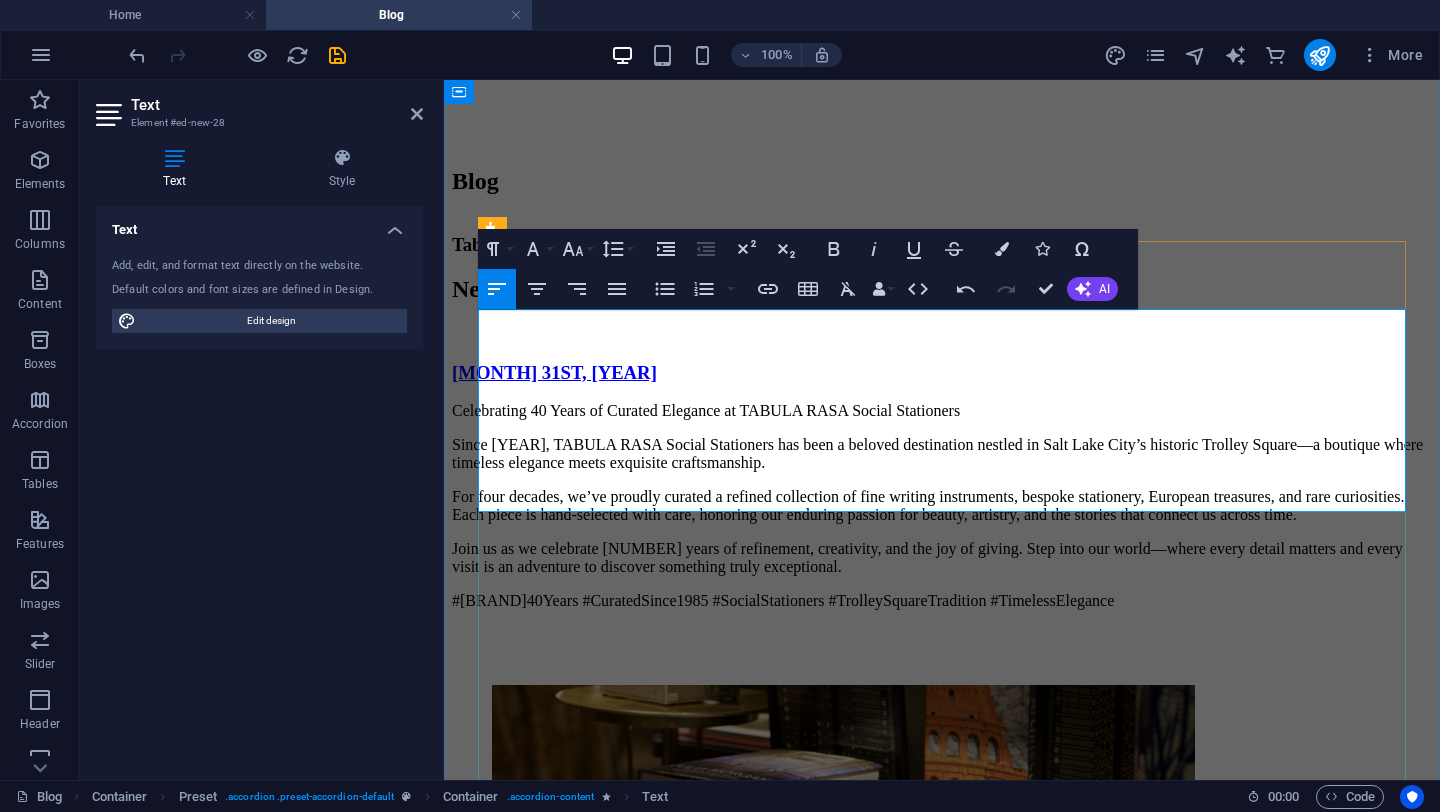 drag, startPoint x: 1153, startPoint y: 481, endPoint x: 477, endPoint y: 483, distance: 676.0029 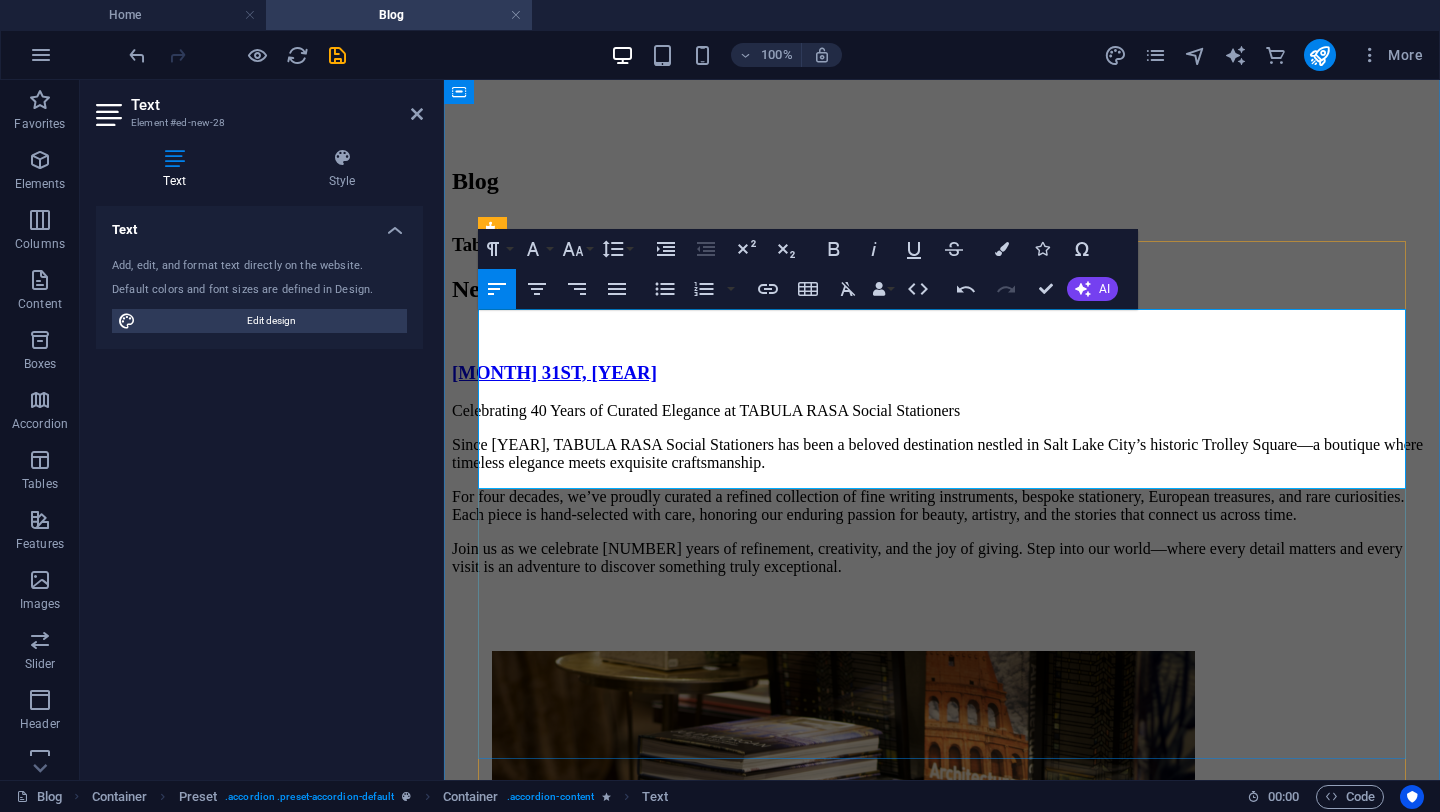 click on "Since [YEAR], TABULA RASA Social Stationers has been a beloved destination nestled in Salt Lake City’s historic Trolley Square—a boutique where timeless elegance meets exquisite craftsmanship." at bounding box center [942, 454] 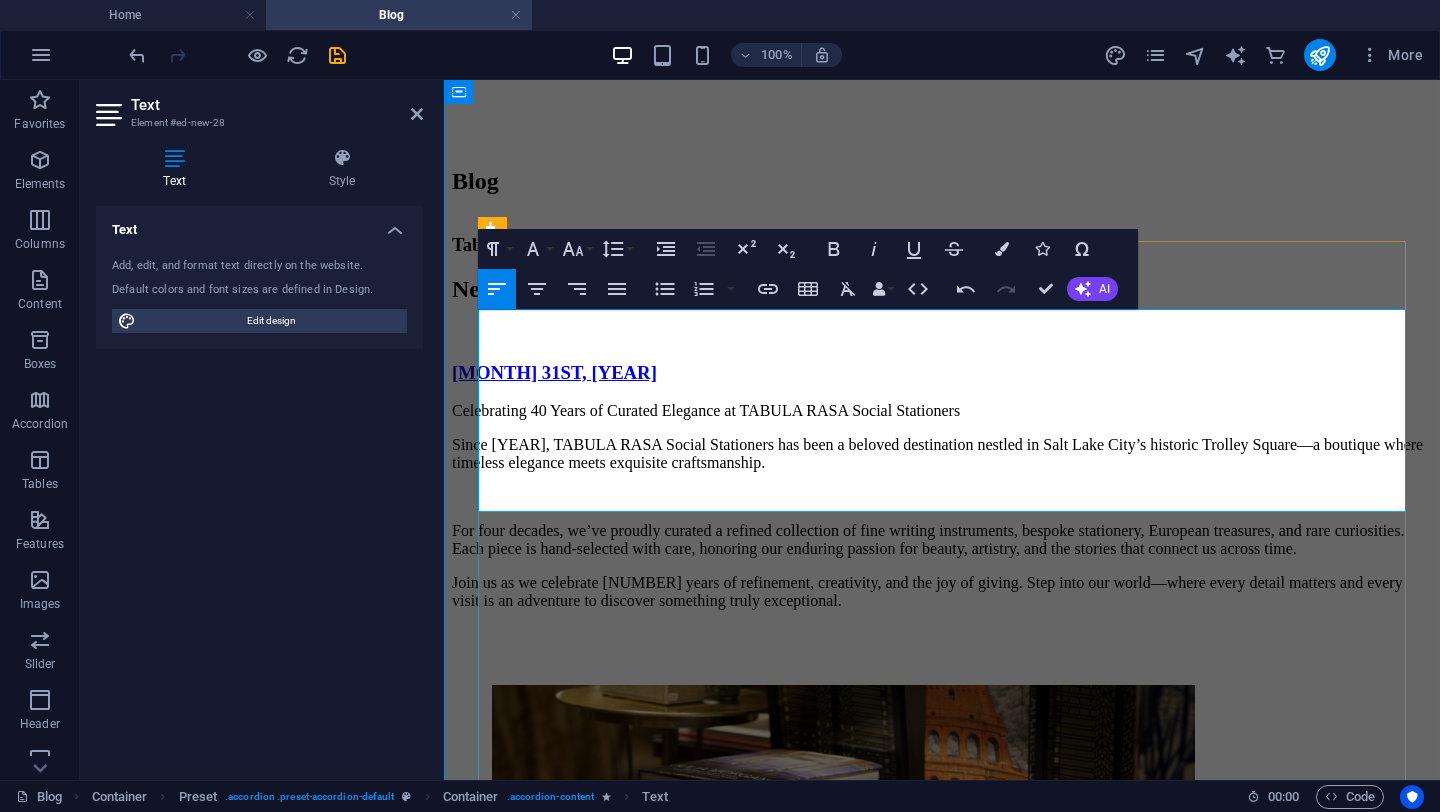 click on "Celebrating 40 Years of Curated Elegance at TABULA RASA Social Stationers" at bounding box center (942, 411) 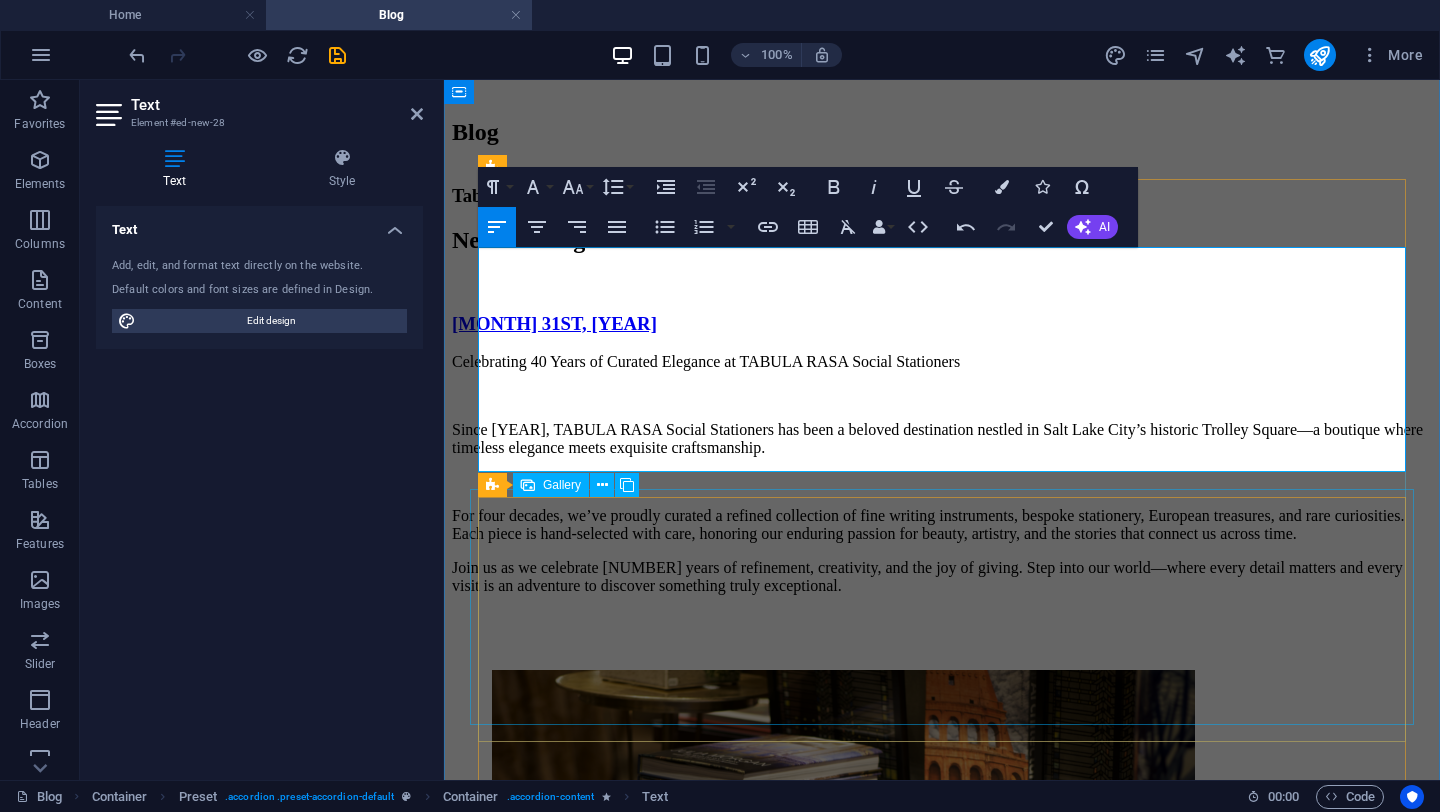 scroll, scrollTop: 561, scrollLeft: 0, axis: vertical 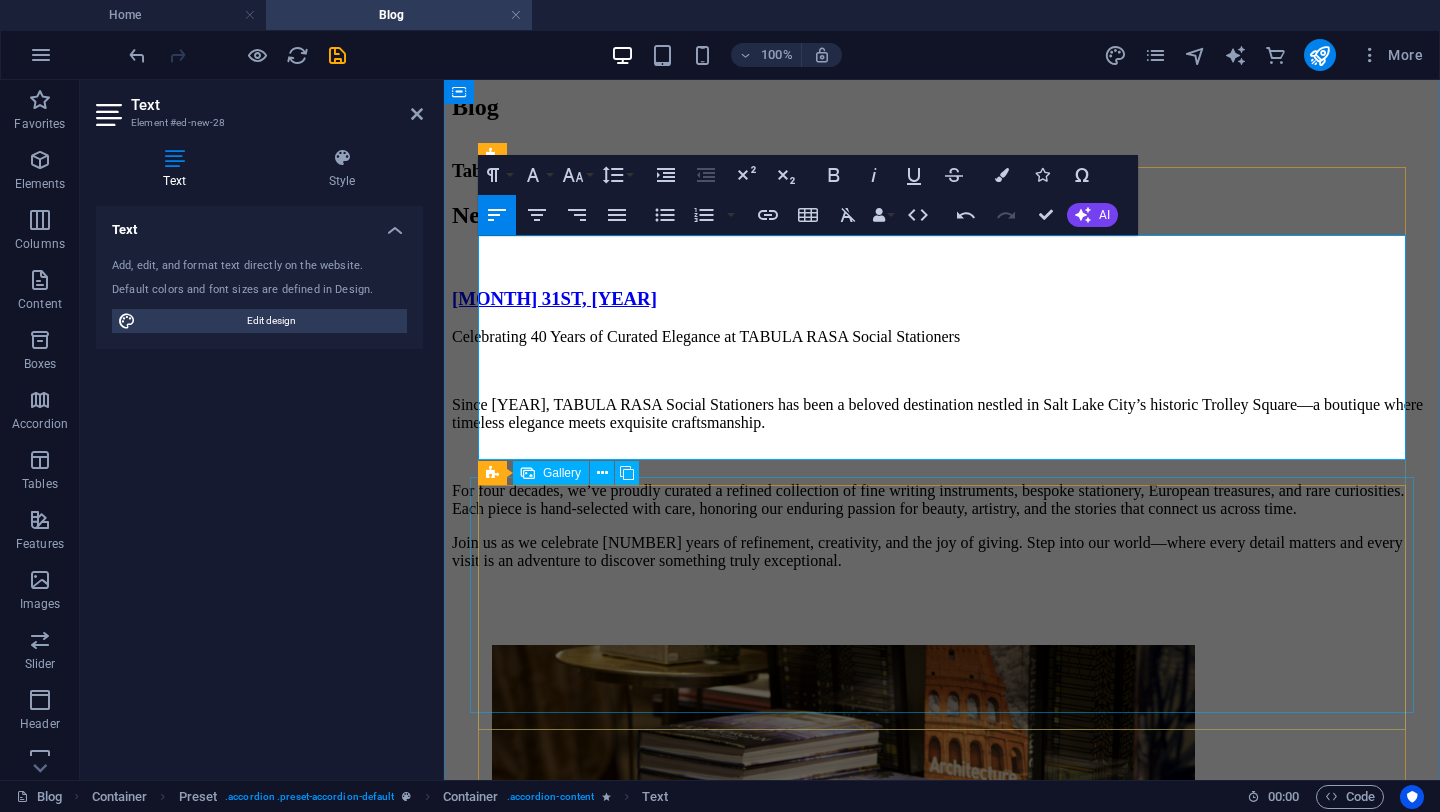 click at bounding box center [892, 998] 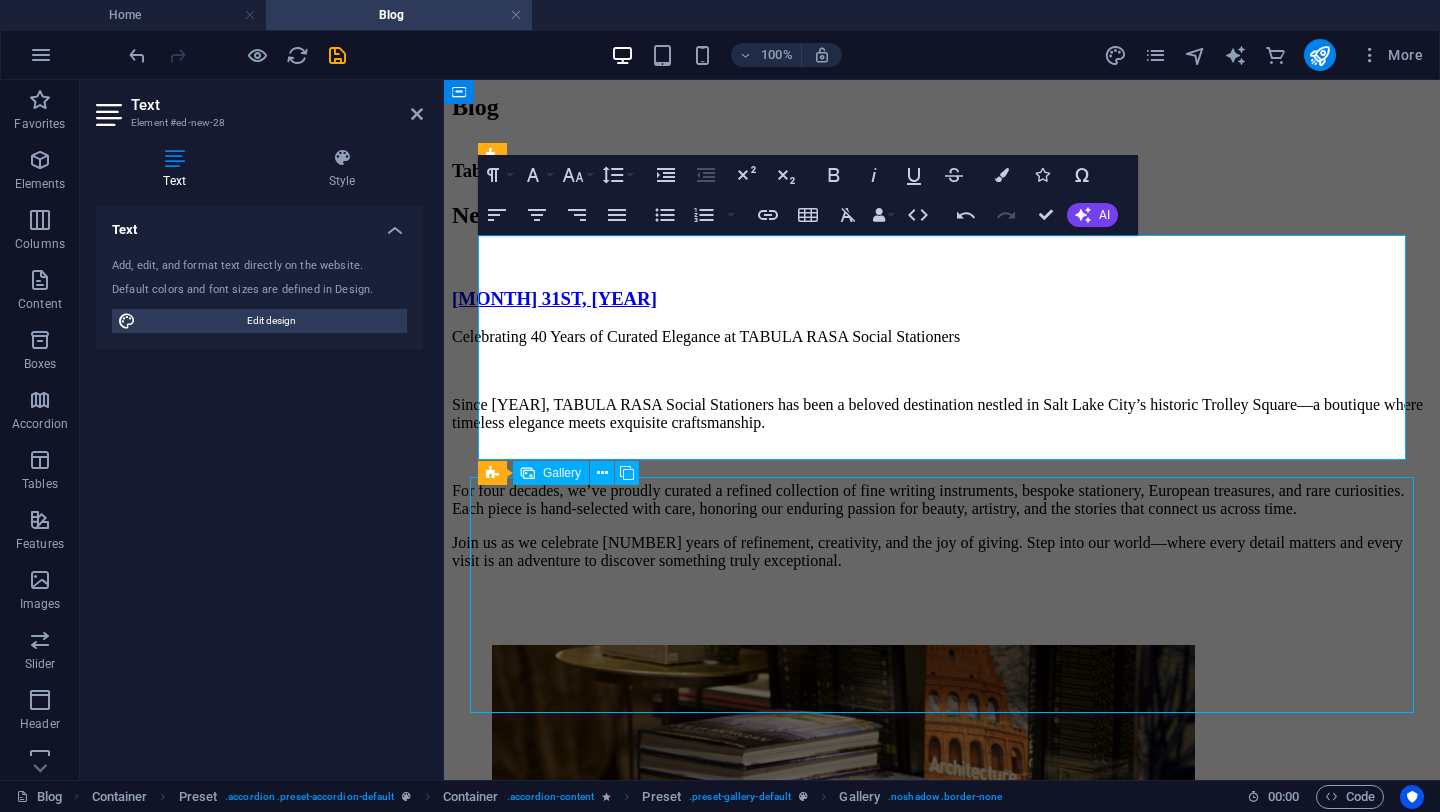 click at bounding box center [892, 998] 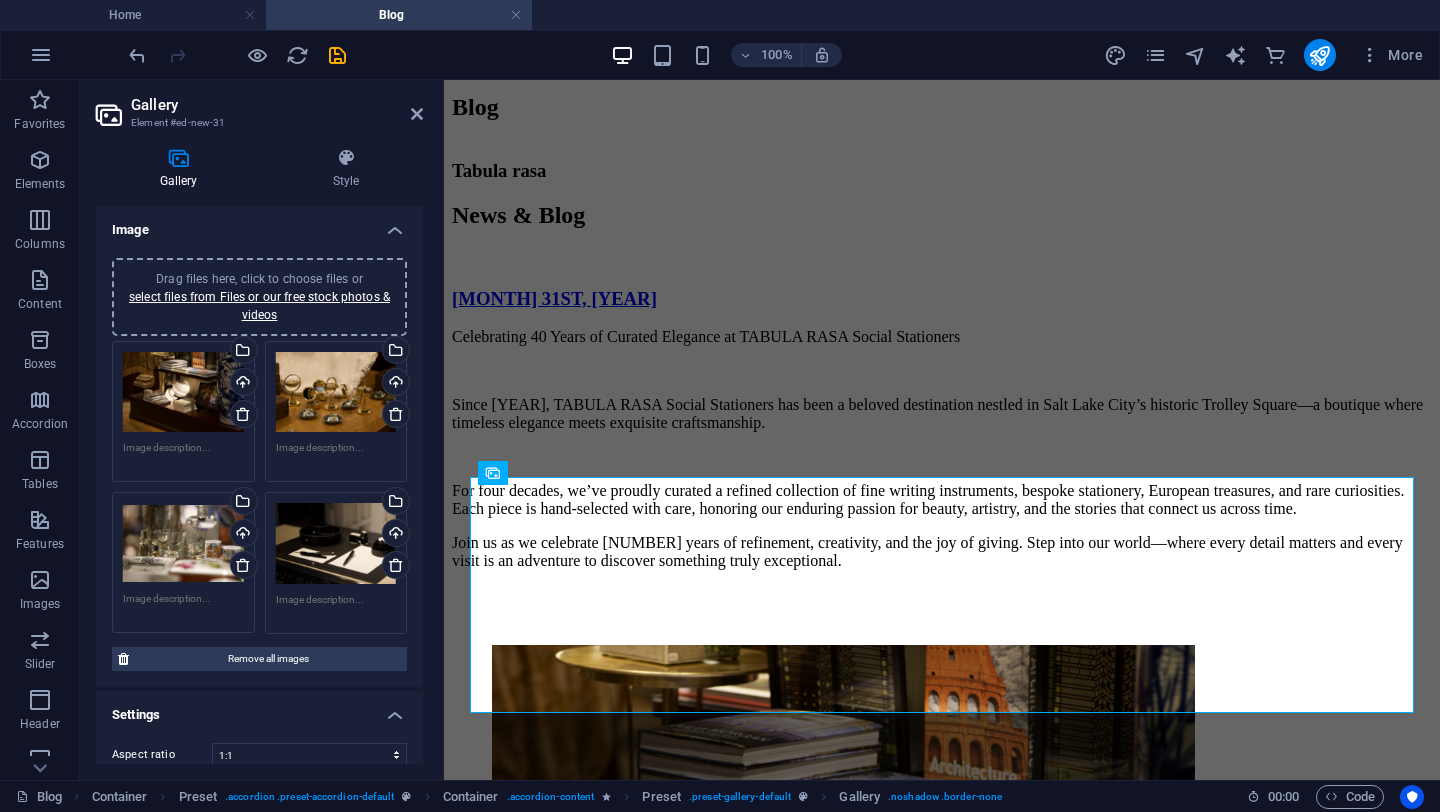 click on "Drag files here, click to choose files or select files from Files or our free stock photos & videos" at bounding box center (183, 392) 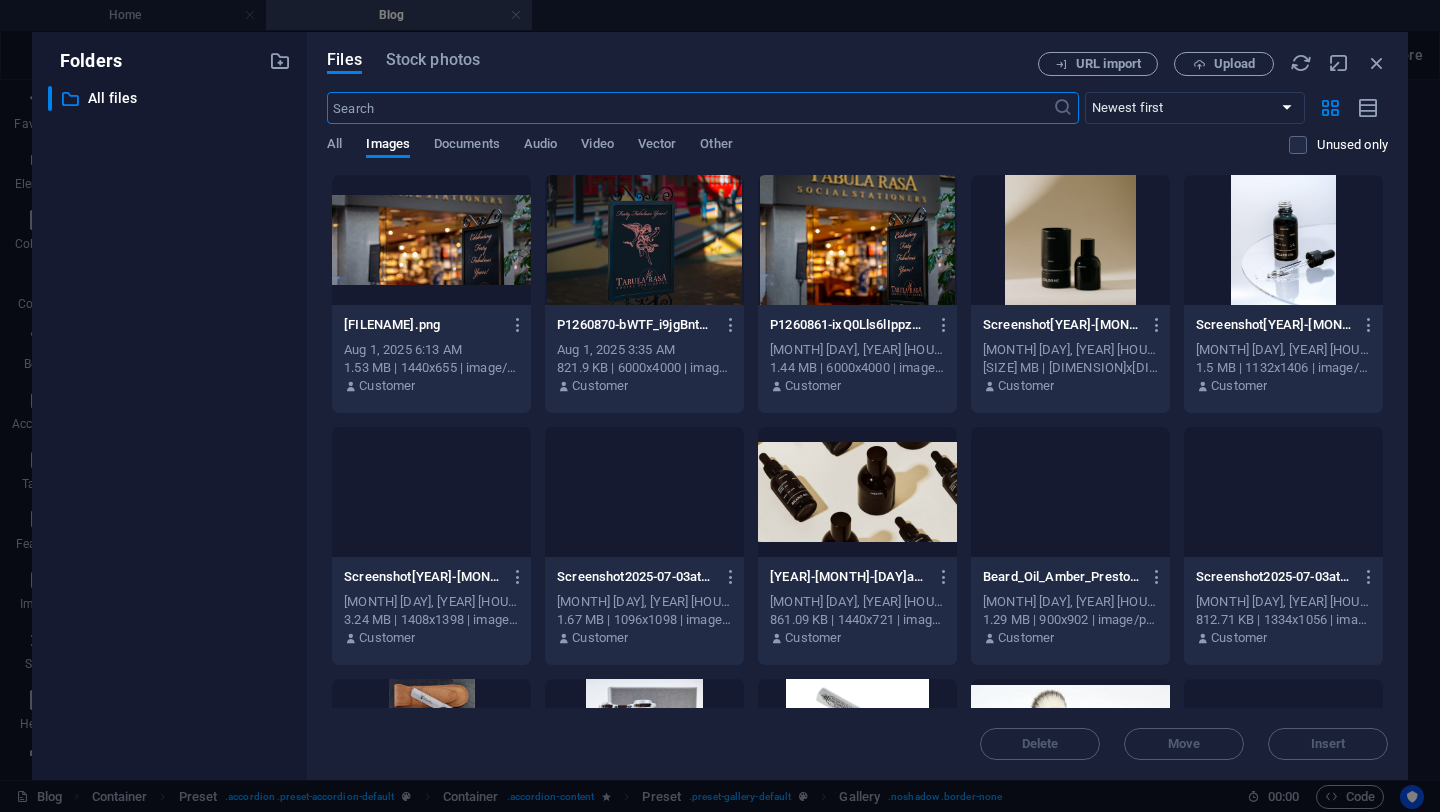 scroll, scrollTop: 911, scrollLeft: 0, axis: vertical 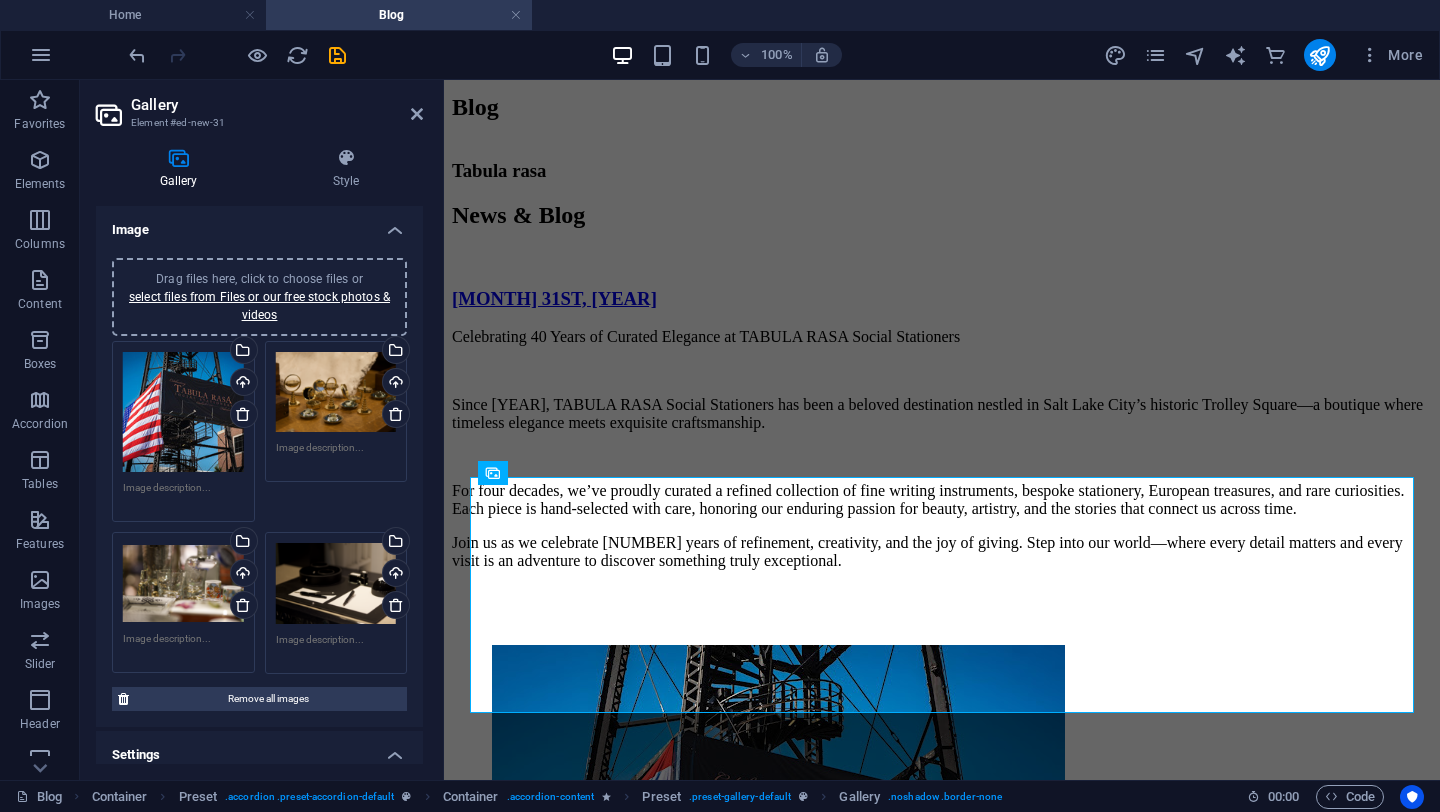 click on "Drag files here, click to choose files or select files from Files or our free stock photos & videos" at bounding box center (183, 412) 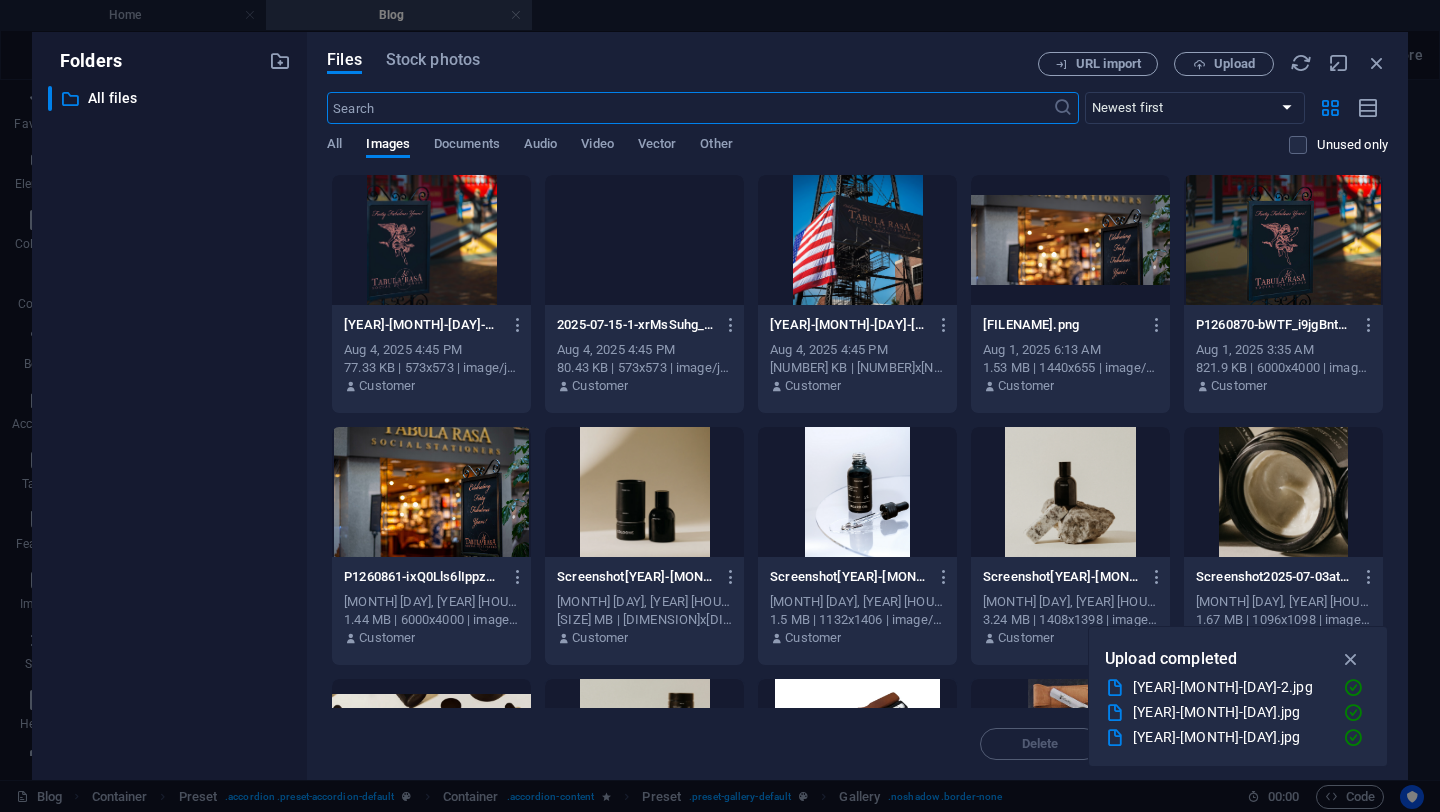 scroll, scrollTop: 911, scrollLeft: 0, axis: vertical 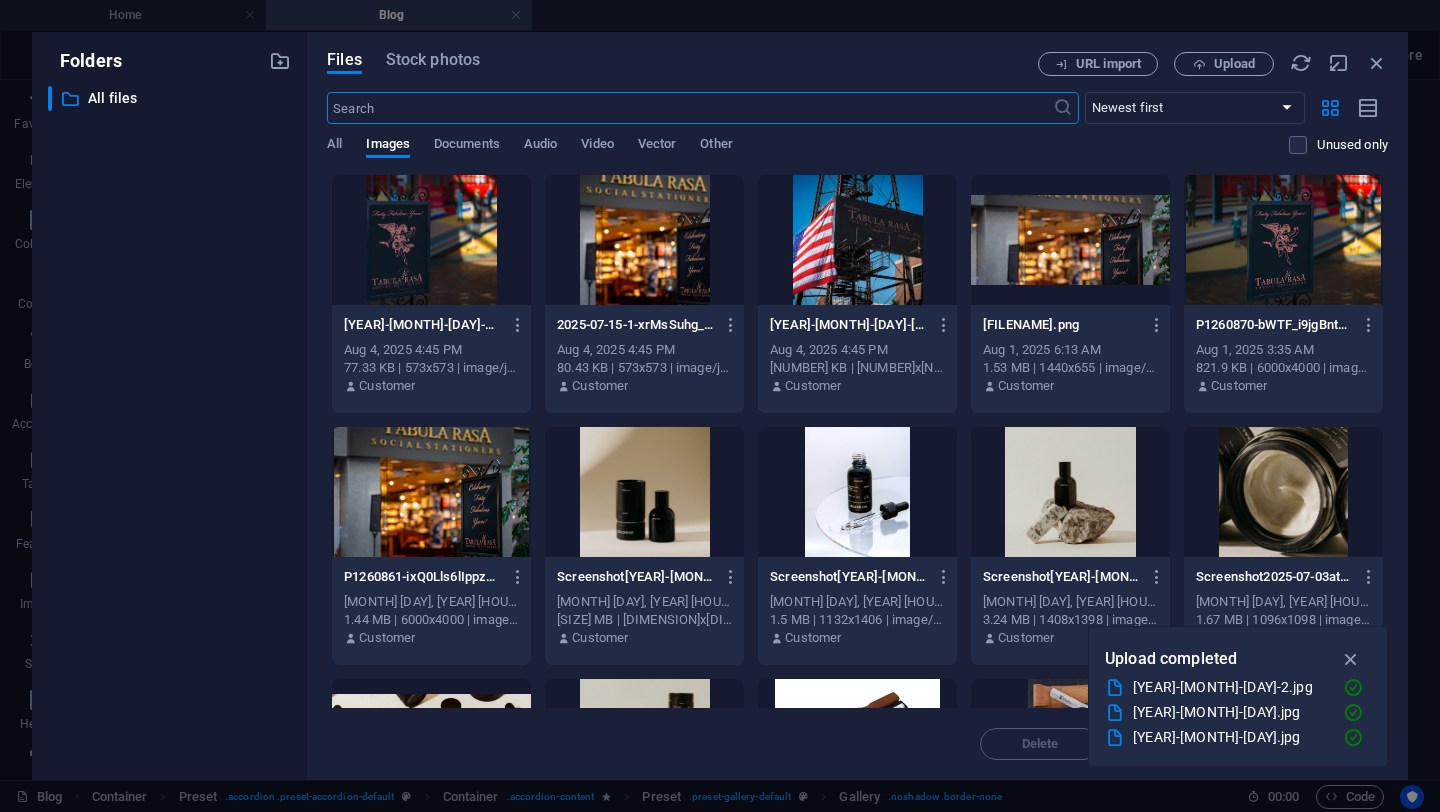 click at bounding box center [431, 240] 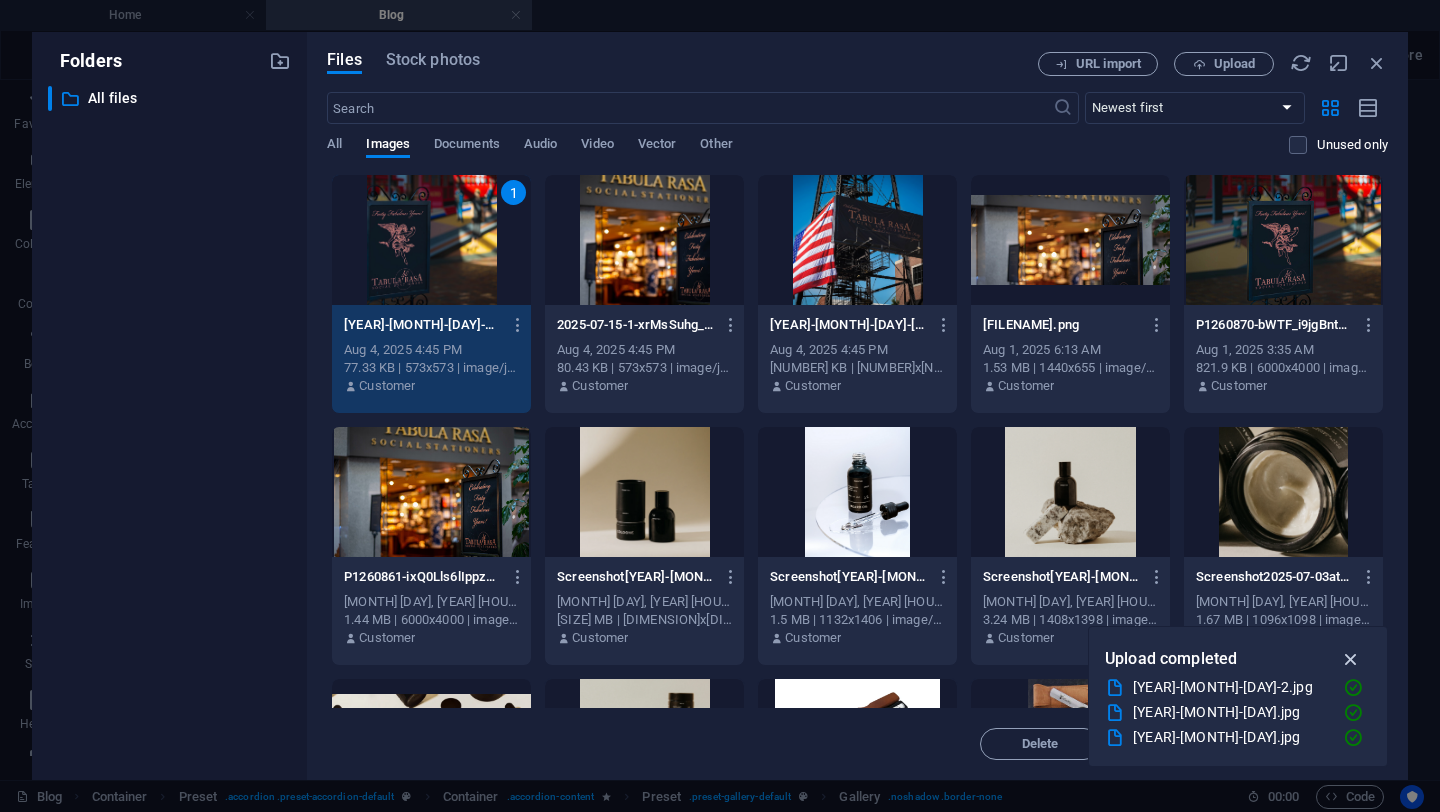 click at bounding box center (1351, 659) 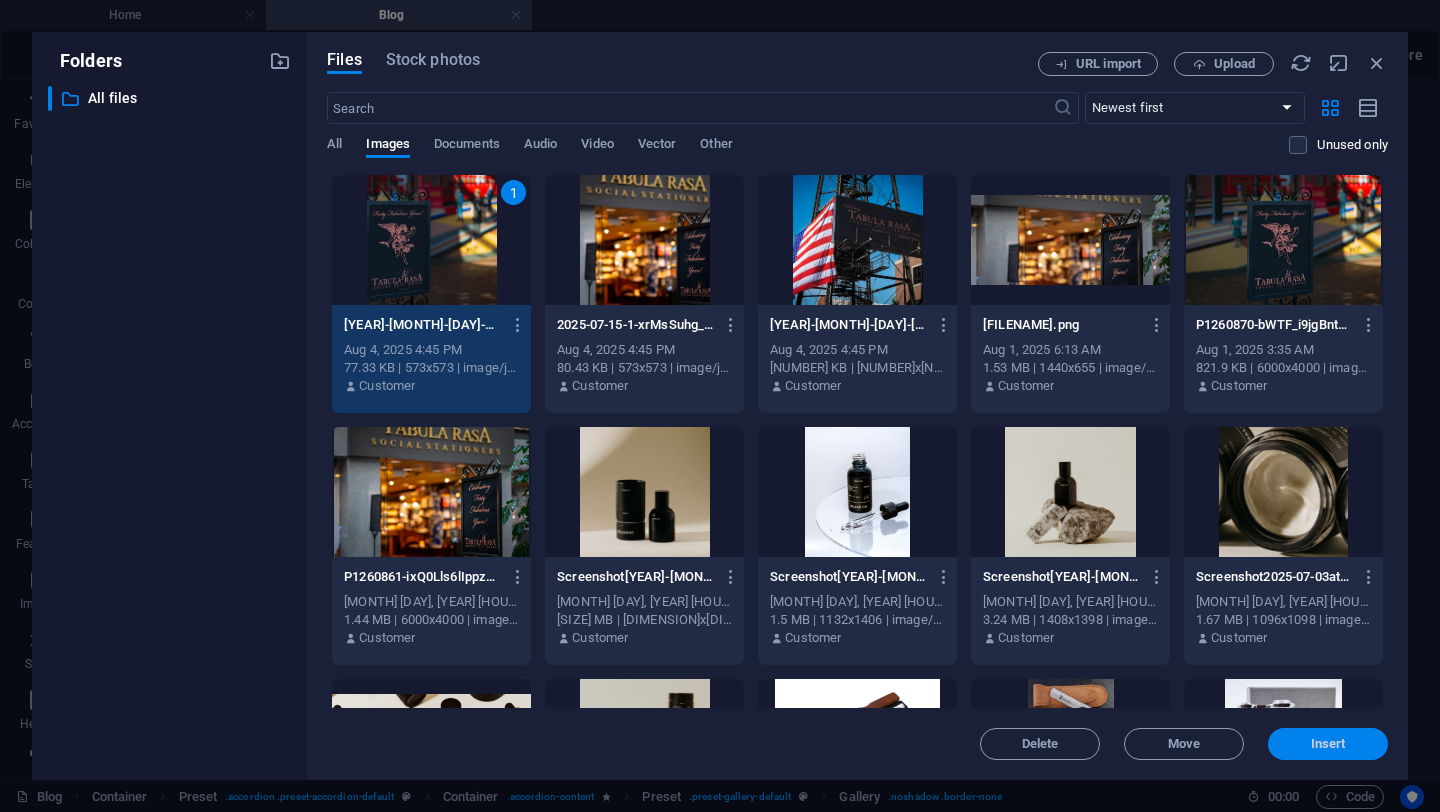 click on "Insert" at bounding box center (1328, 744) 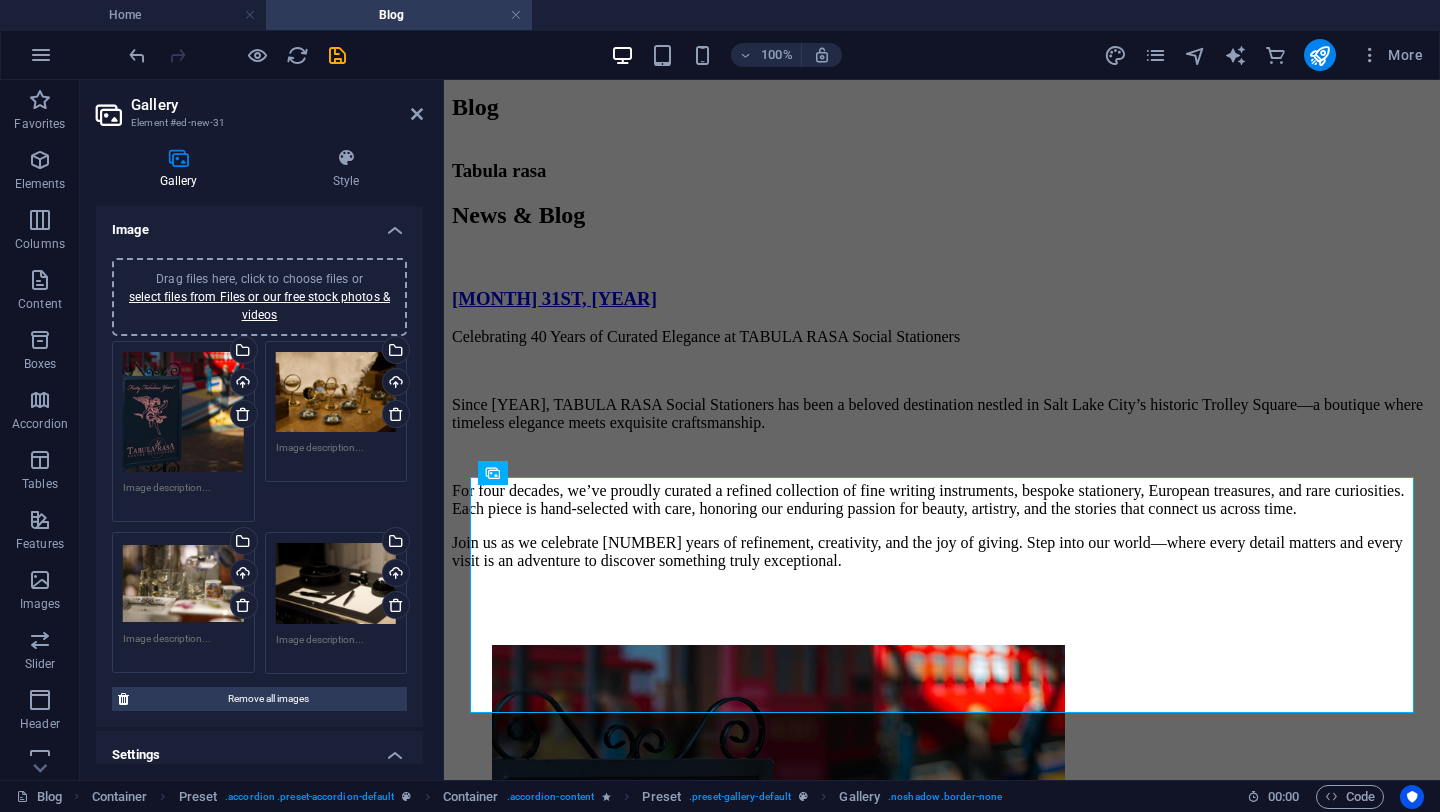 click on "Drag files here, click to choose files or select files from Files or our free stock photos & videos" at bounding box center (336, 392) 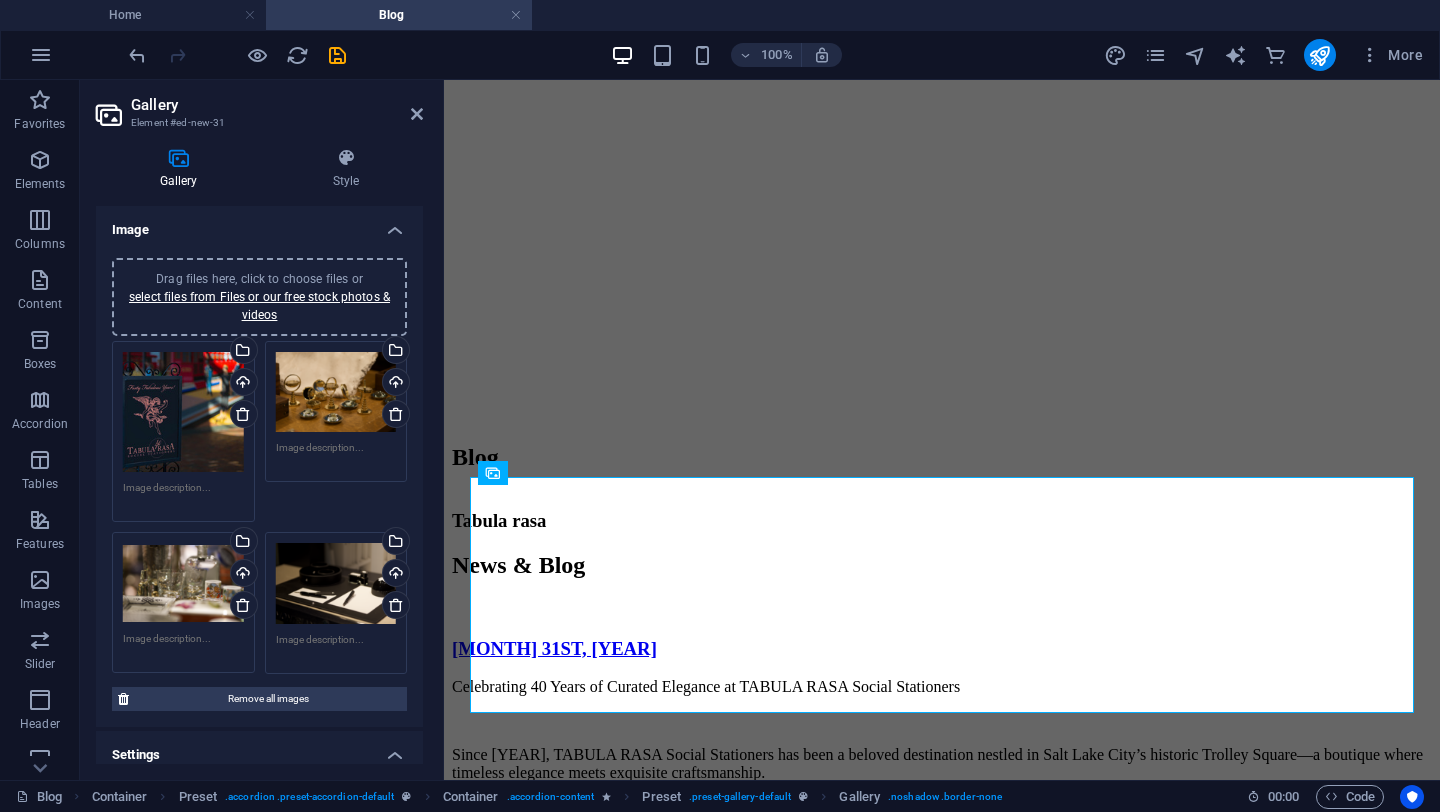 scroll, scrollTop: 911, scrollLeft: 0, axis: vertical 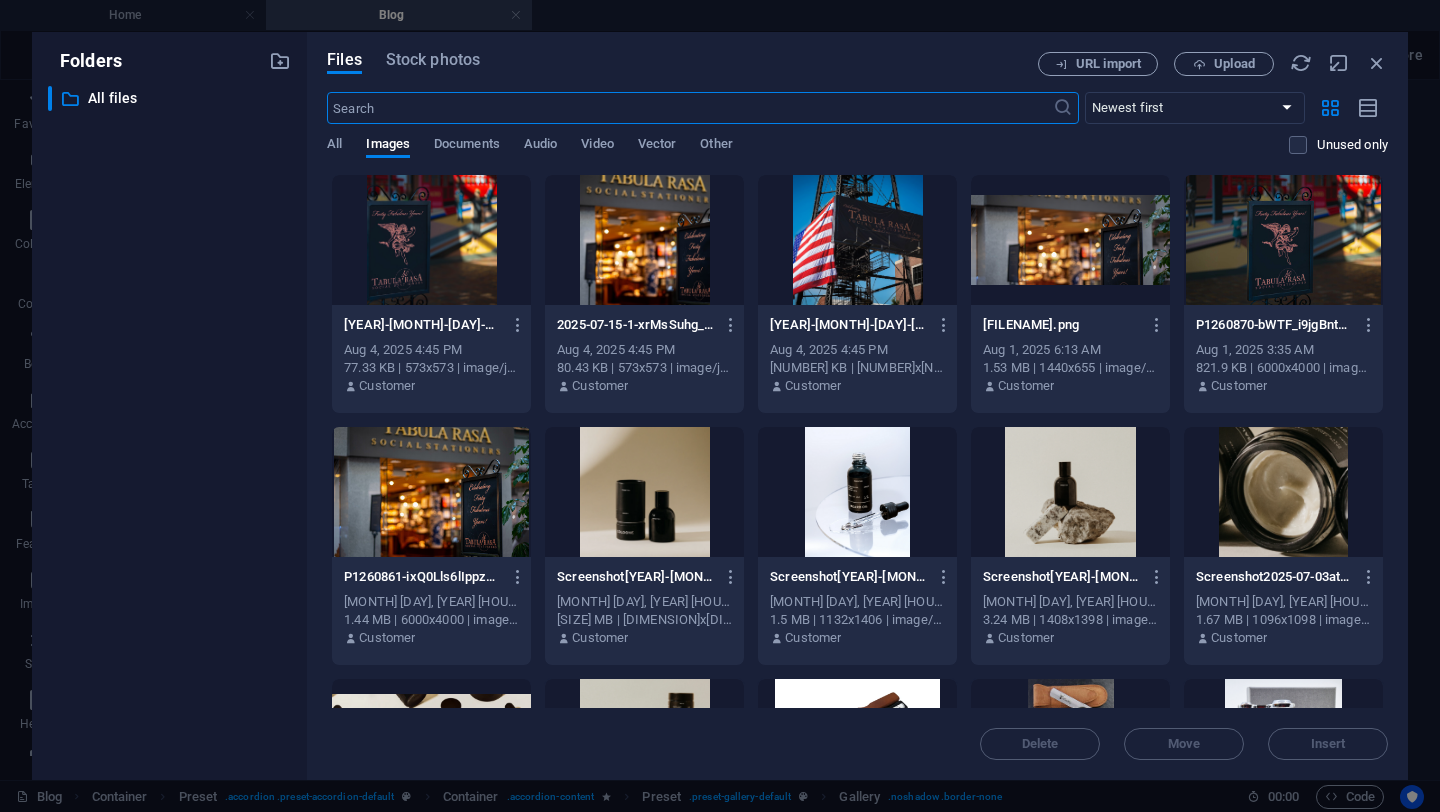 click at bounding box center (644, 240) 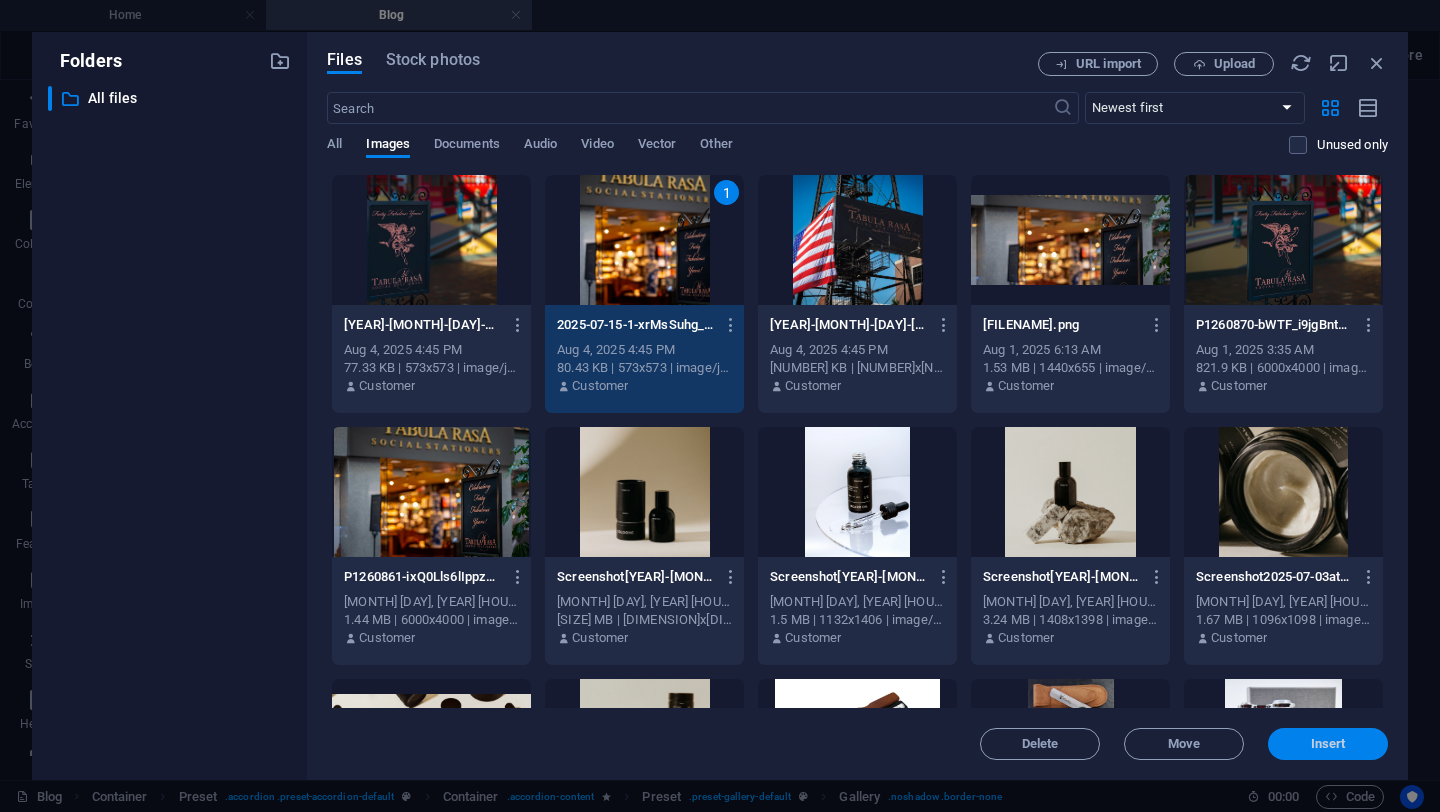 click on "Insert" at bounding box center [1328, 744] 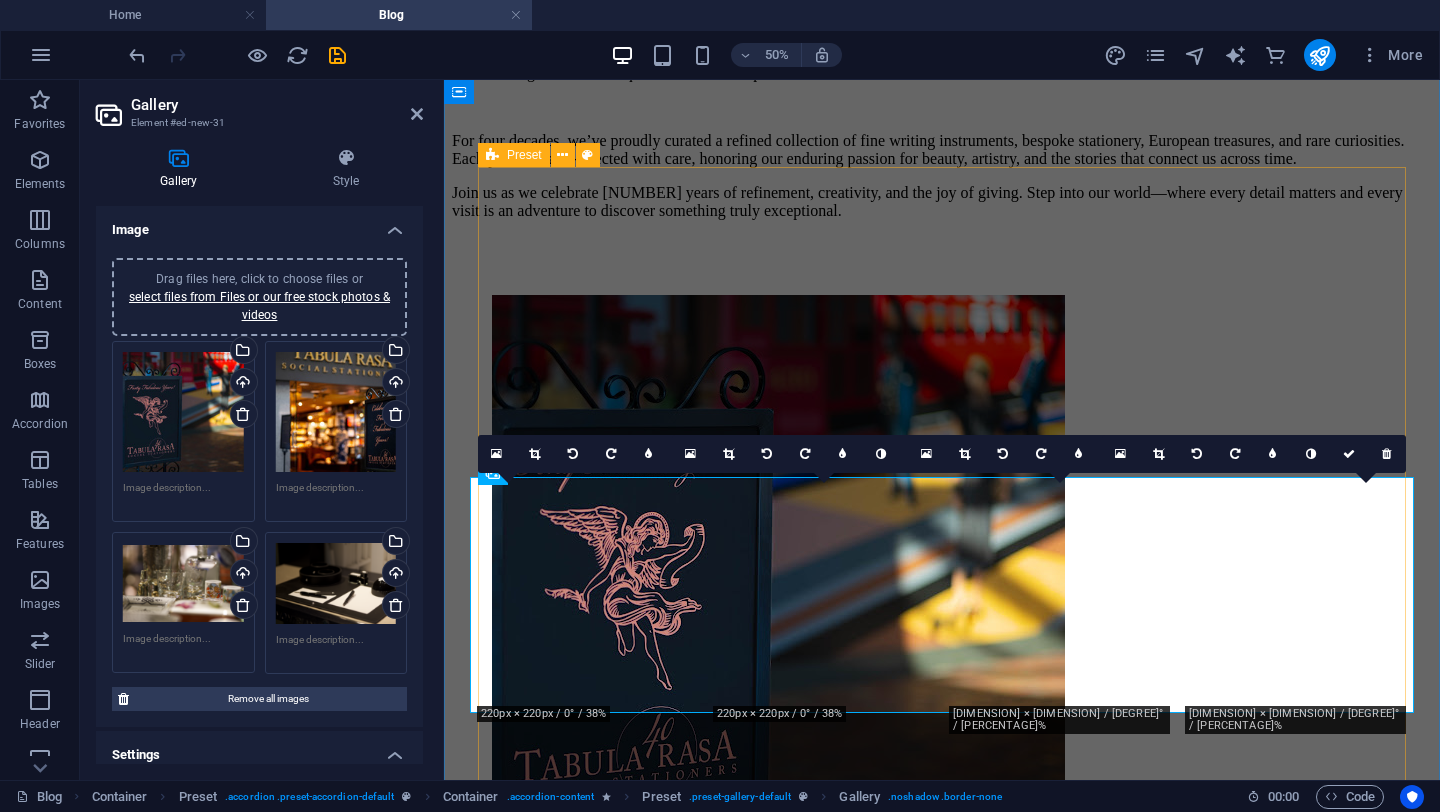 scroll, scrollTop: 561, scrollLeft: 0, axis: vertical 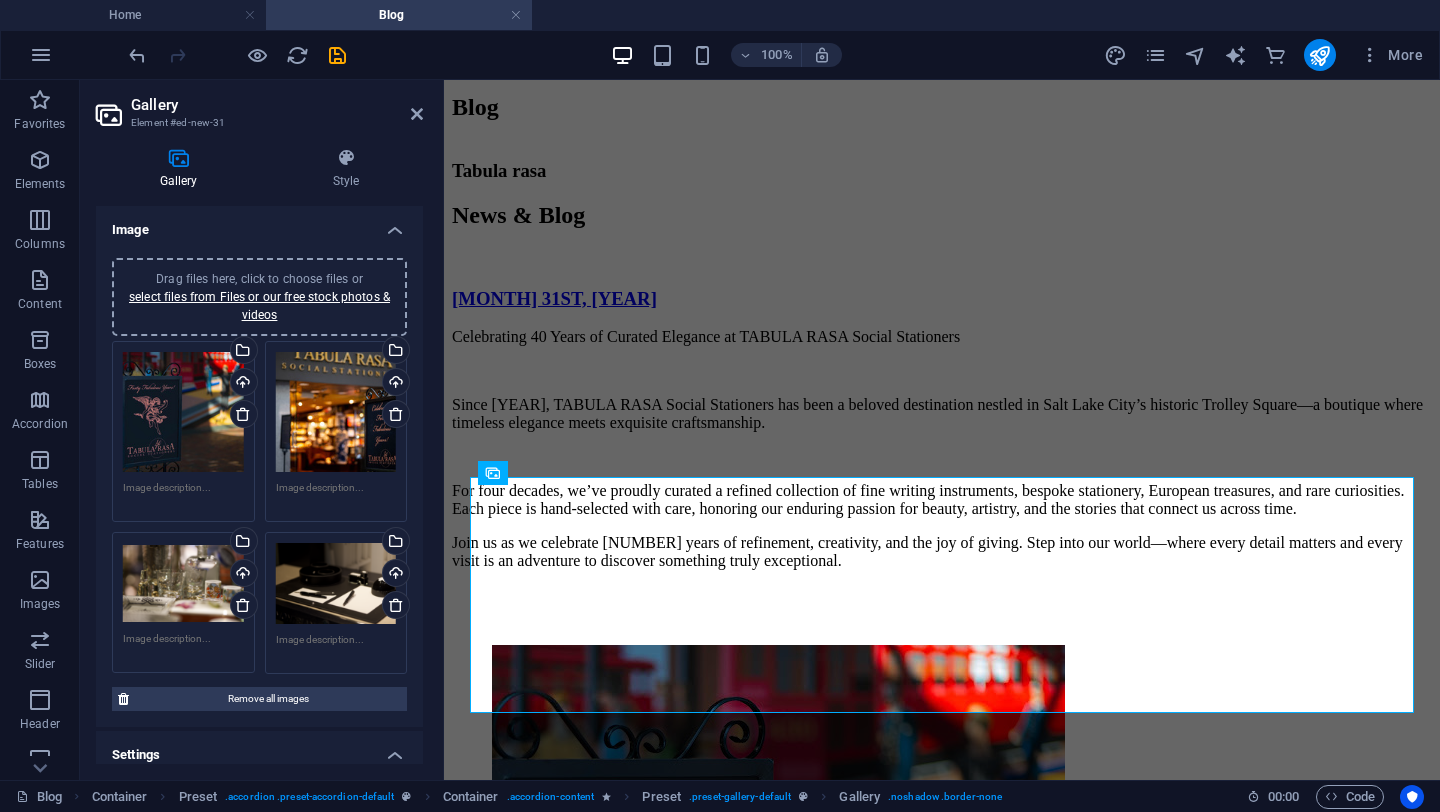 click on "Drag files here, click to choose files or select files from Files or our free stock photos & videos" at bounding box center (183, 583) 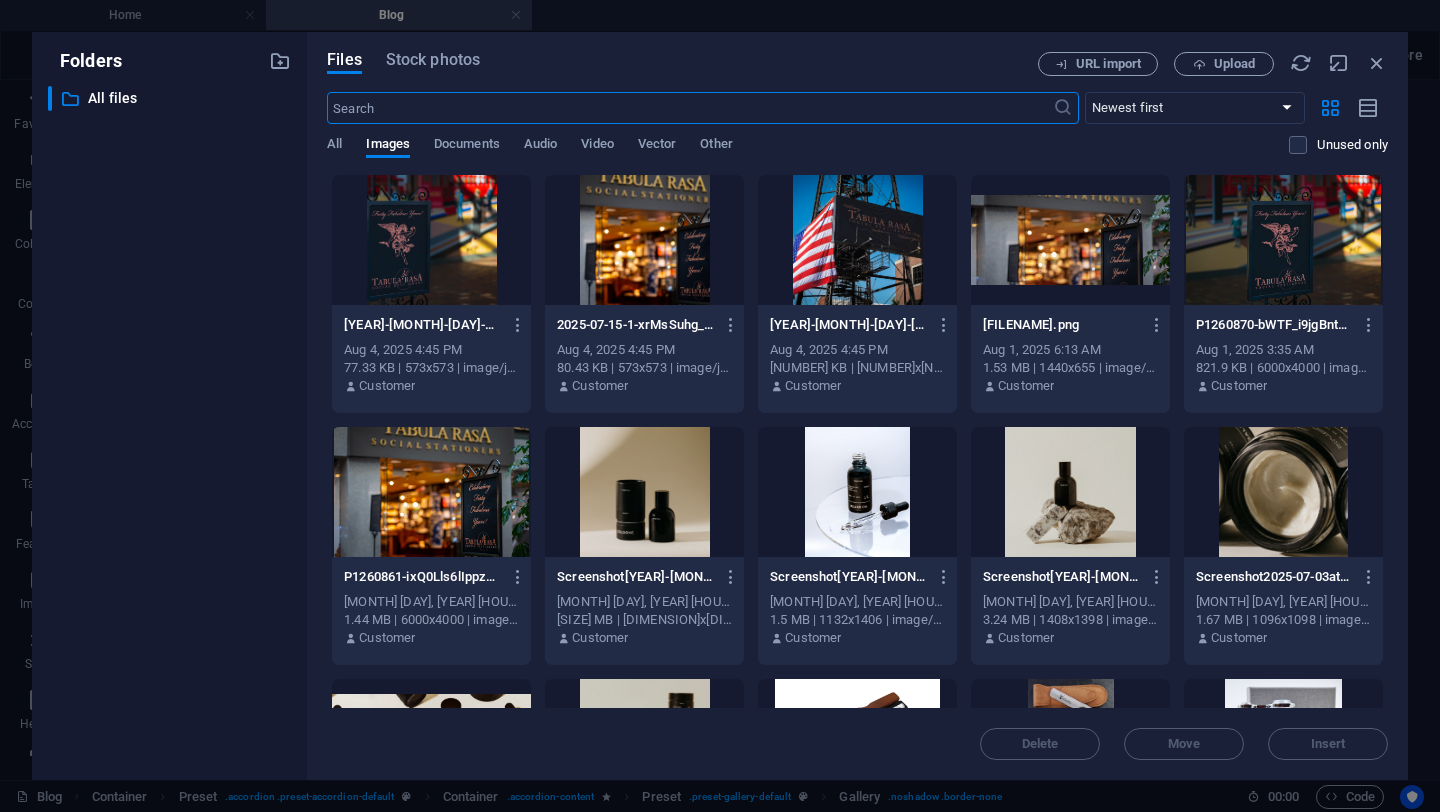 scroll, scrollTop: 911, scrollLeft: 0, axis: vertical 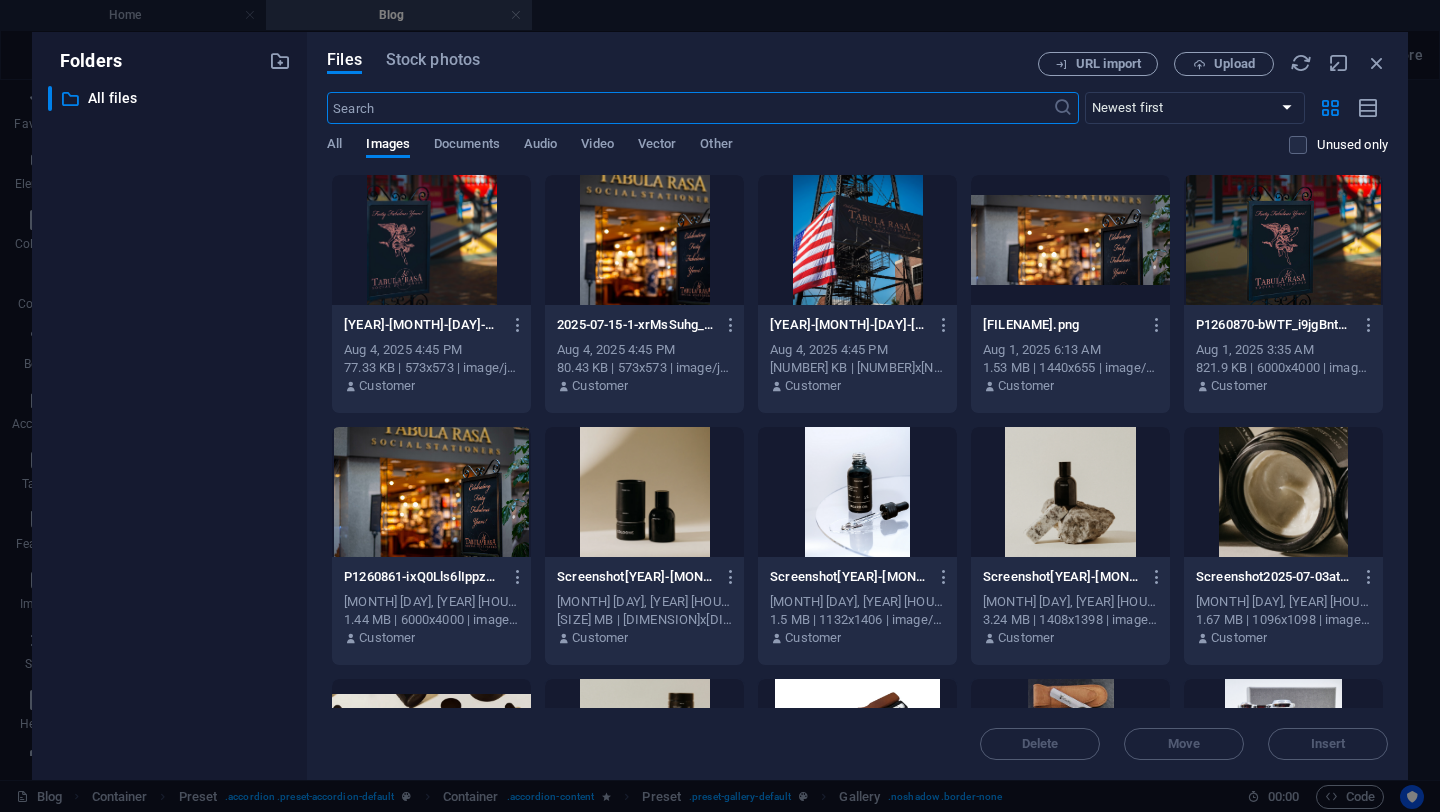 click at bounding box center (857, 240) 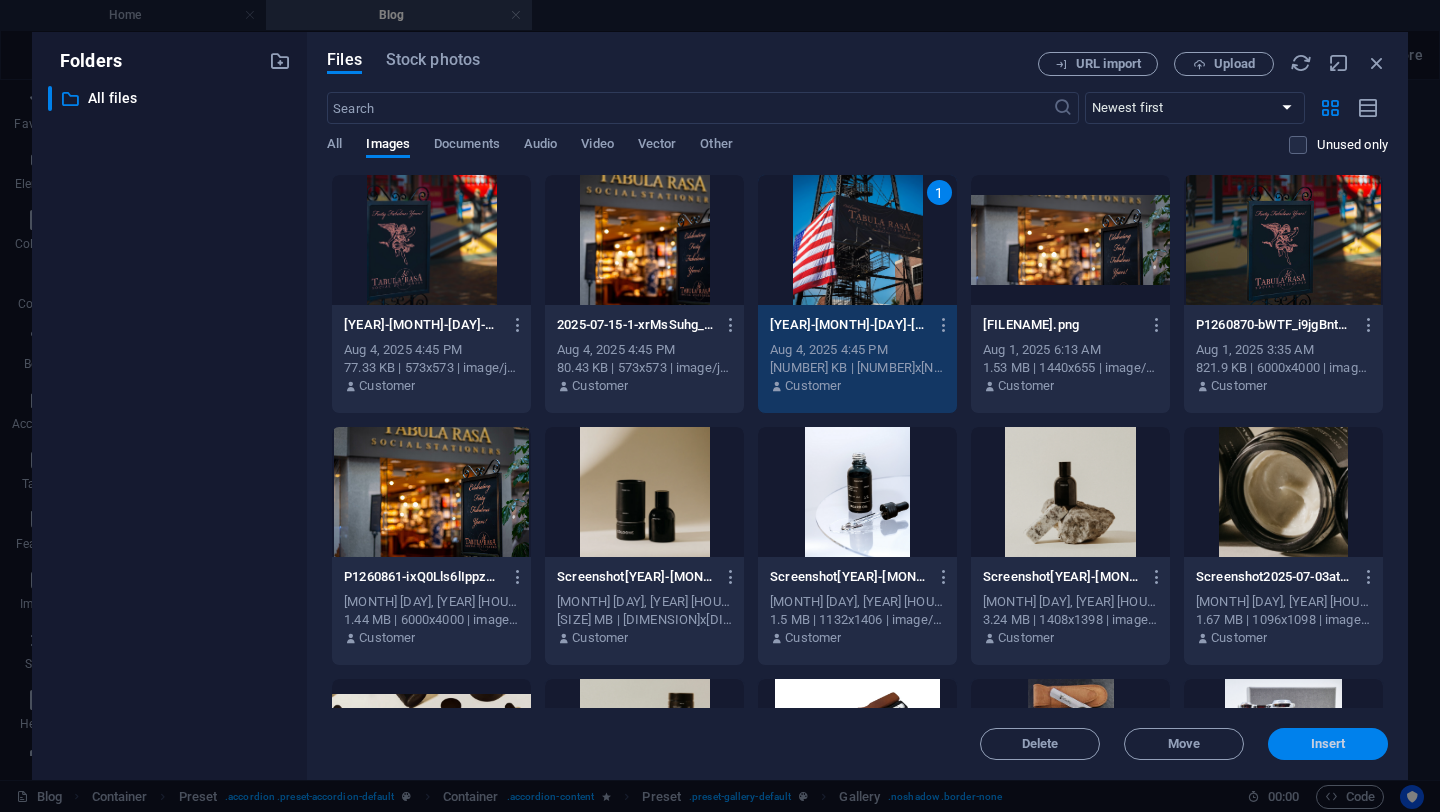click on "Insert" at bounding box center (1328, 744) 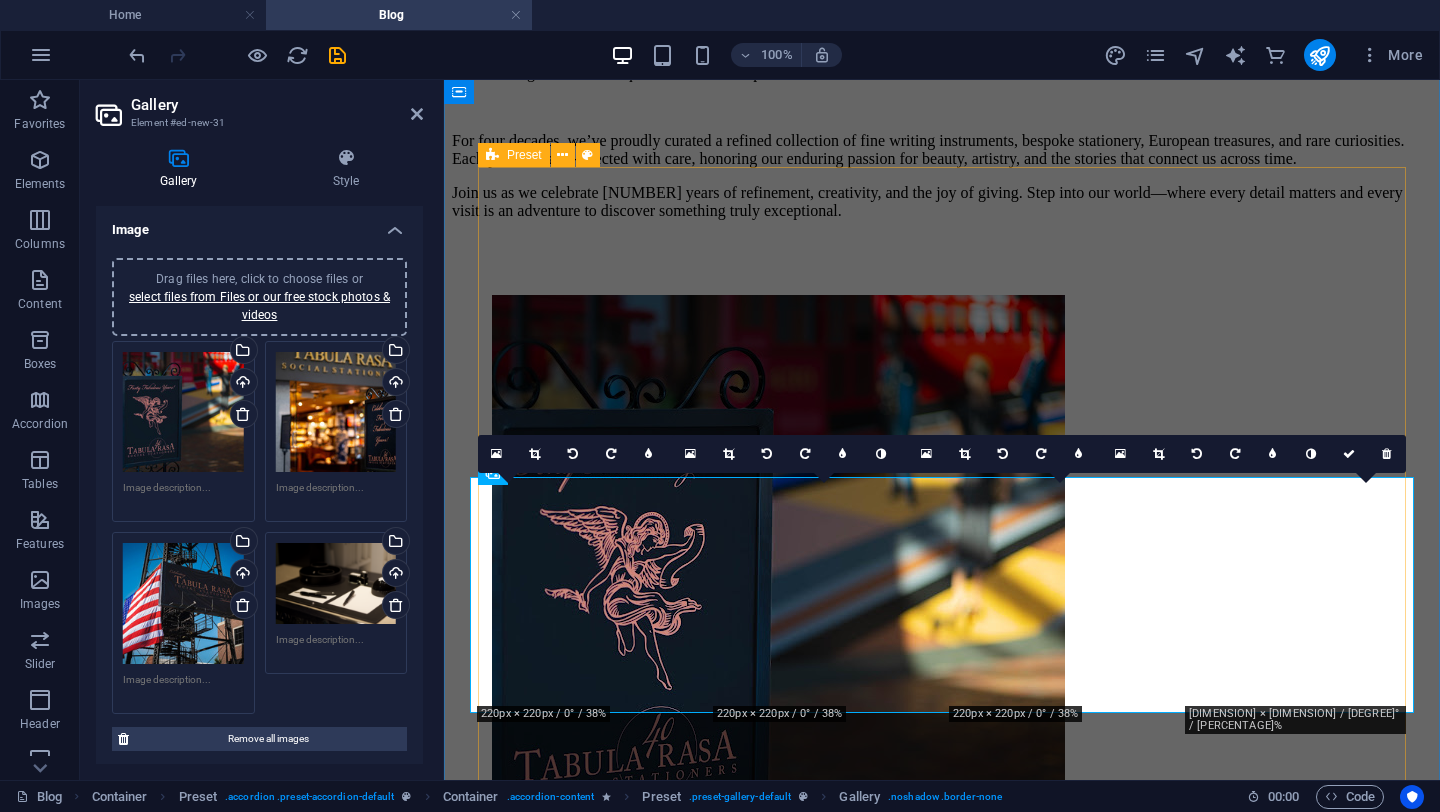 scroll, scrollTop: 561, scrollLeft: 0, axis: vertical 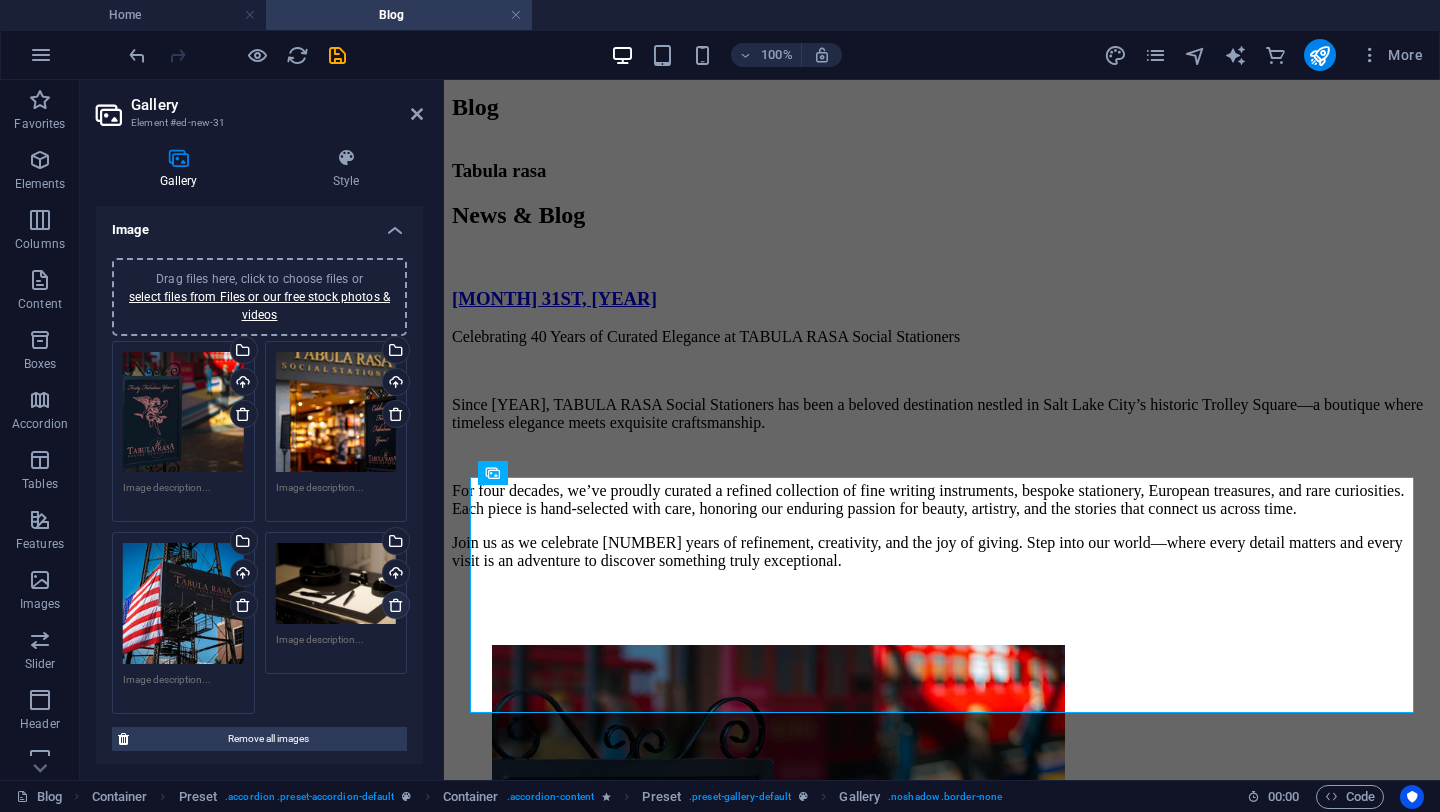 click at bounding box center [396, 605] 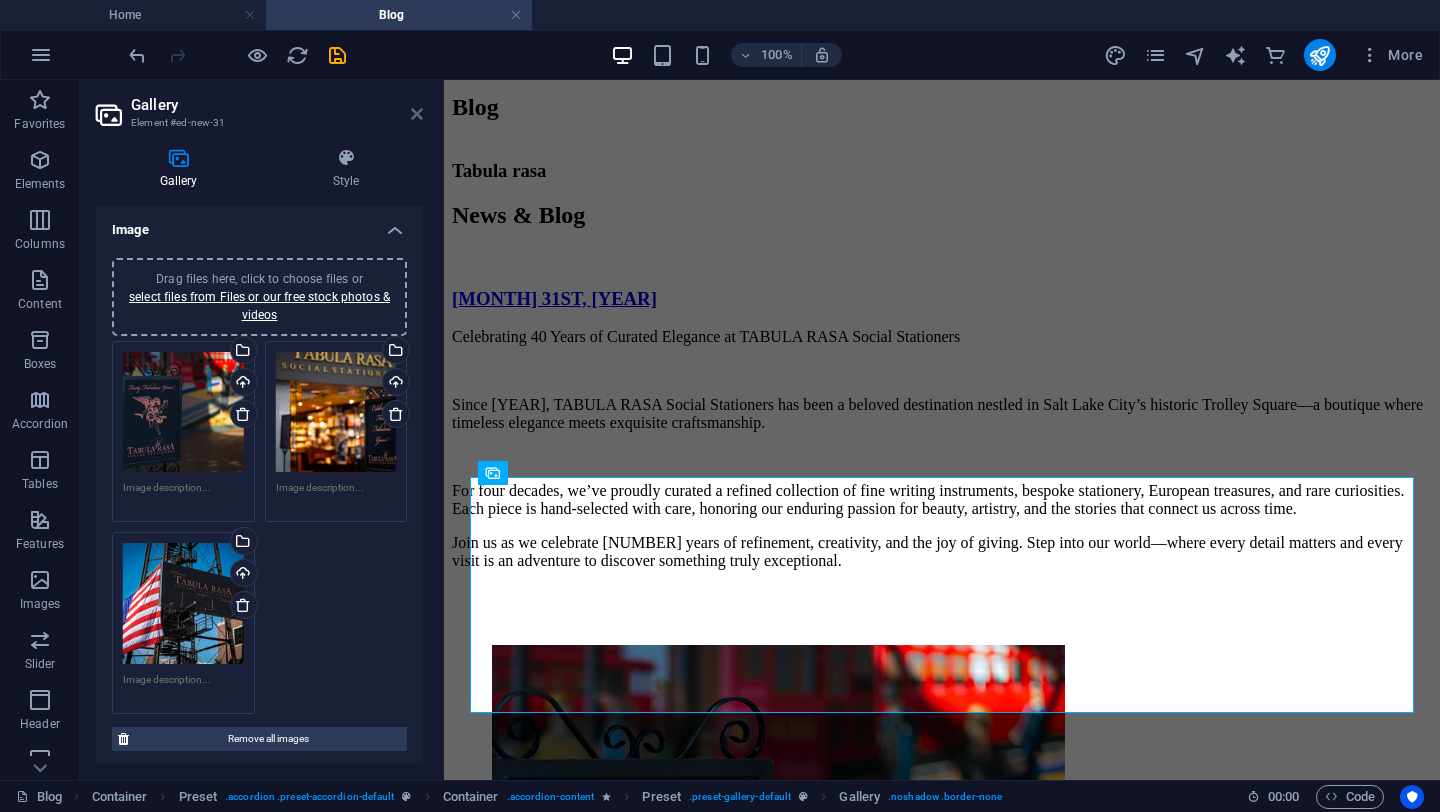 click at bounding box center [417, 114] 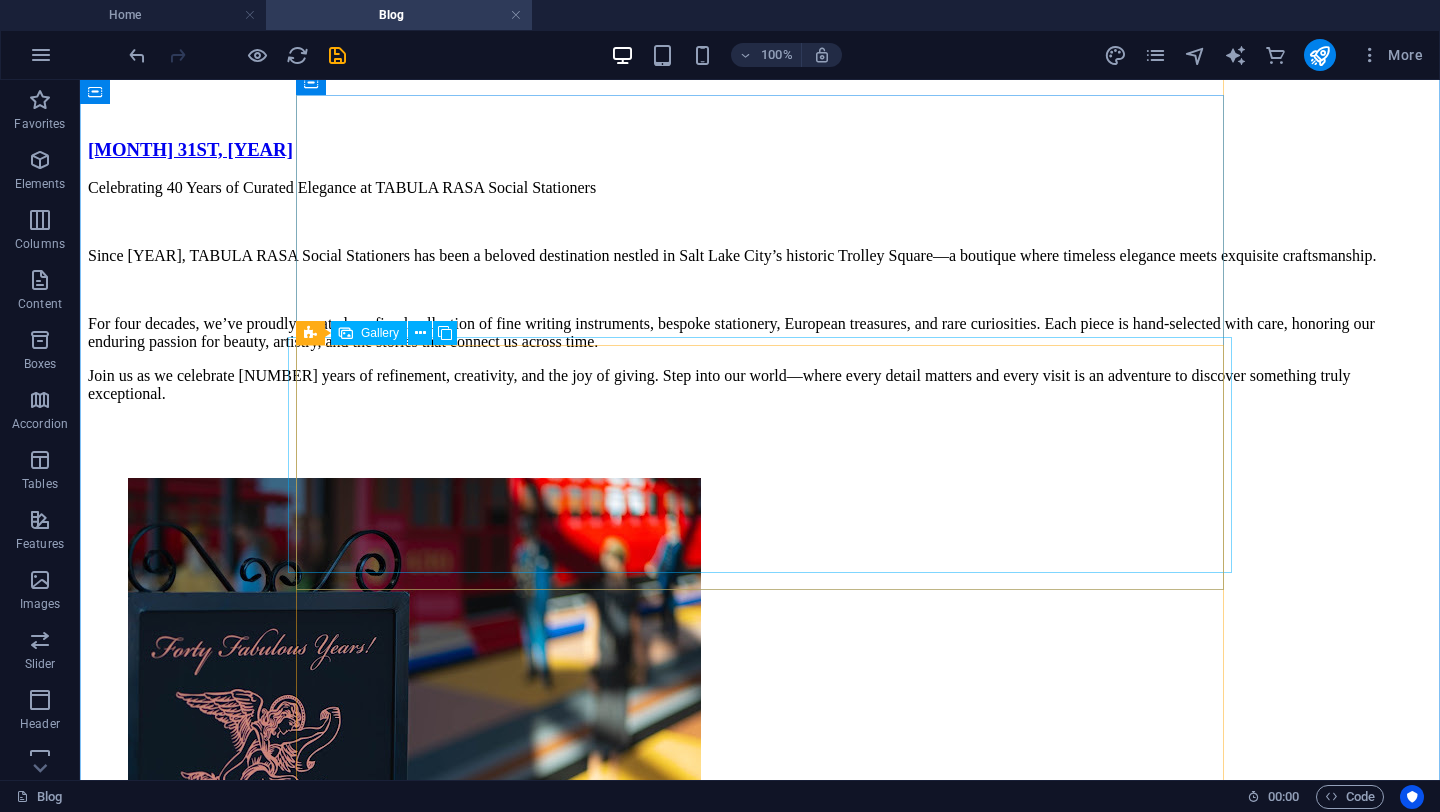 scroll, scrollTop: 714, scrollLeft: 0, axis: vertical 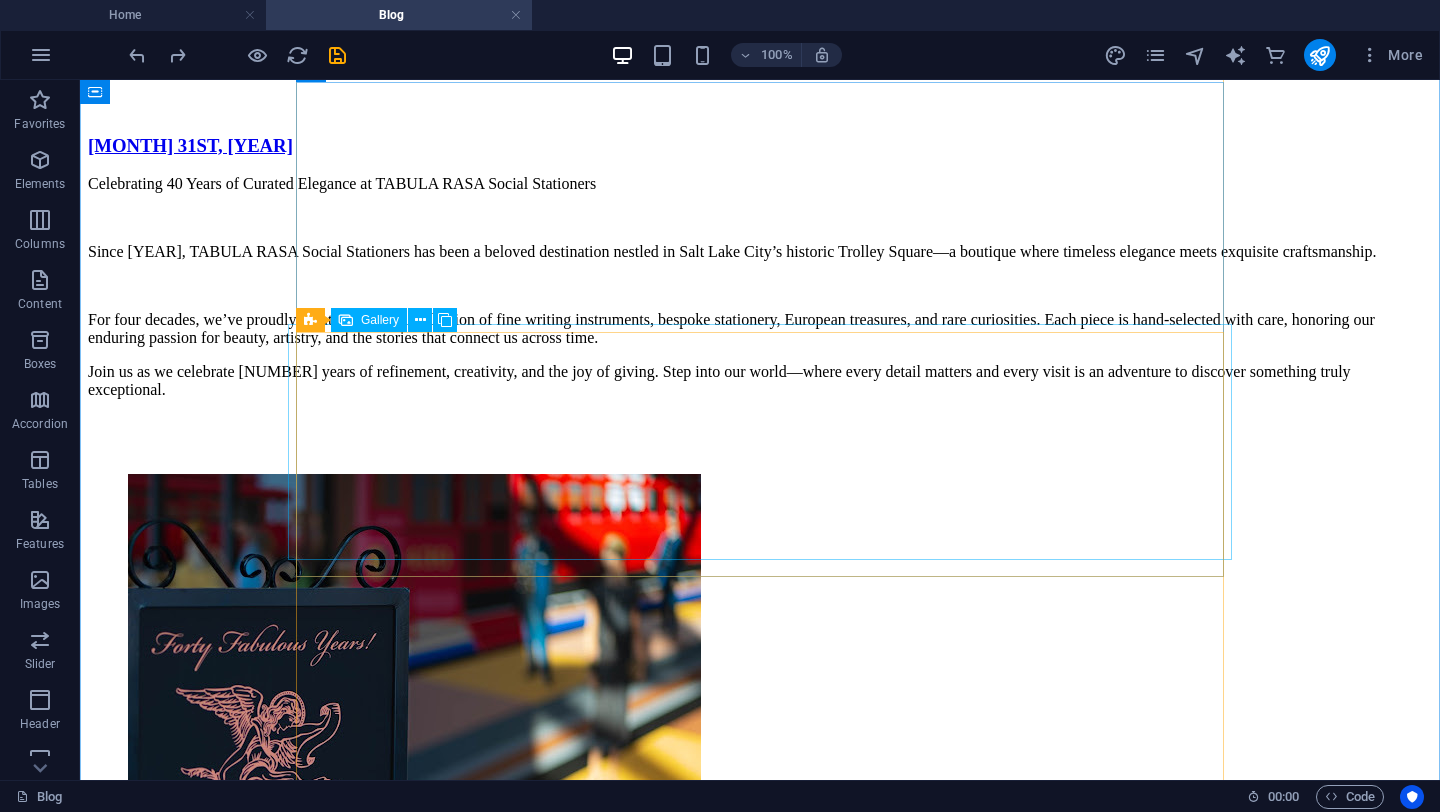 click at bounding box center (528, 2559) 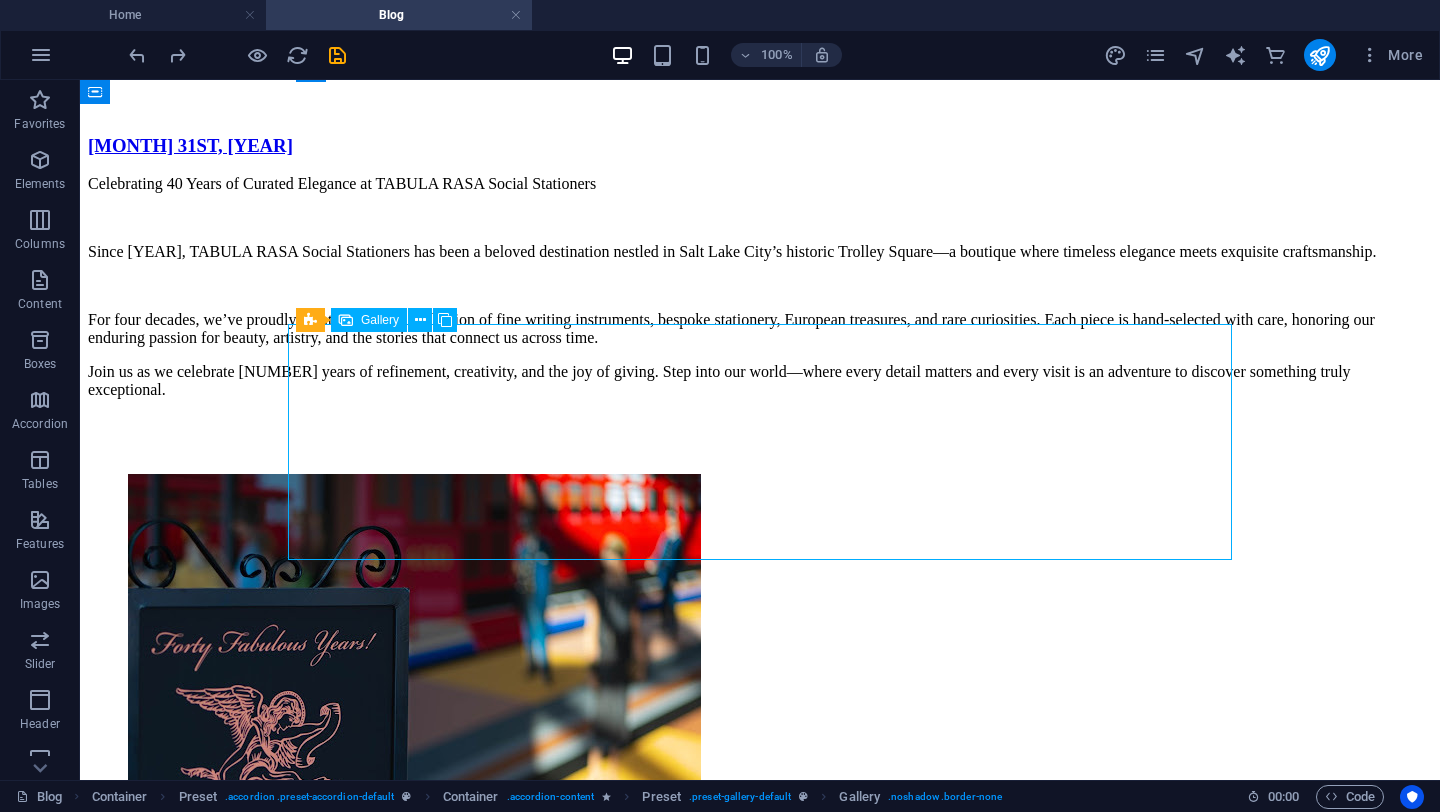 click at bounding box center [528, 2559] 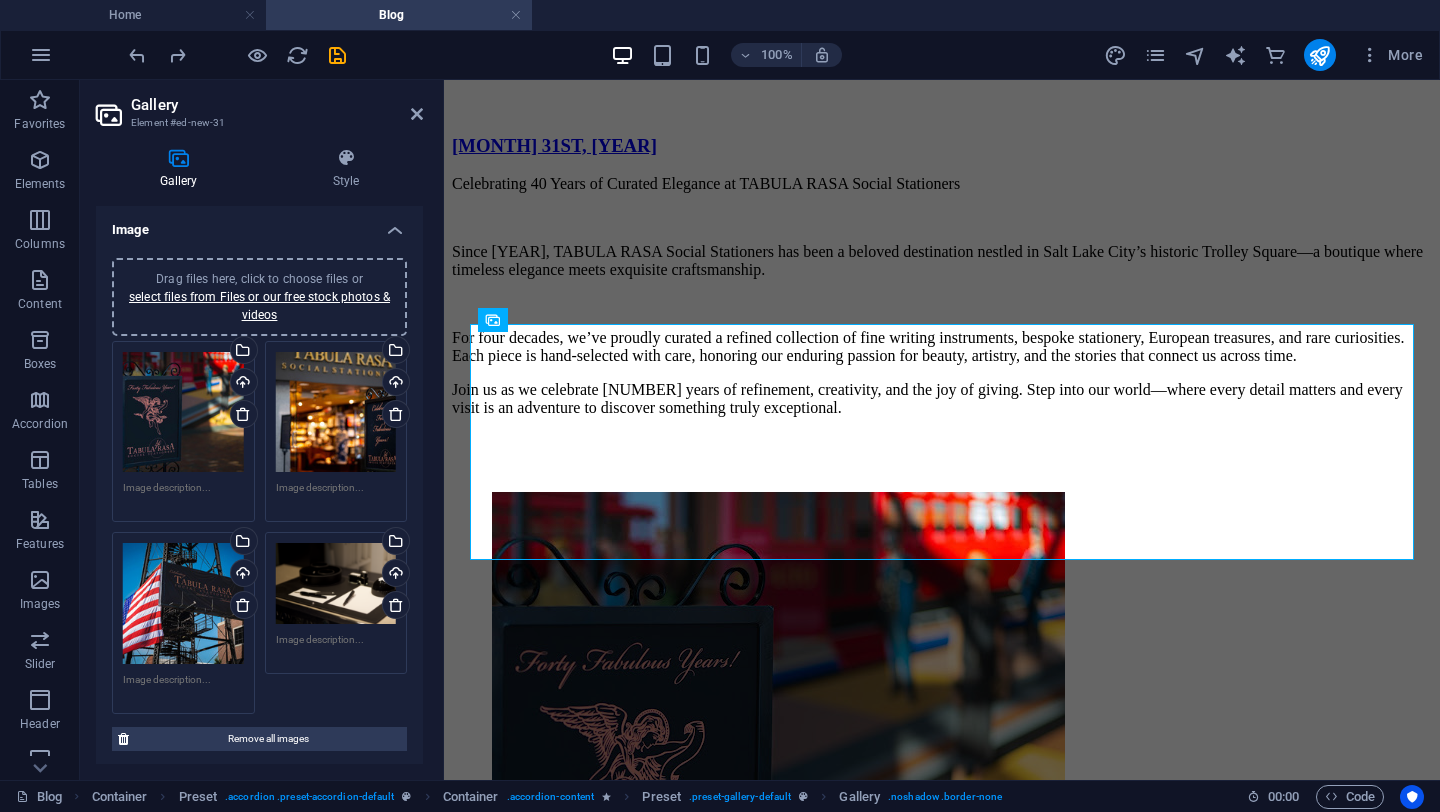 click on "Drag files here, click to choose files or select files from Files or our free stock photos & videos" at bounding box center (336, 583) 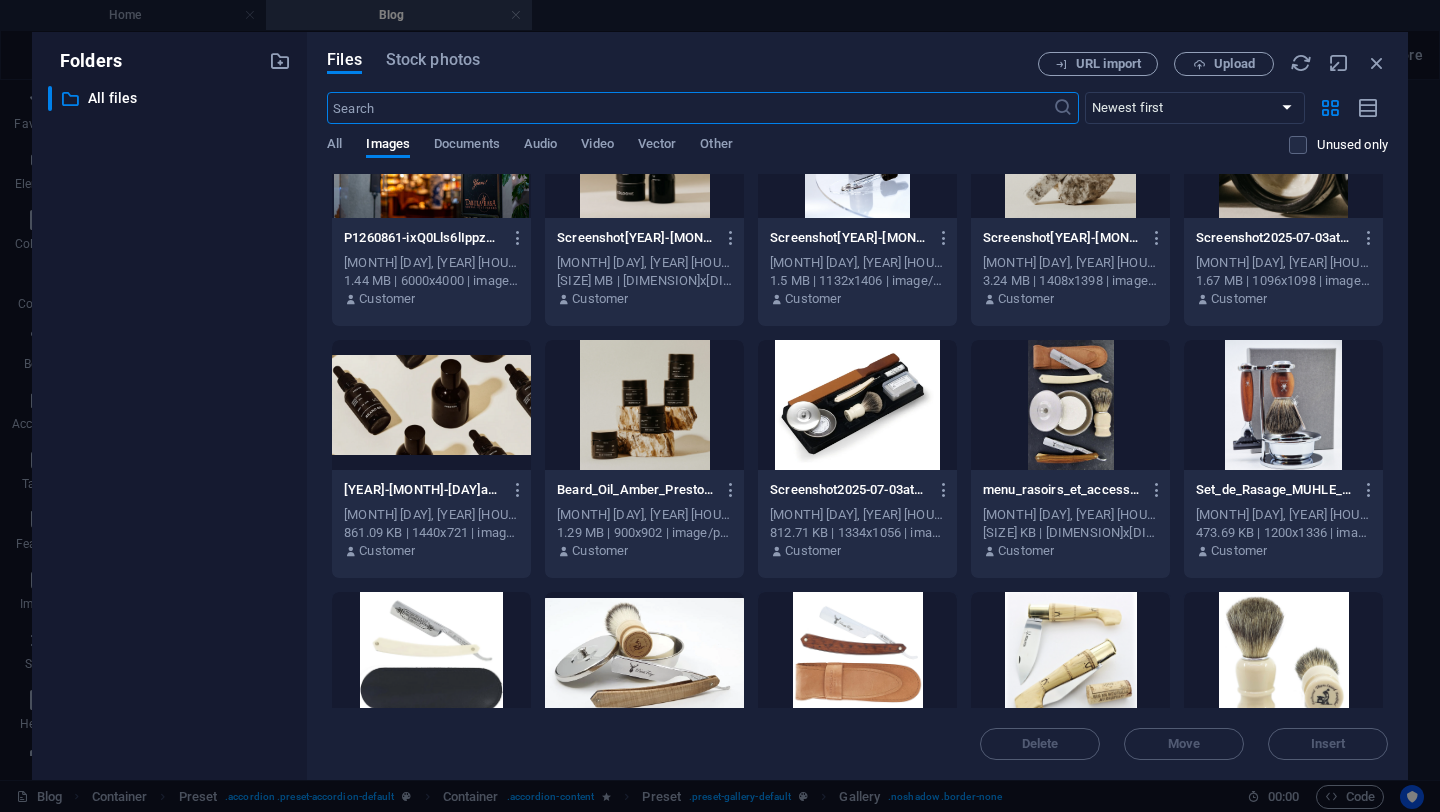 scroll, scrollTop: 0, scrollLeft: 0, axis: both 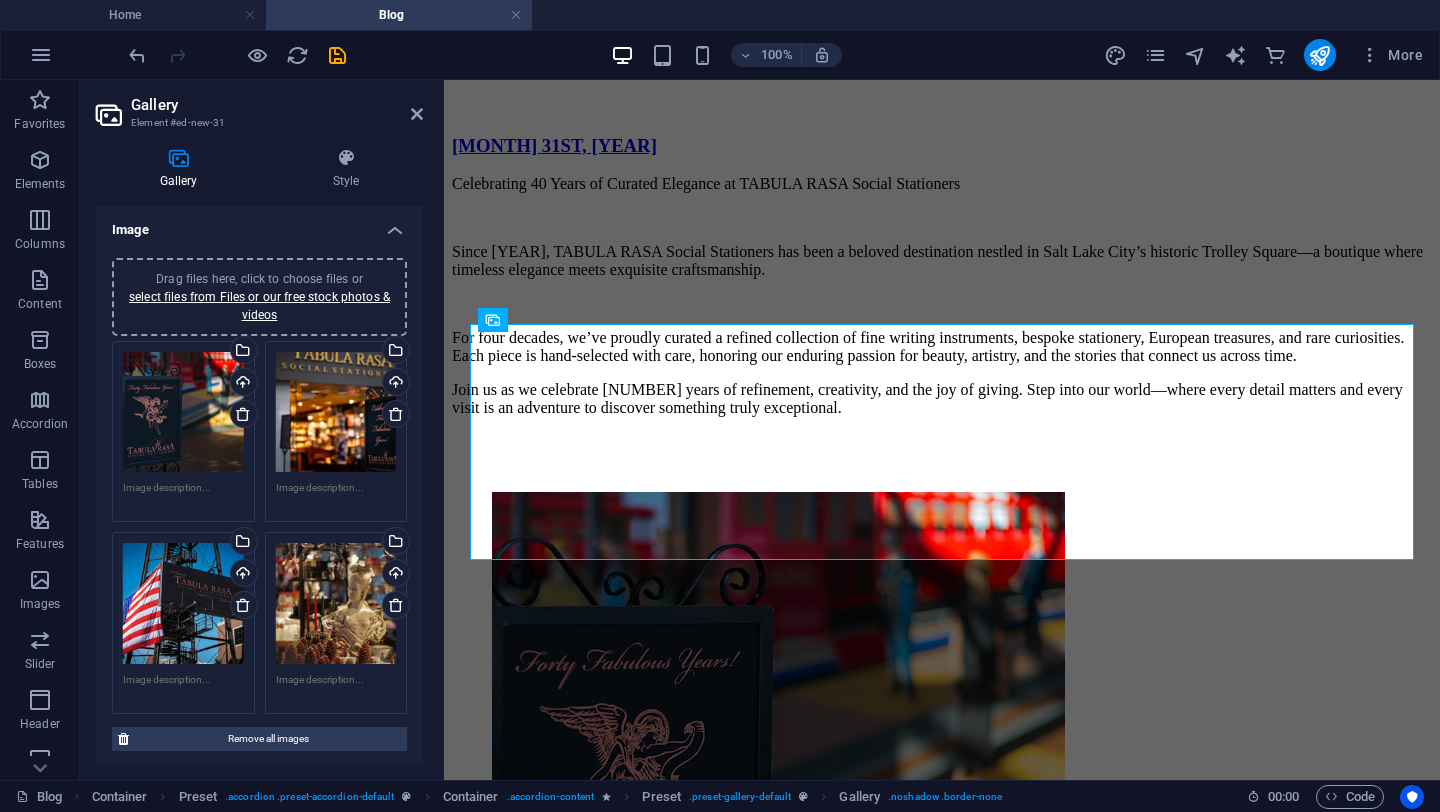 click on "Drag files here, click to choose files or select files from Files or our free stock photos & videos" at bounding box center [336, 603] 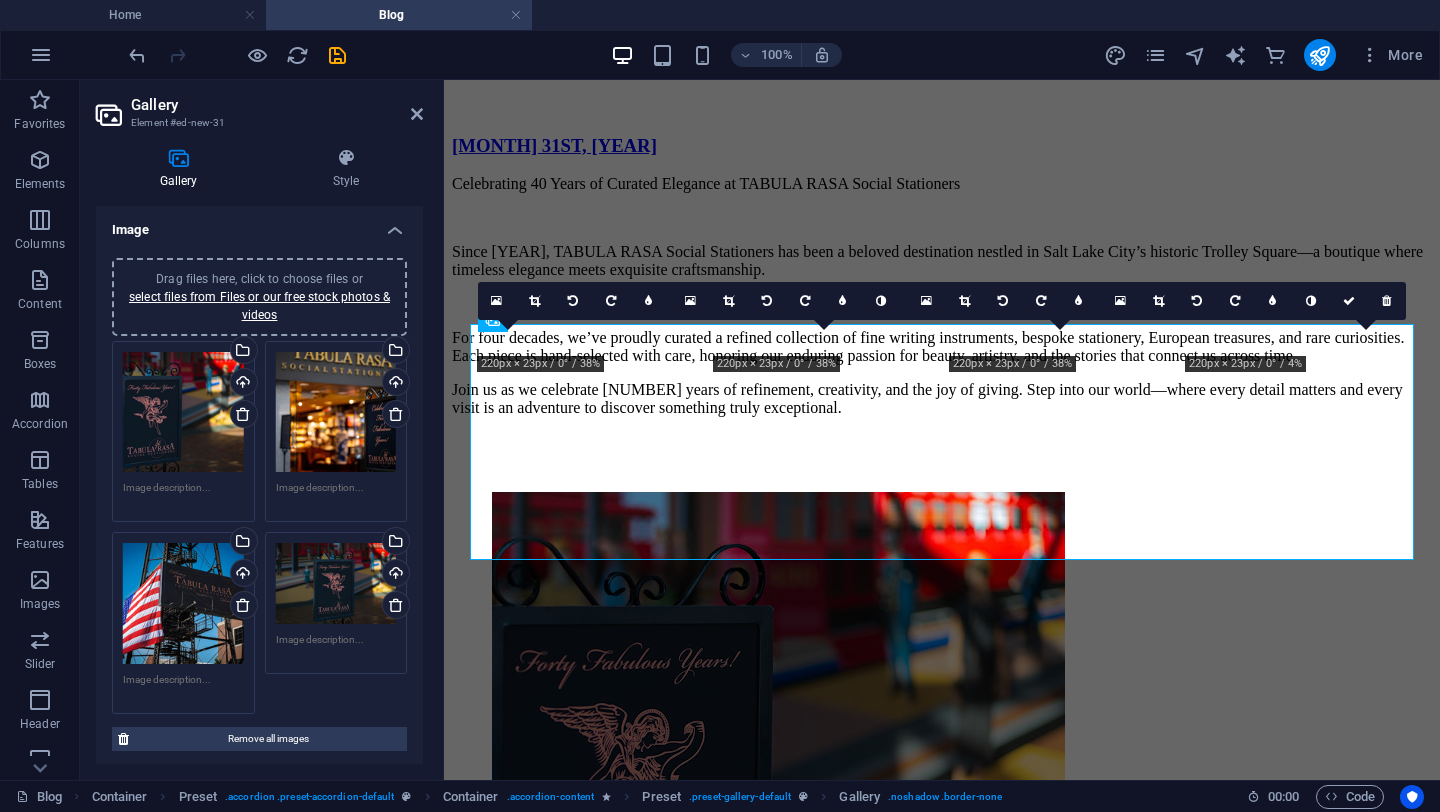 scroll, scrollTop: 714, scrollLeft: 0, axis: vertical 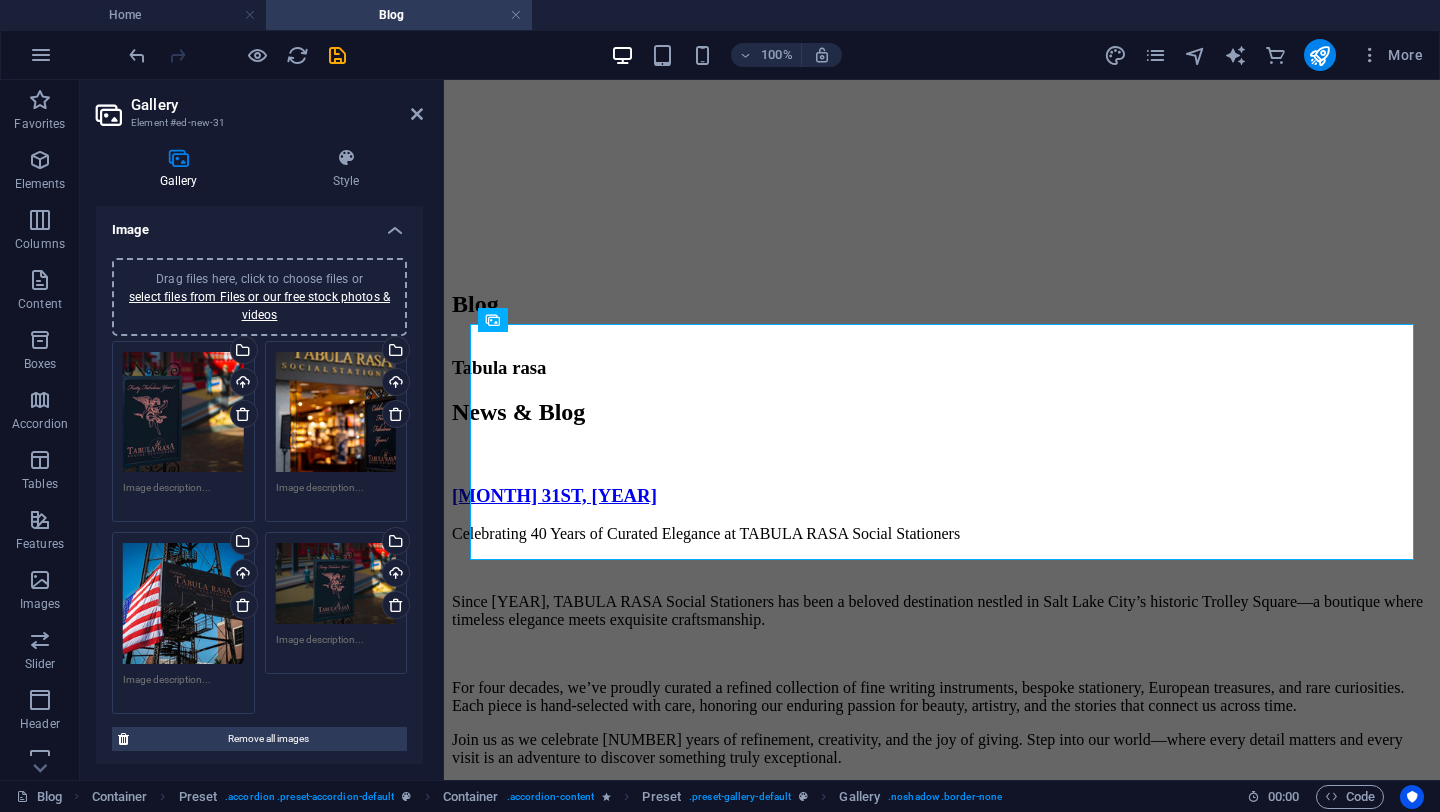 click on "Drag files here, click to choose files or select files from Files or our free stock photos & videos" at bounding box center [336, 583] 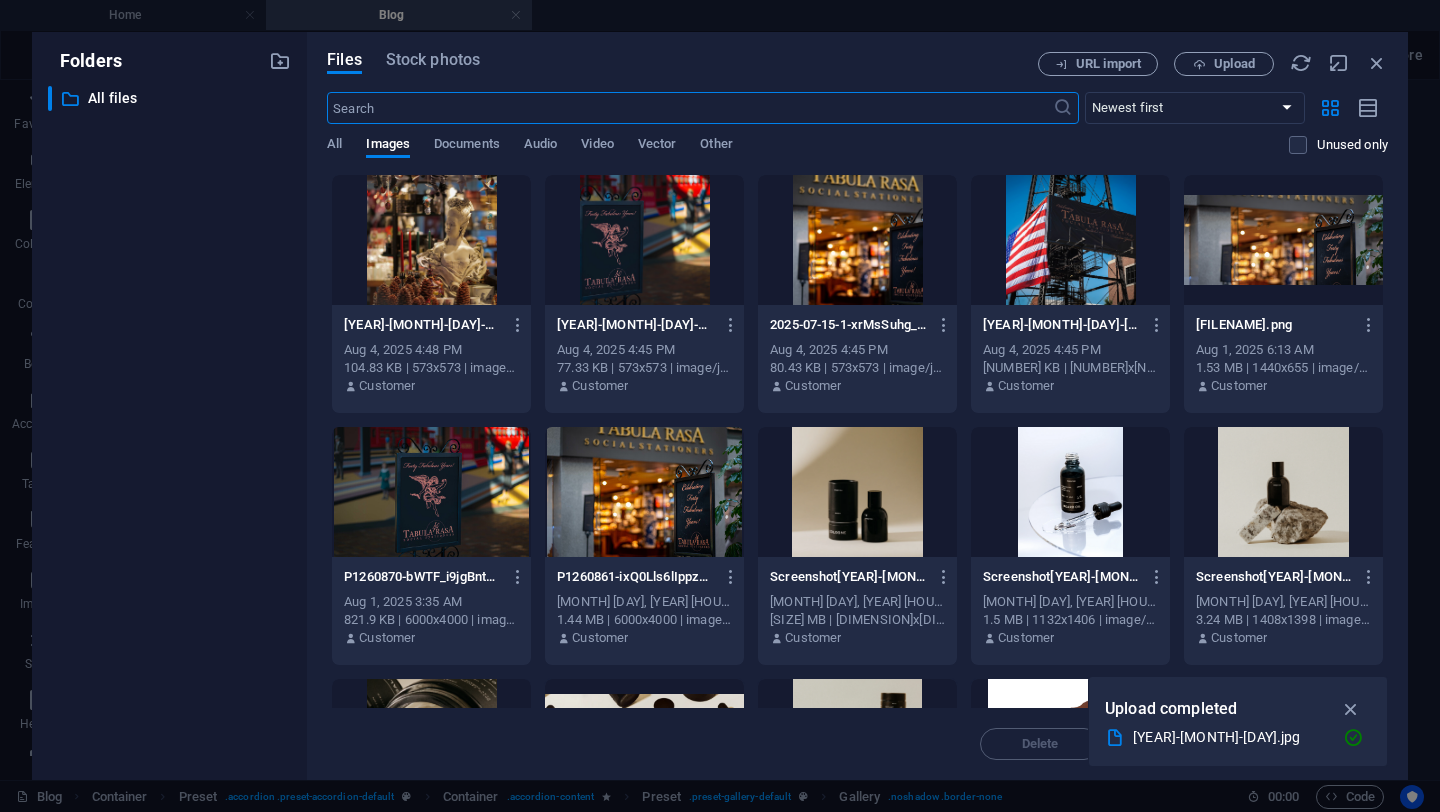 scroll, scrollTop: 1064, scrollLeft: 0, axis: vertical 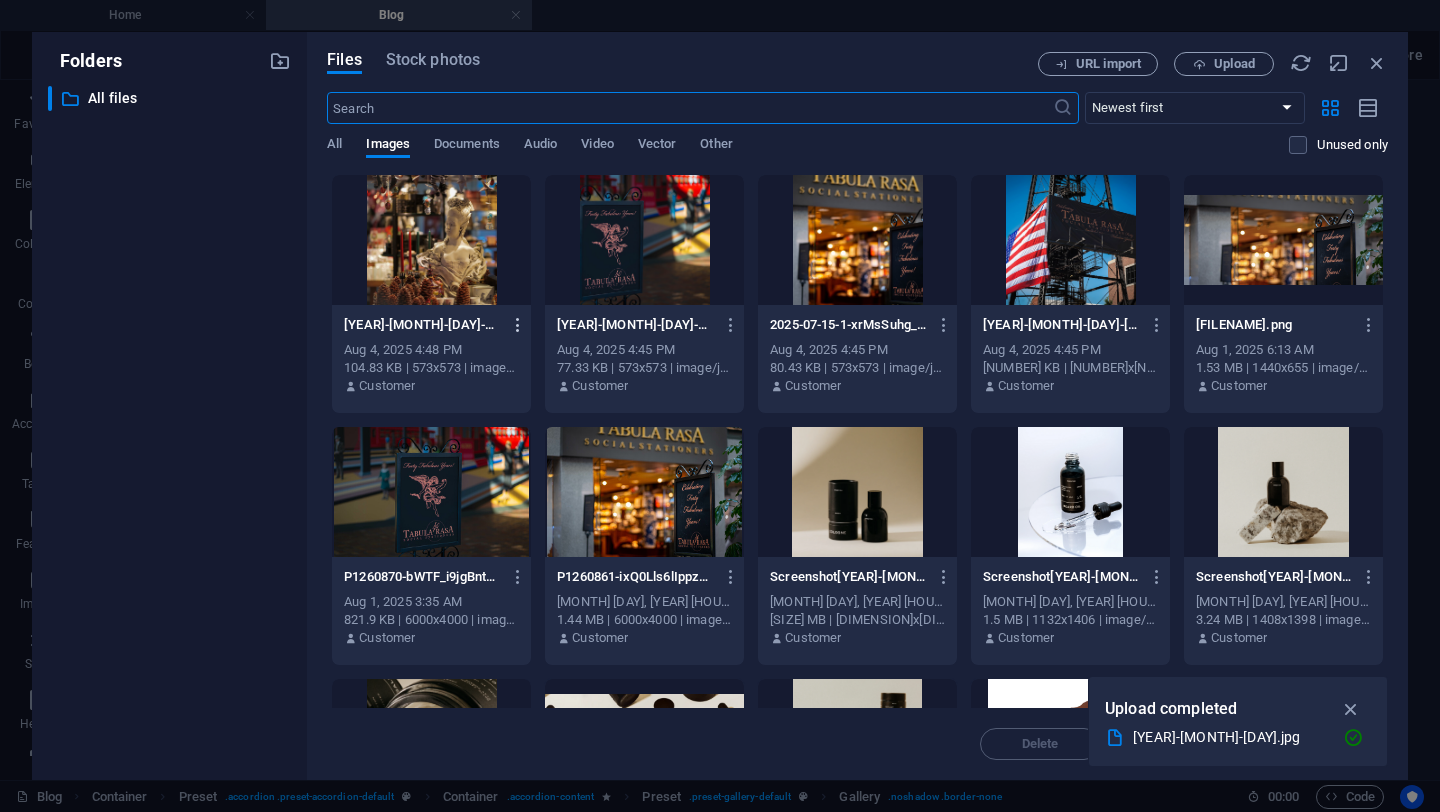 click at bounding box center [518, 325] 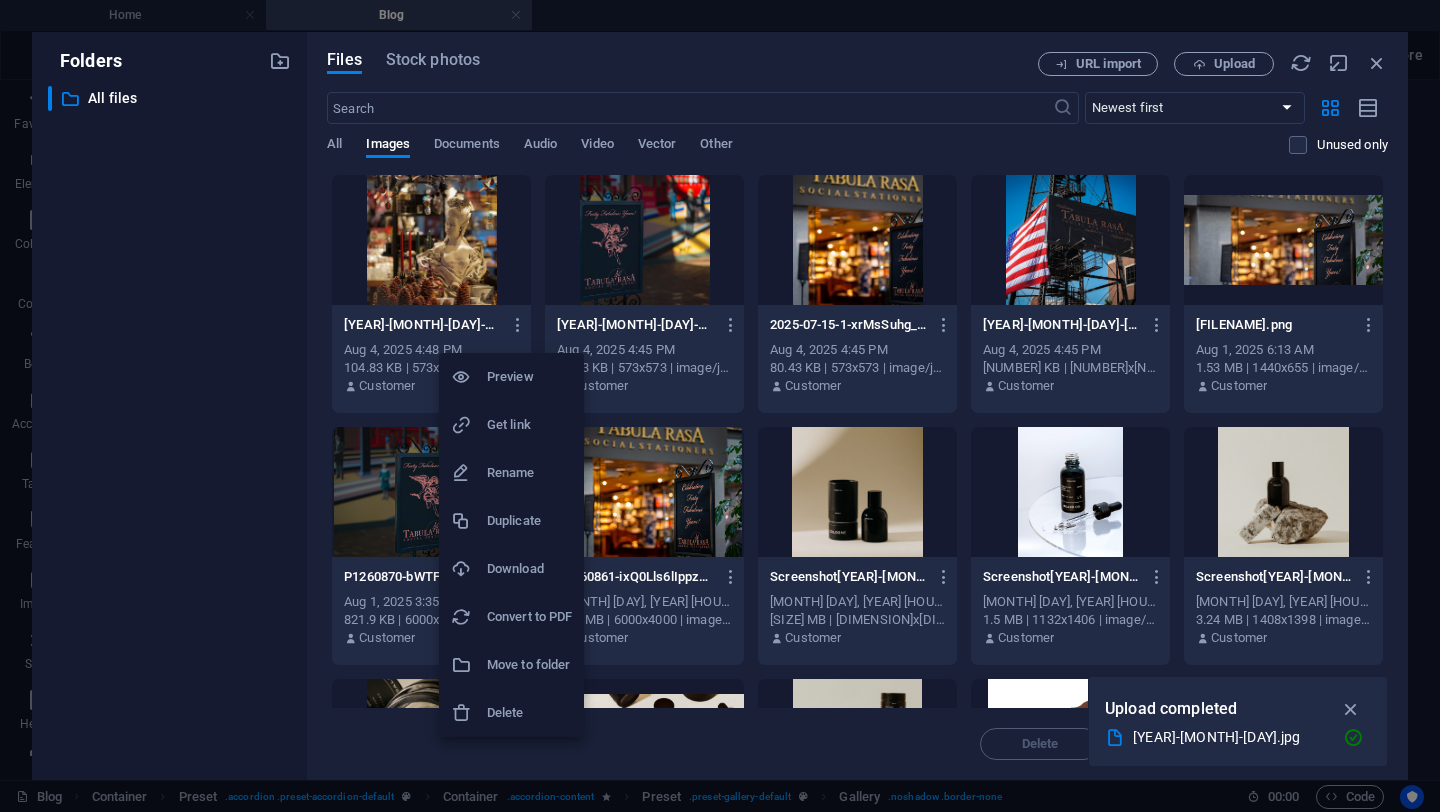 click on "Delete" at bounding box center (529, 713) 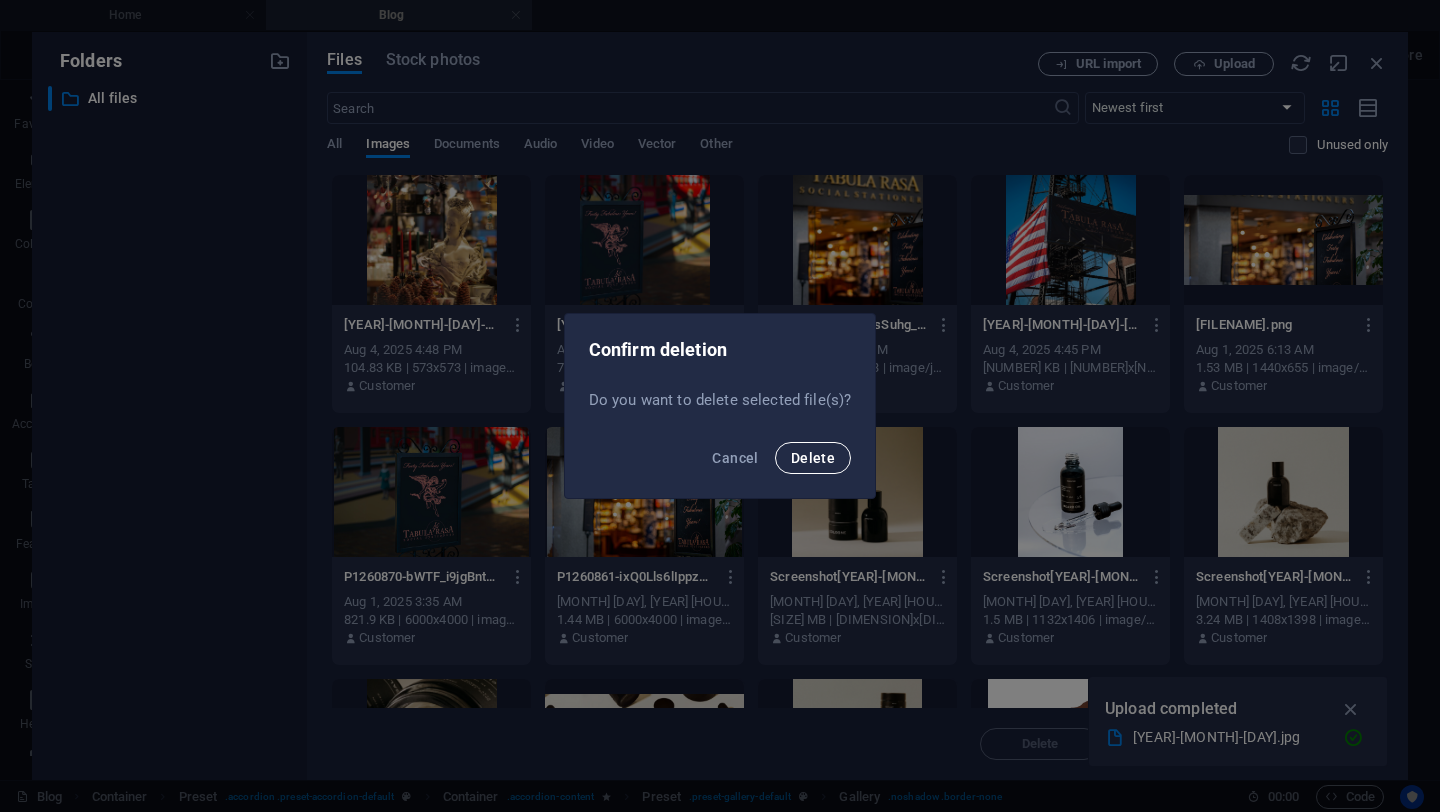 click on "Delete" at bounding box center [813, 458] 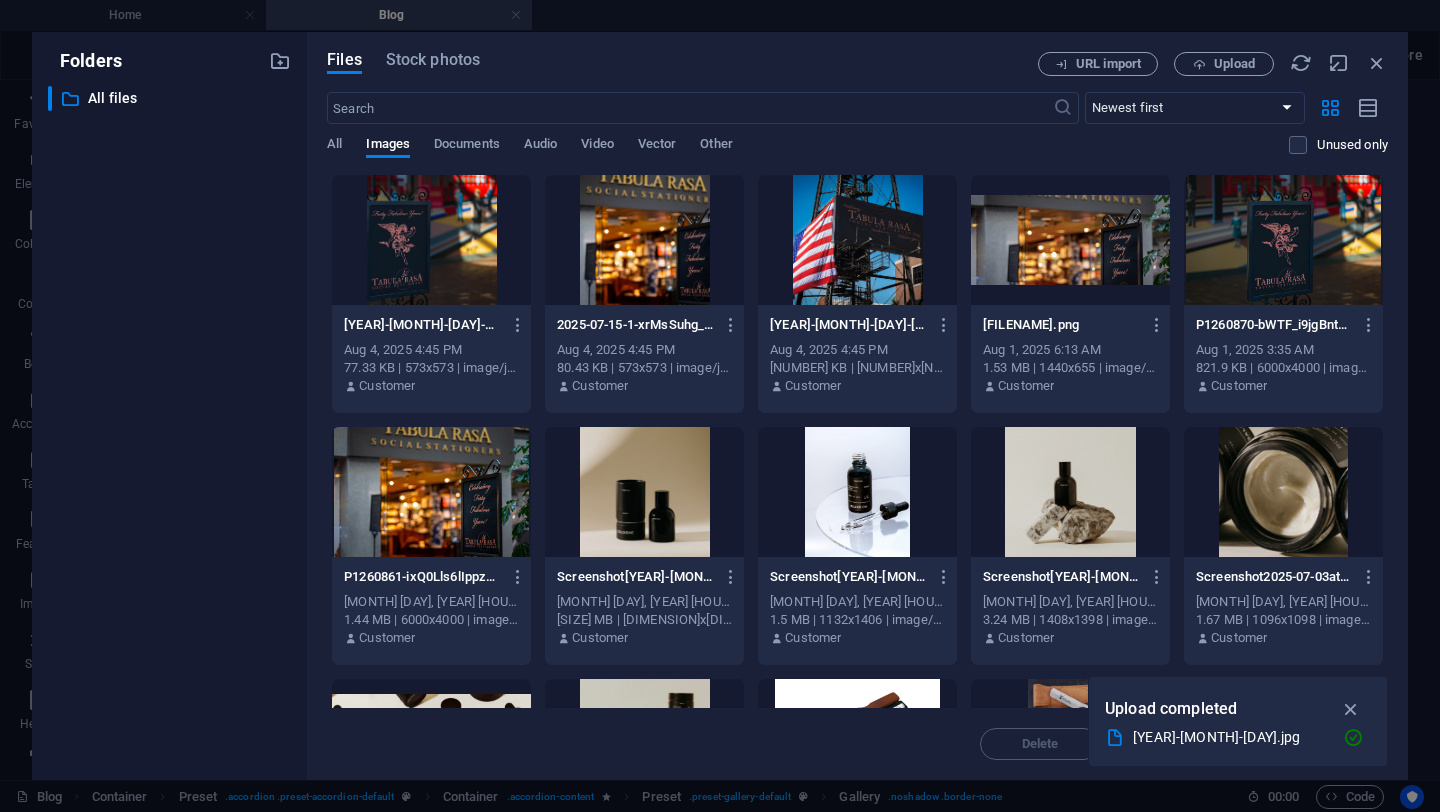 click at bounding box center (1070, 240) 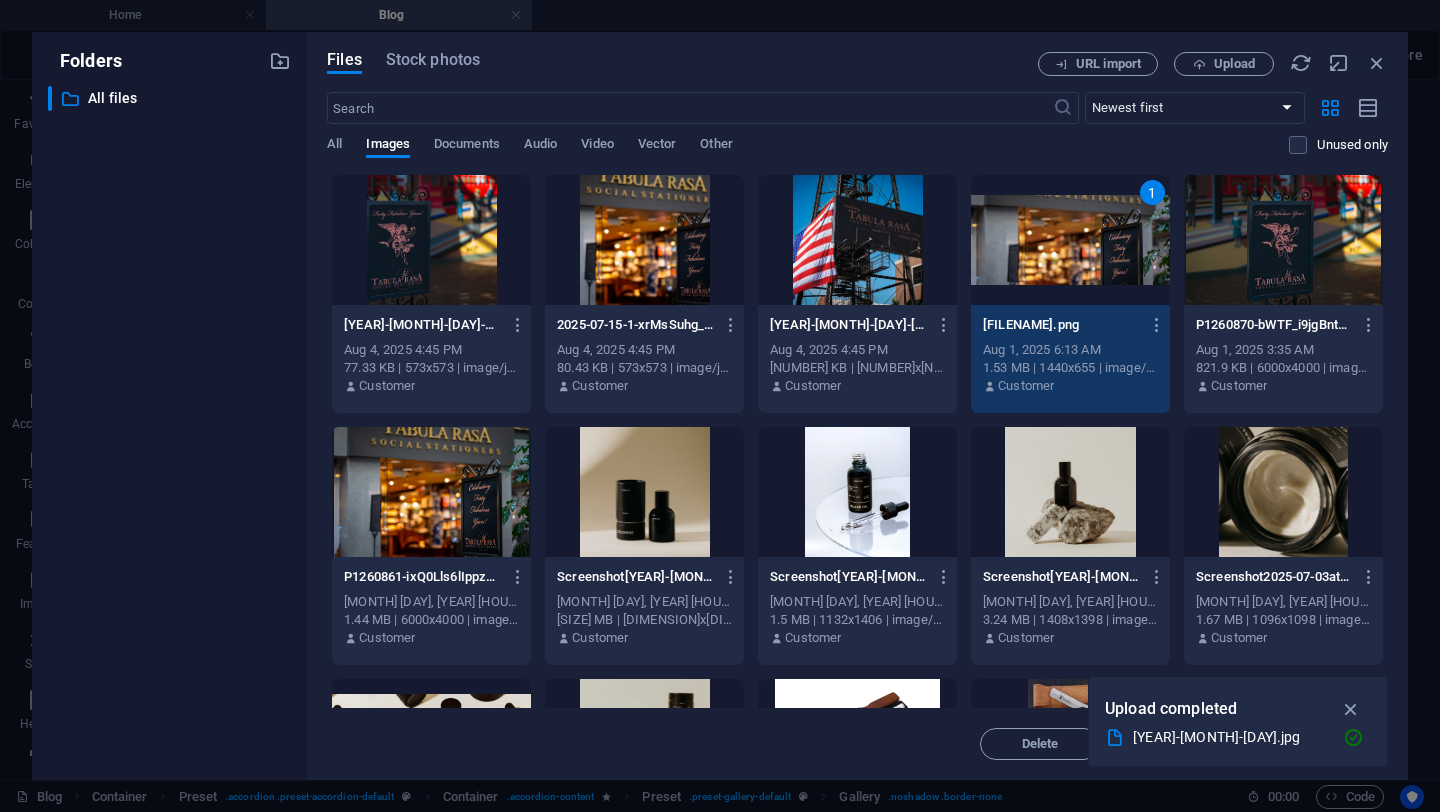 click on "1" at bounding box center (1070, 240) 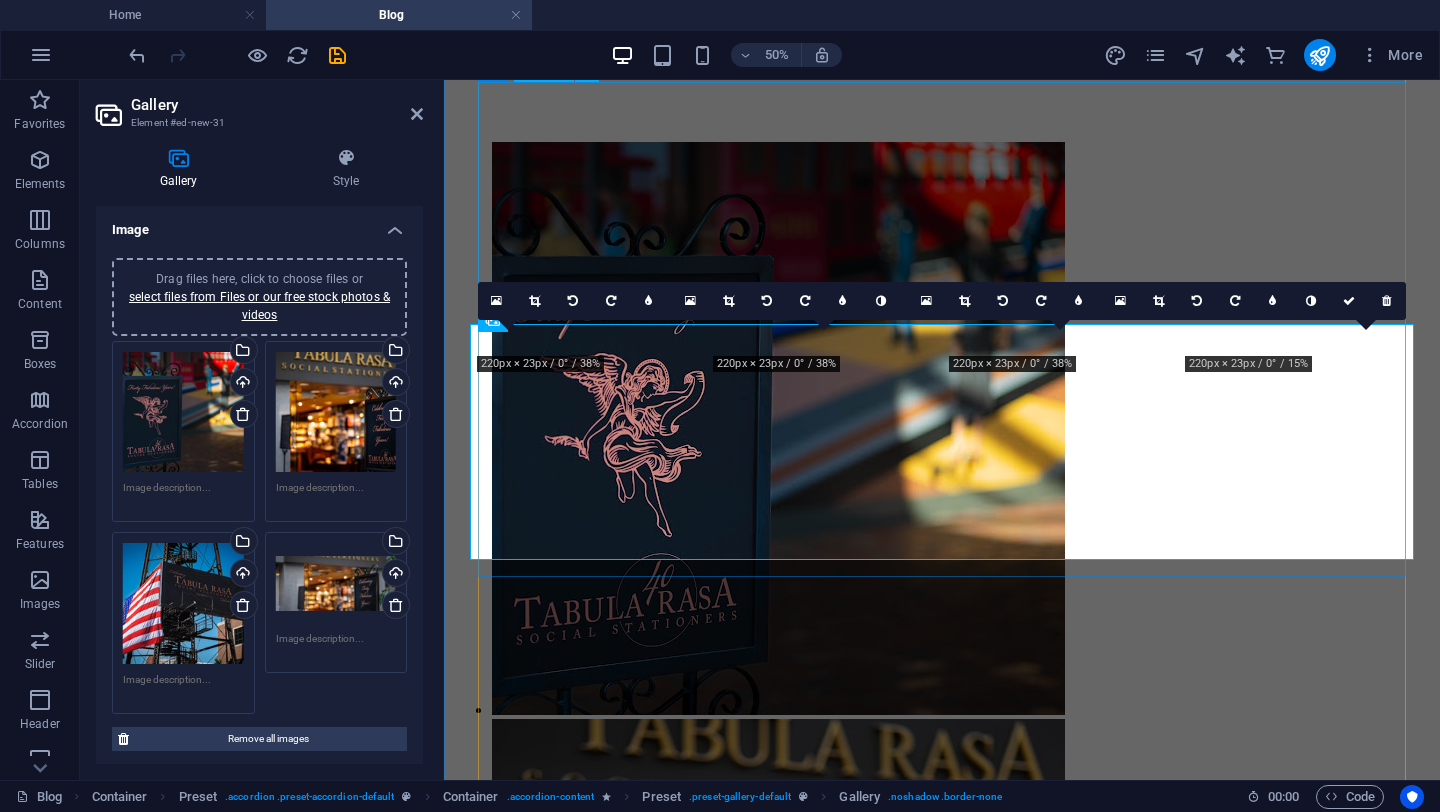 scroll, scrollTop: 714, scrollLeft: 0, axis: vertical 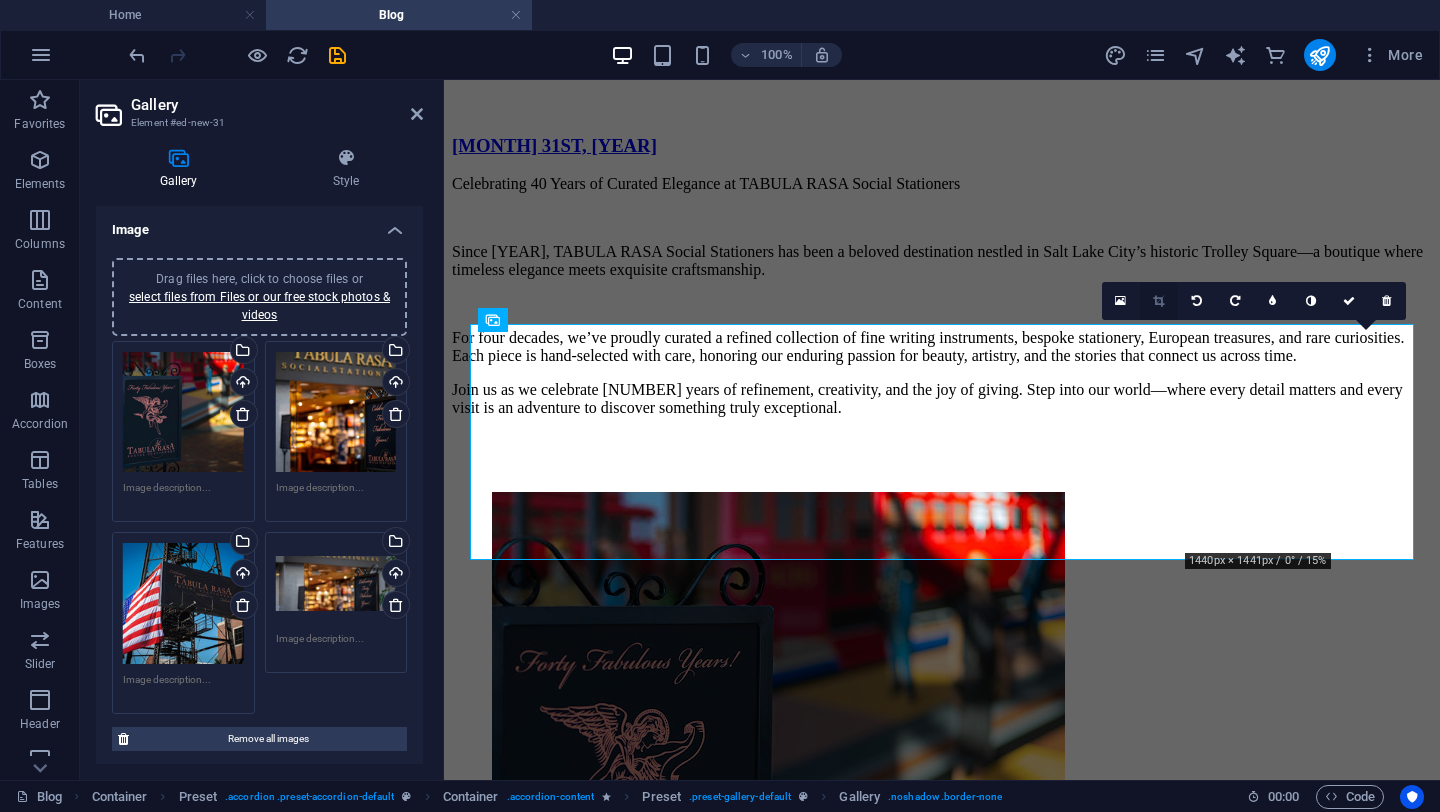 click at bounding box center [1158, 301] 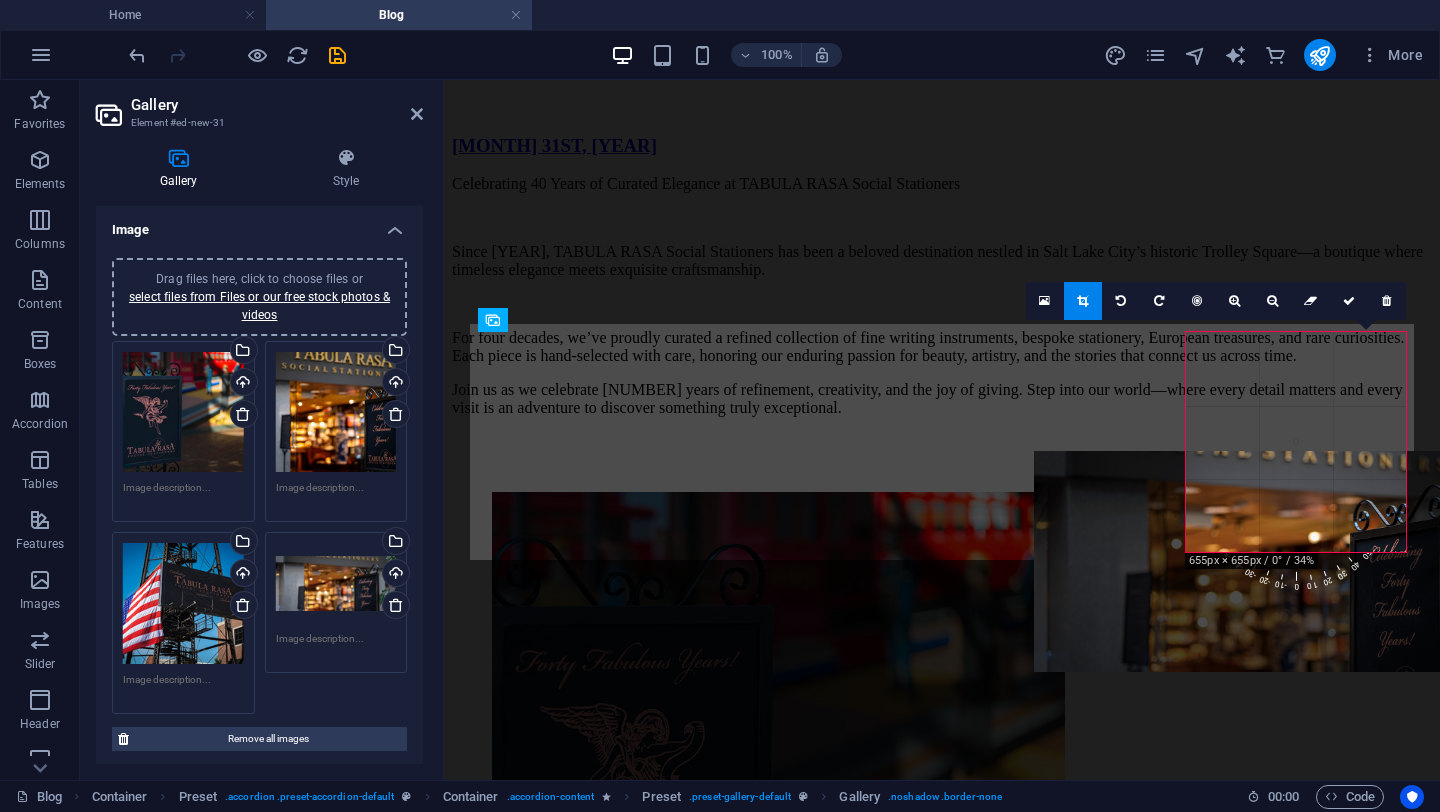 drag, startPoint x: 1337, startPoint y: 438, endPoint x: 1281, endPoint y: 544, distance: 119.88328 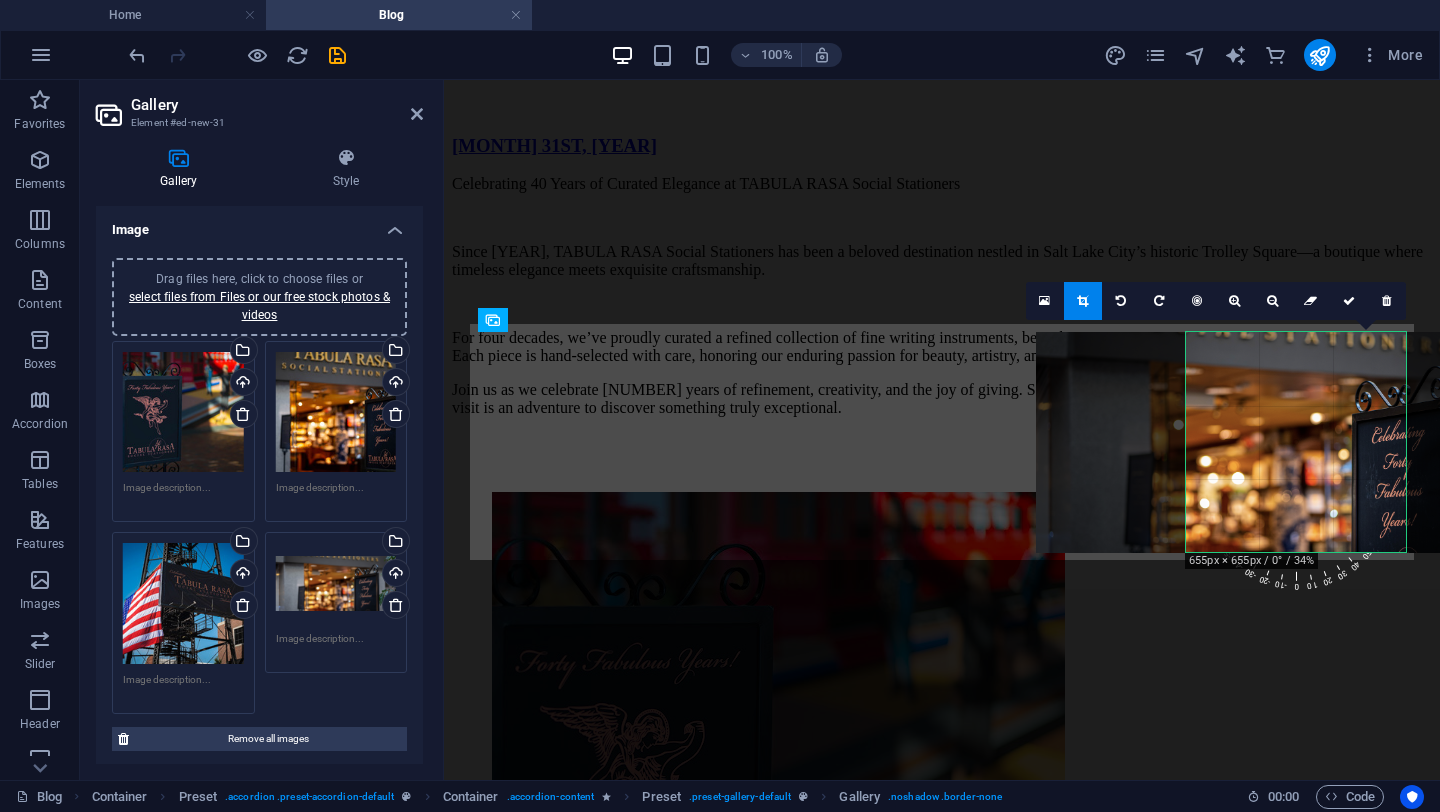 click at bounding box center (1278, 442) 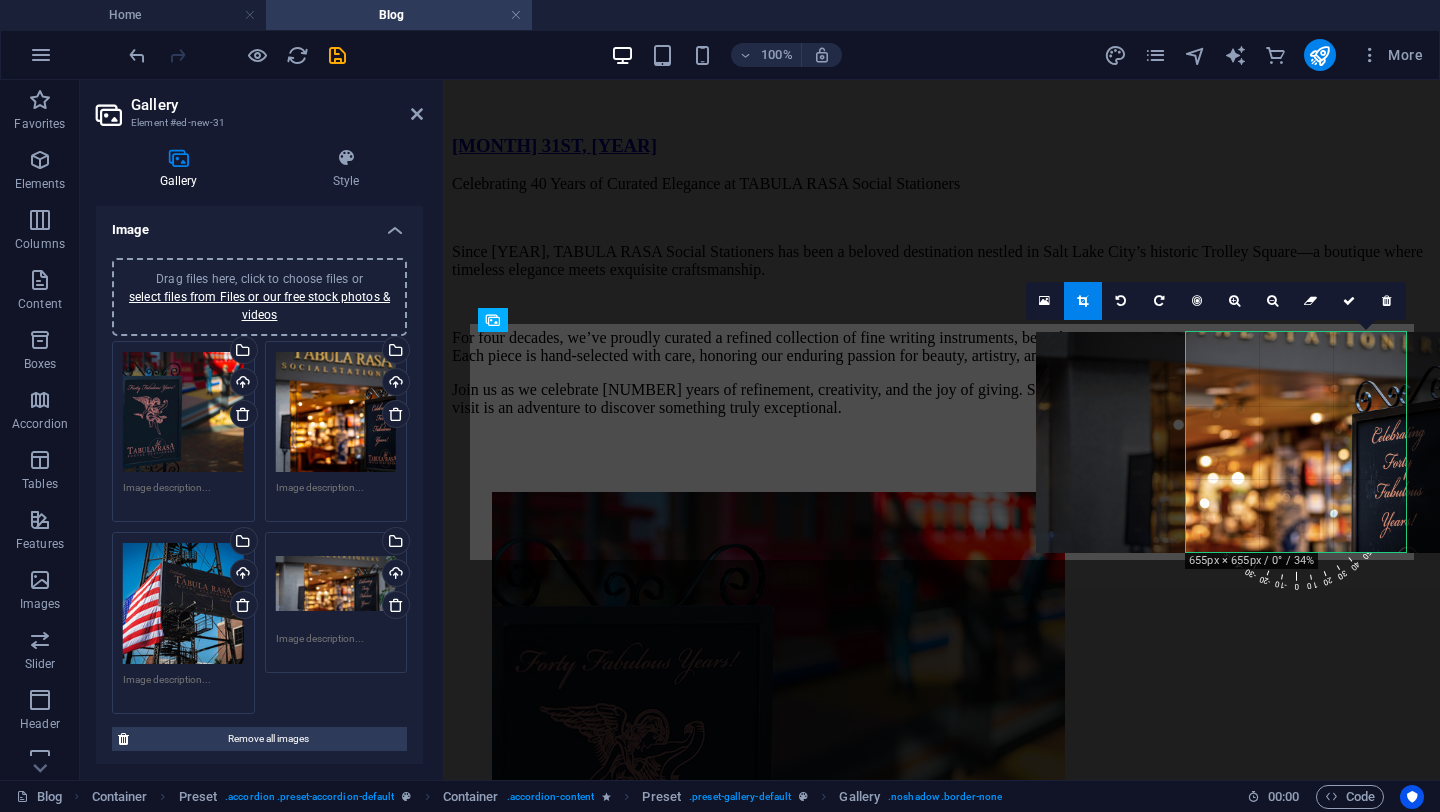 click on "Drag files here, click to choose files or select files from Files or our free stock photos & videos" at bounding box center [336, 583] 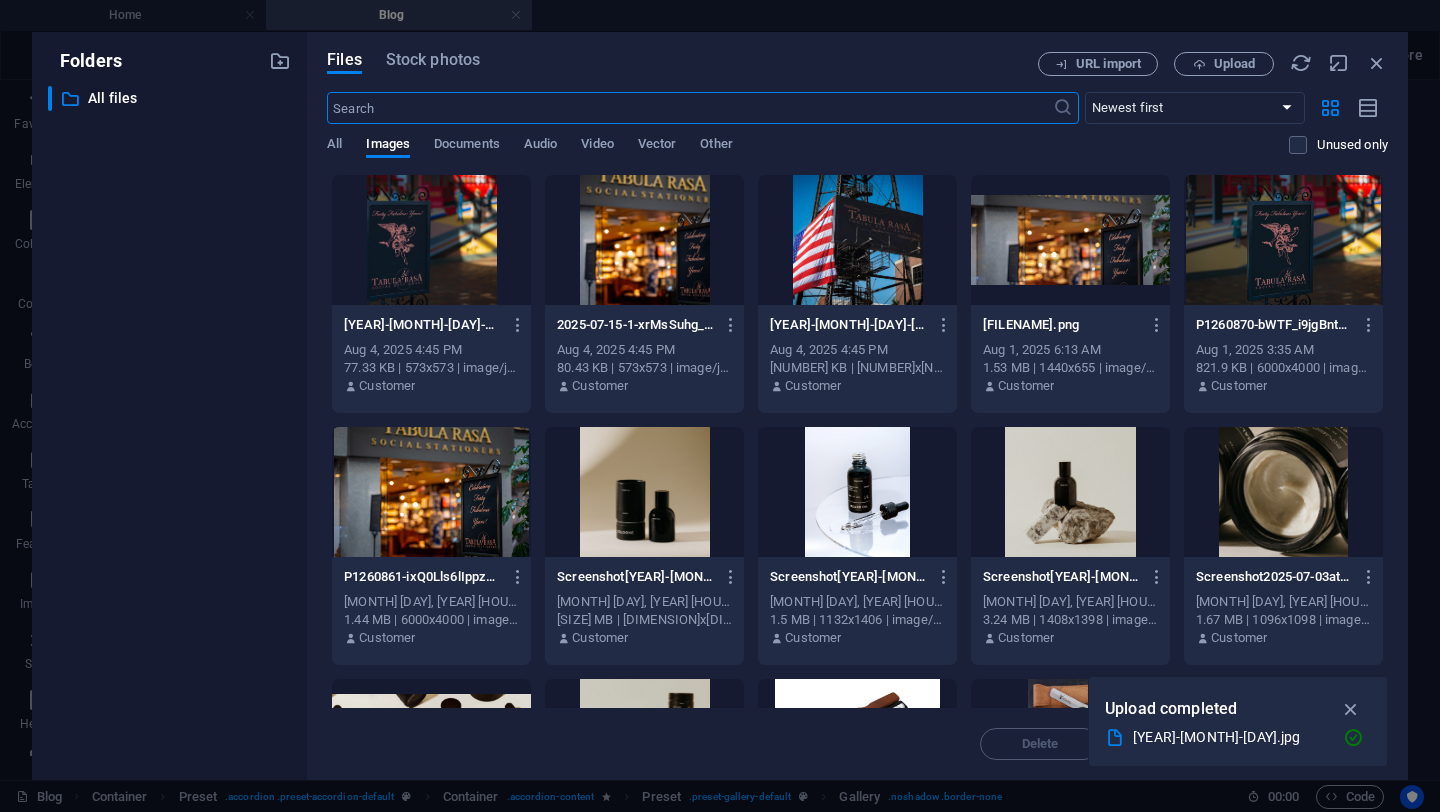 scroll, scrollTop: 1064, scrollLeft: 0, axis: vertical 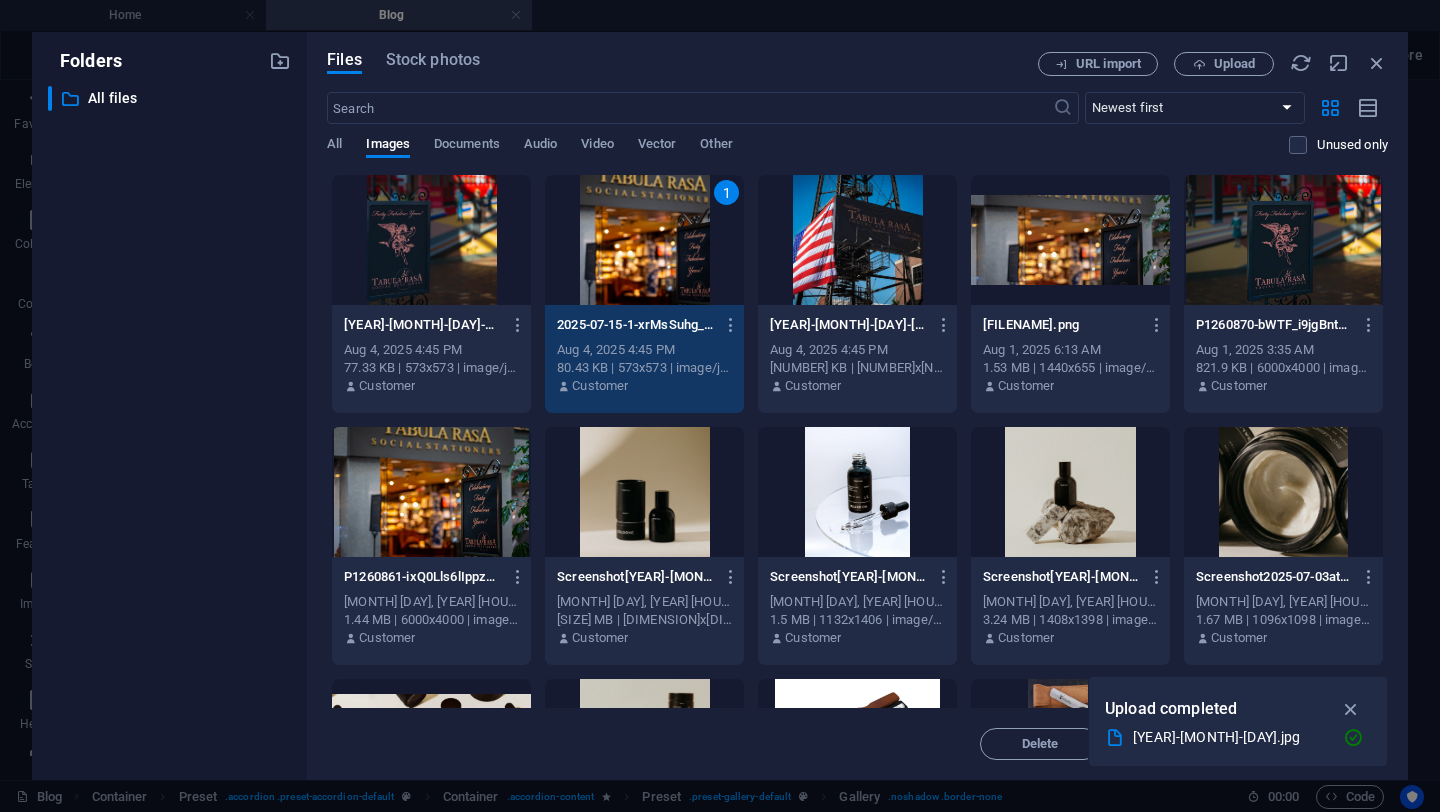 click on "1" at bounding box center [644, 240] 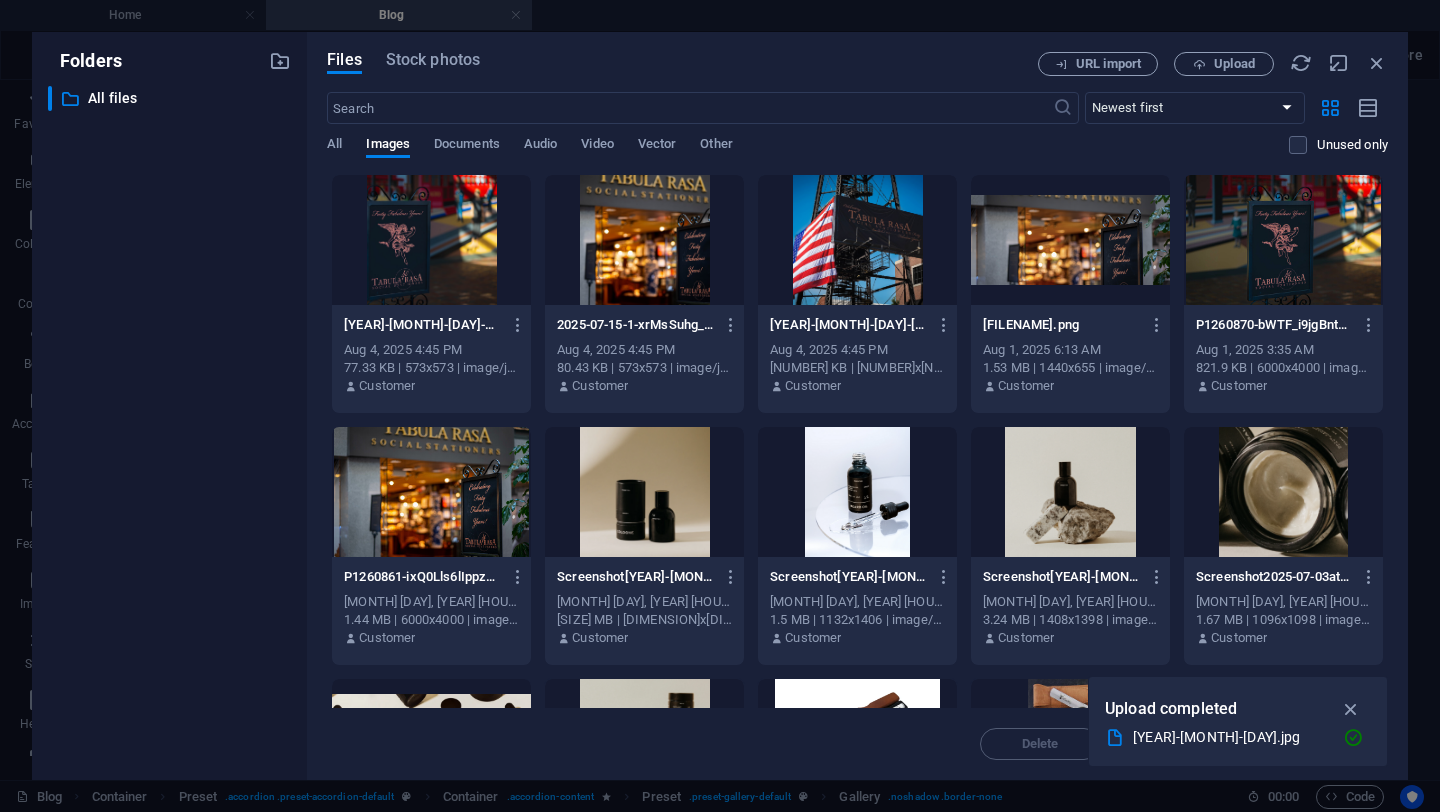 click at bounding box center (644, 240) 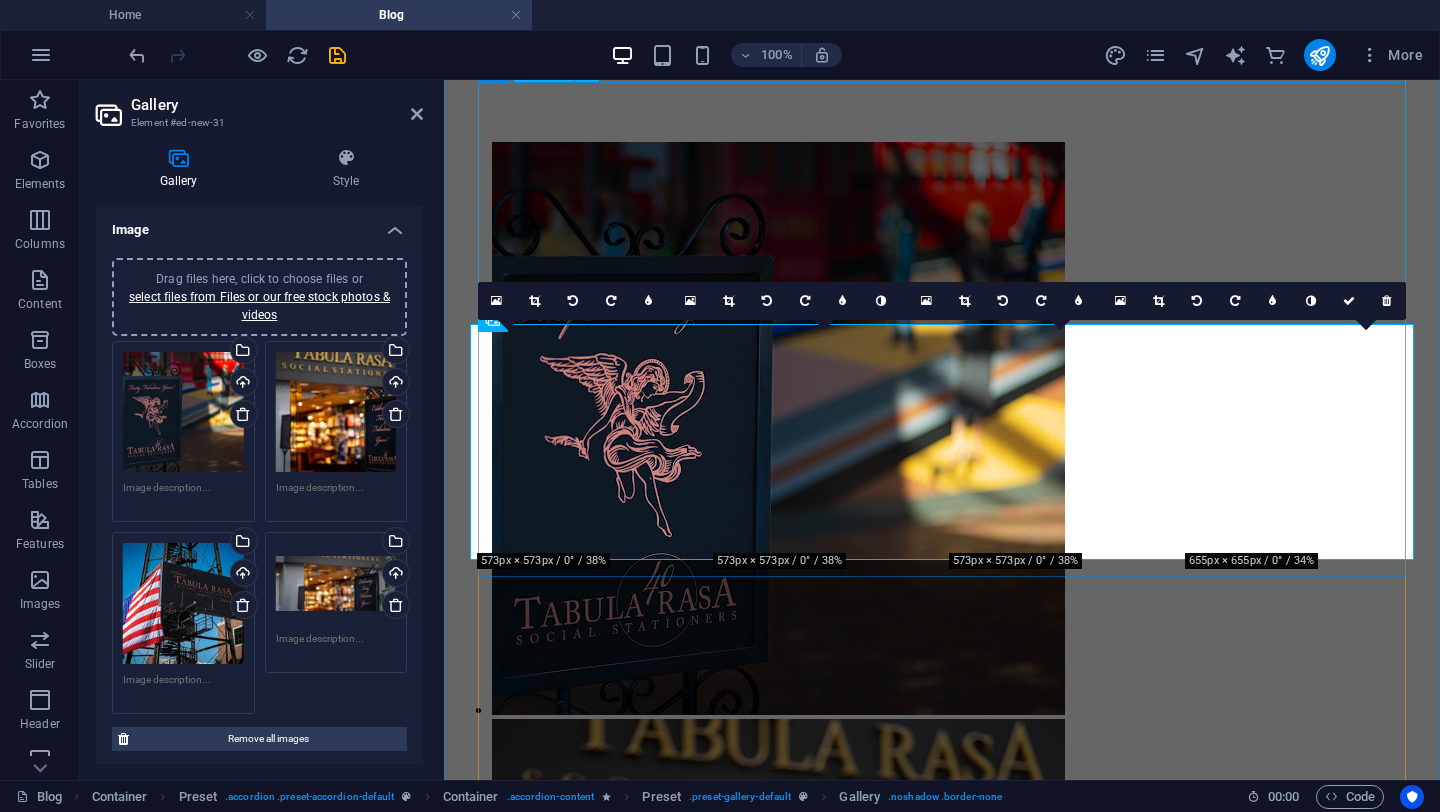 scroll, scrollTop: 714, scrollLeft: 0, axis: vertical 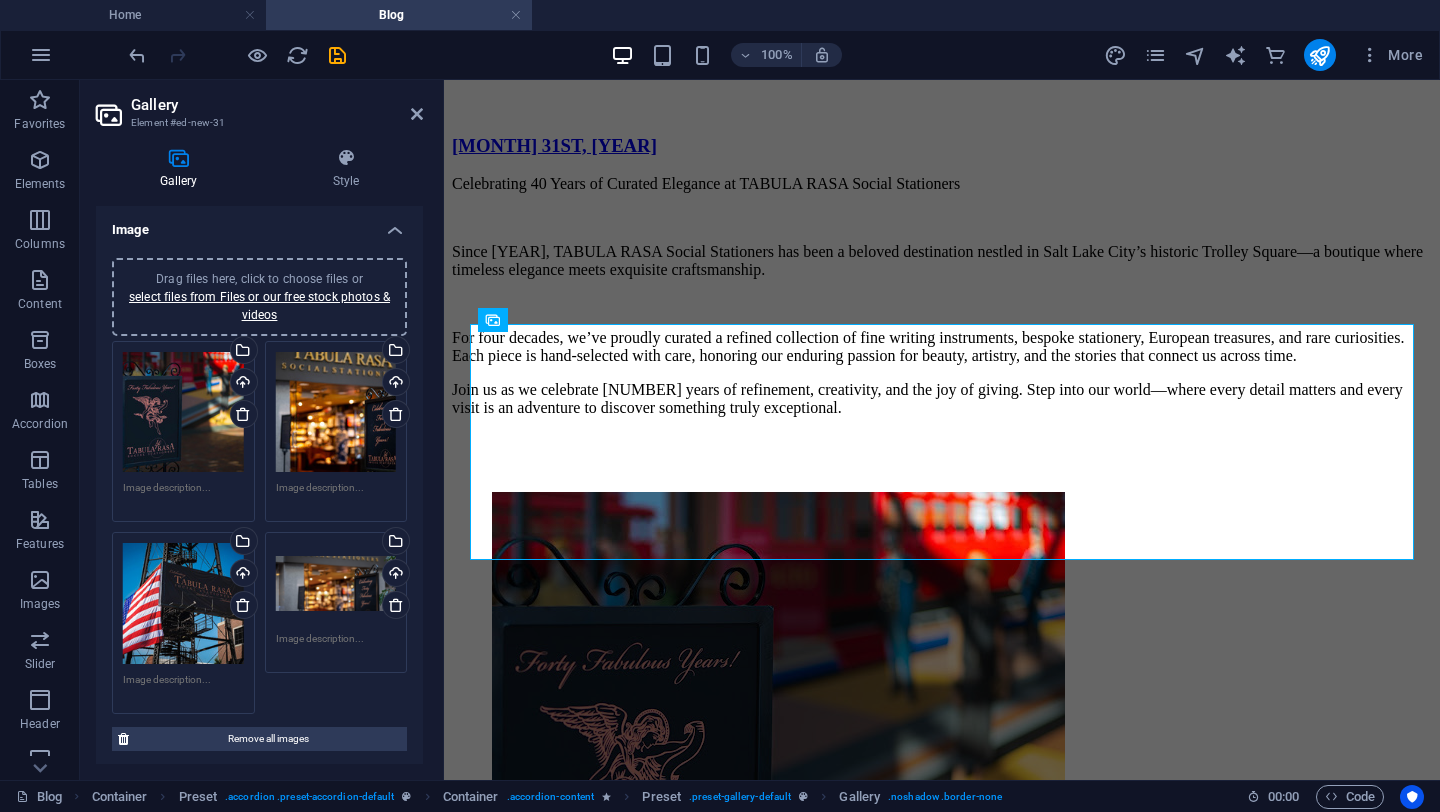 click on "Drag files here, click to choose files or select files from Files or our free stock photos & videos" at bounding box center (336, 583) 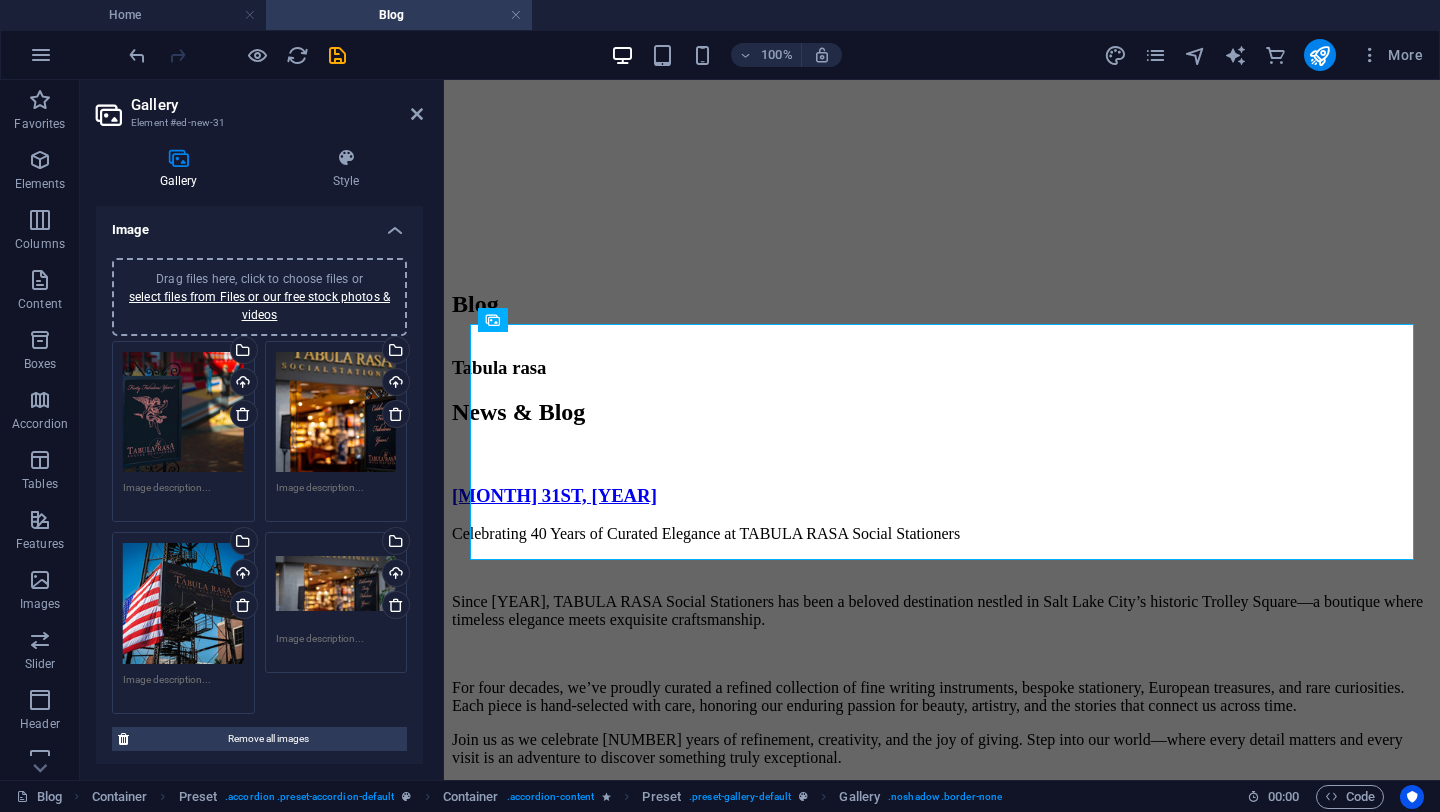 scroll, scrollTop: 1064, scrollLeft: 0, axis: vertical 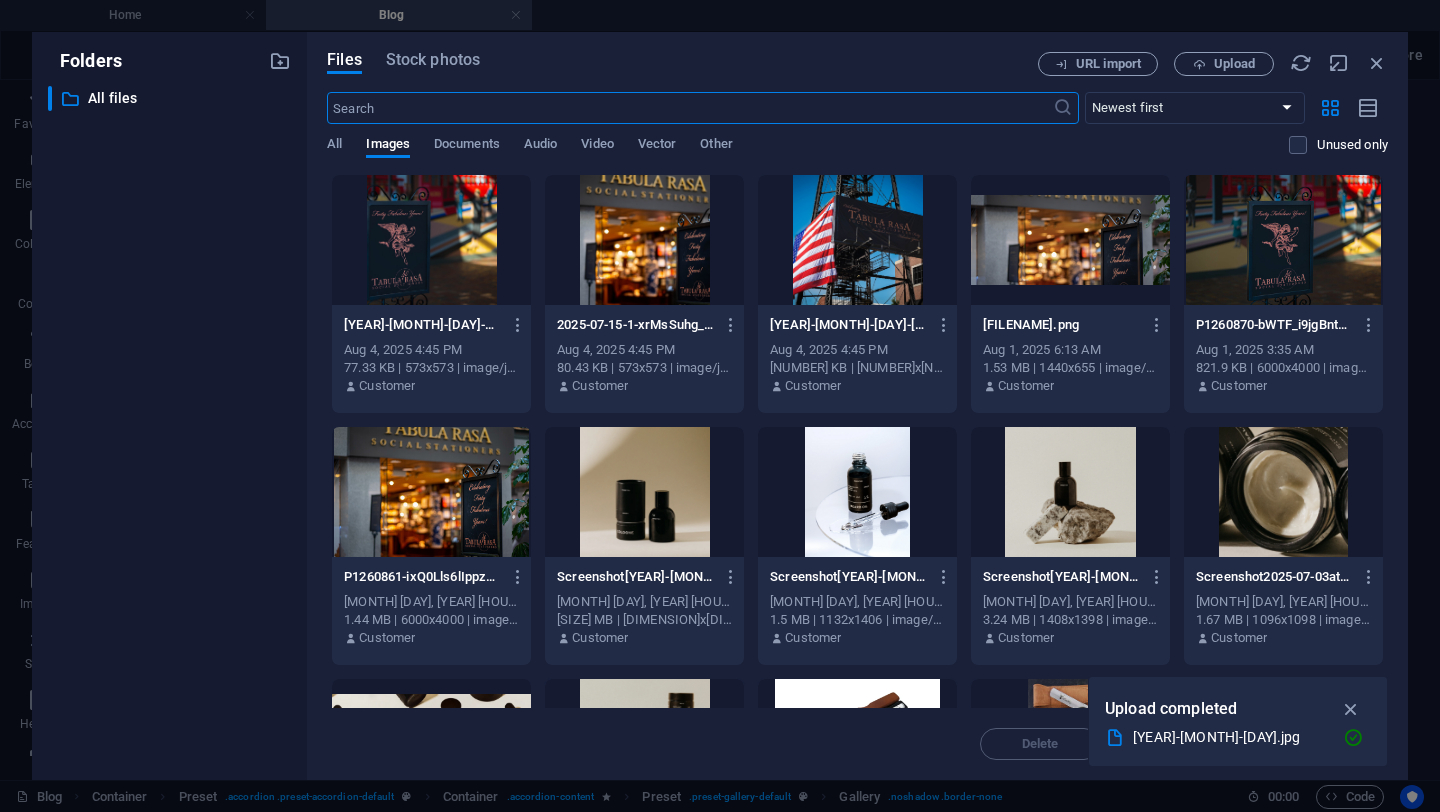 click at bounding box center (431, 492) 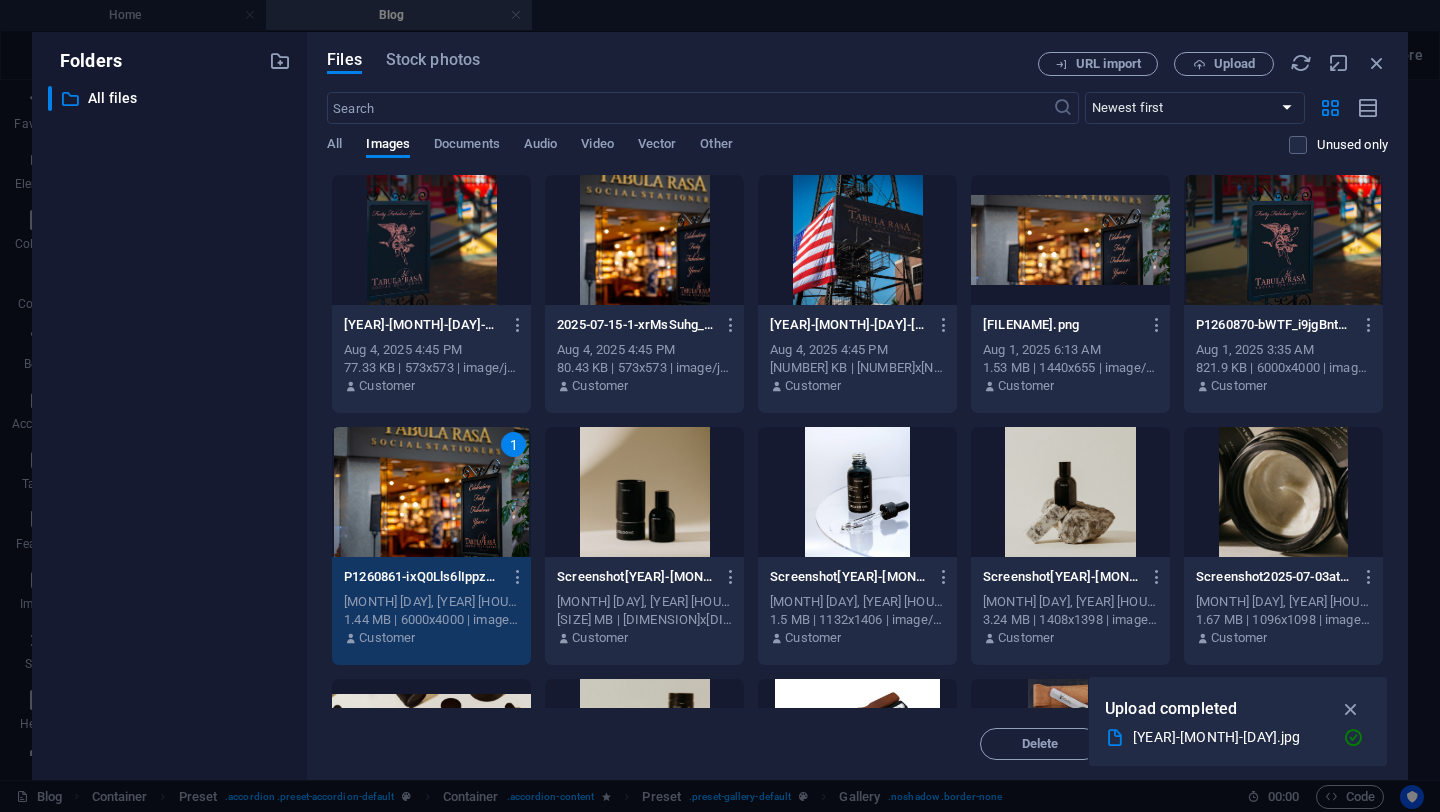 click on "1" at bounding box center [431, 492] 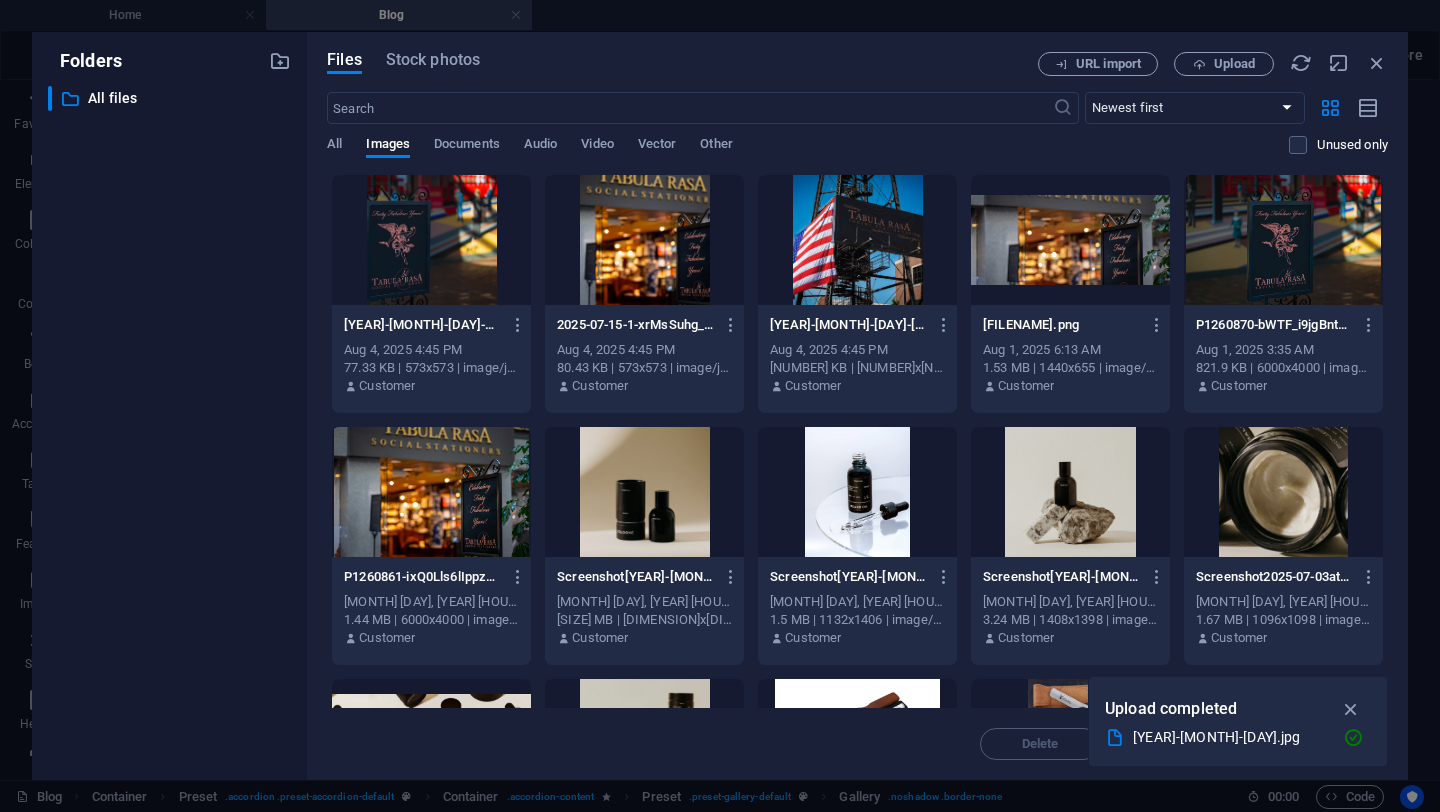 click at bounding box center (431, 492) 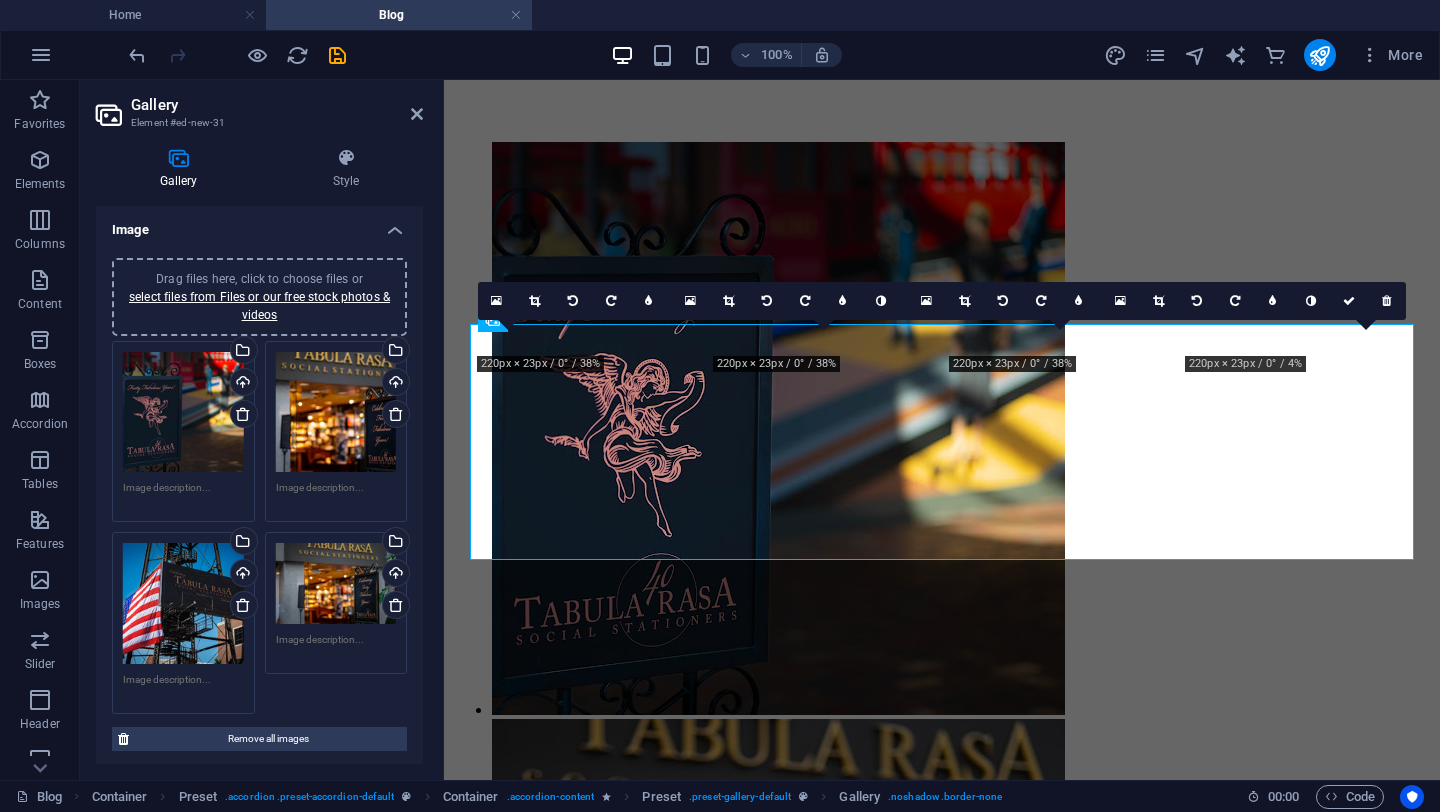 scroll, scrollTop: 714, scrollLeft: 0, axis: vertical 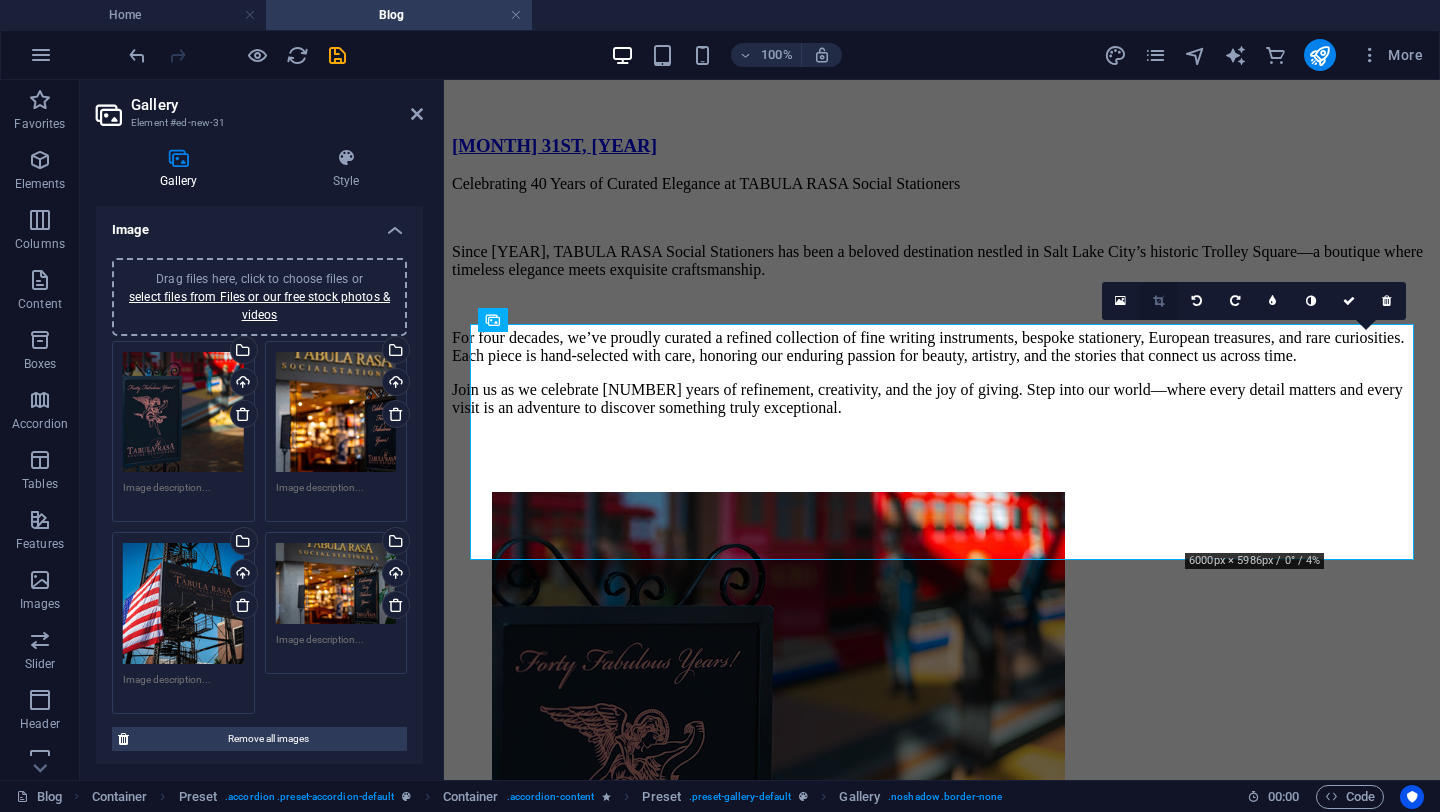 click at bounding box center [1158, 301] 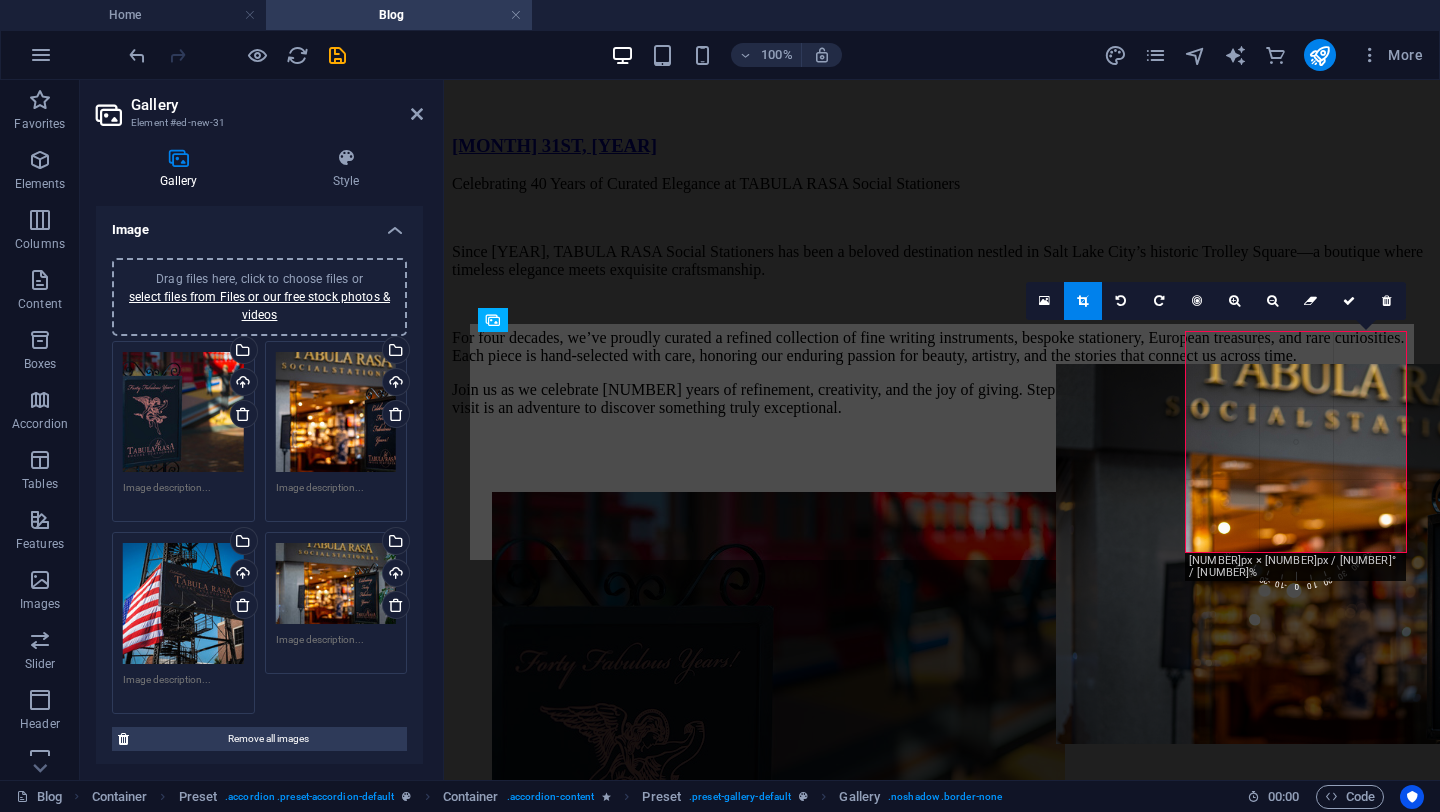 drag, startPoint x: 1264, startPoint y: 439, endPoint x: 1296, endPoint y: 584, distance: 148.48906 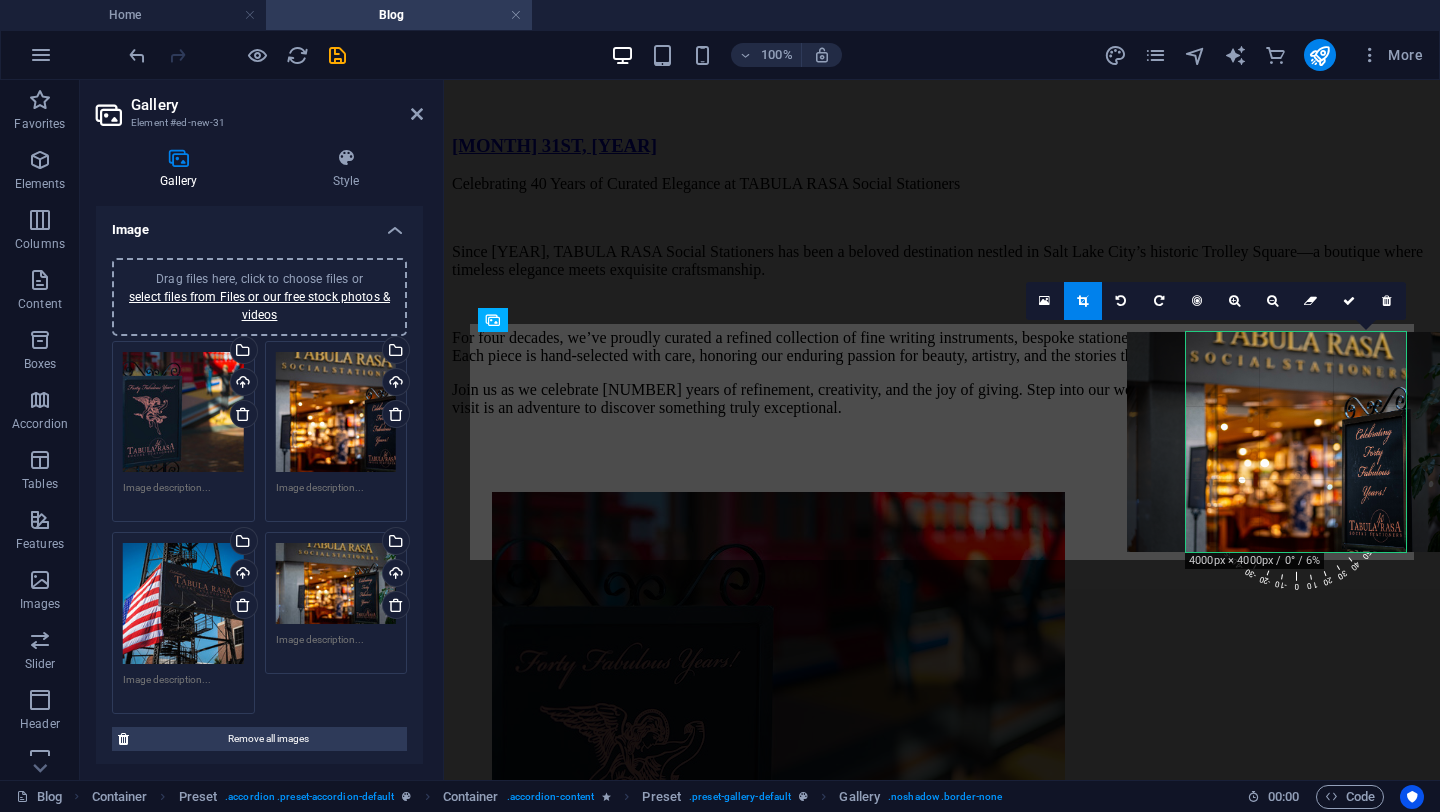 click on "Drag files here, click to choose files or select files from Files or our free stock photos & videos" at bounding box center [336, 583] 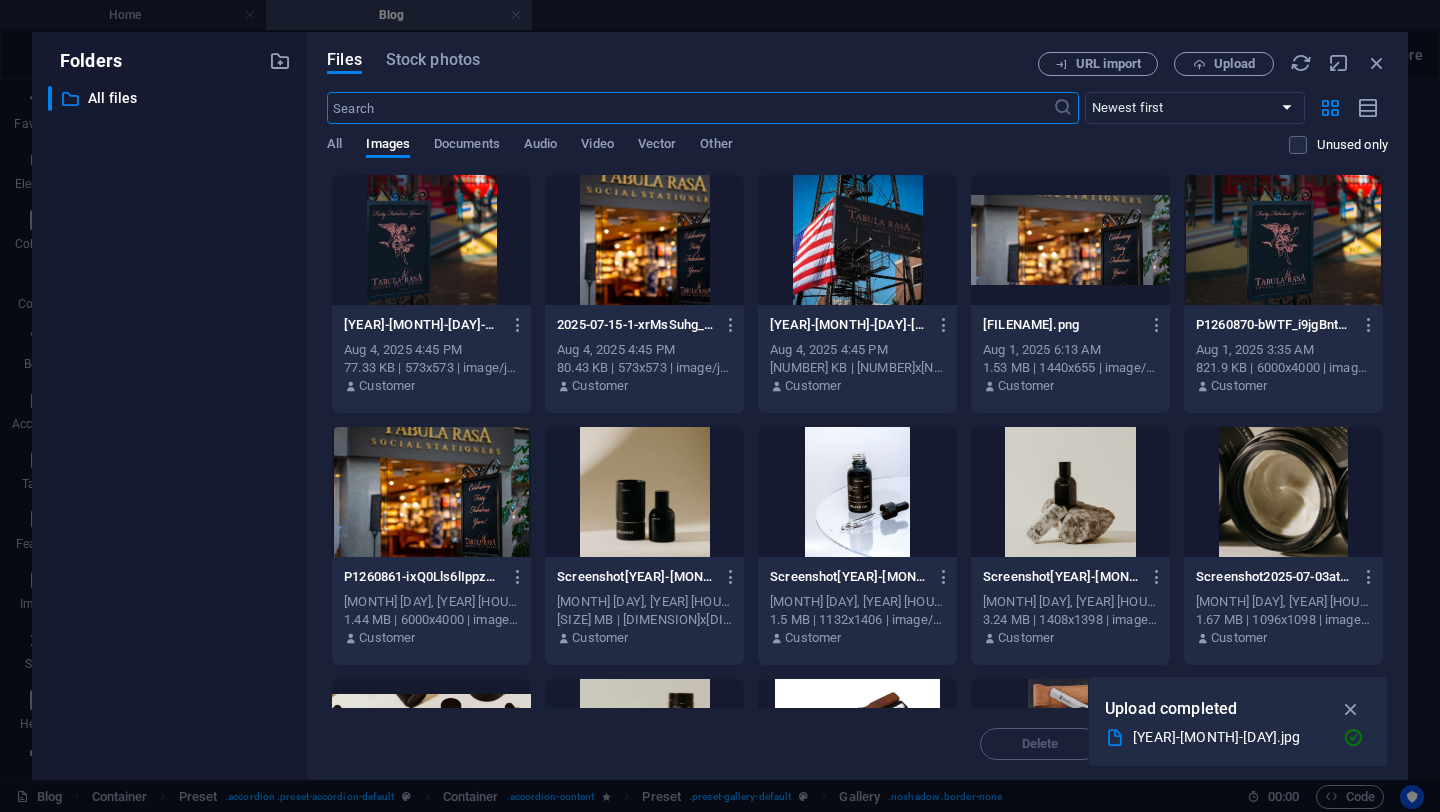 scroll, scrollTop: 1064, scrollLeft: 0, axis: vertical 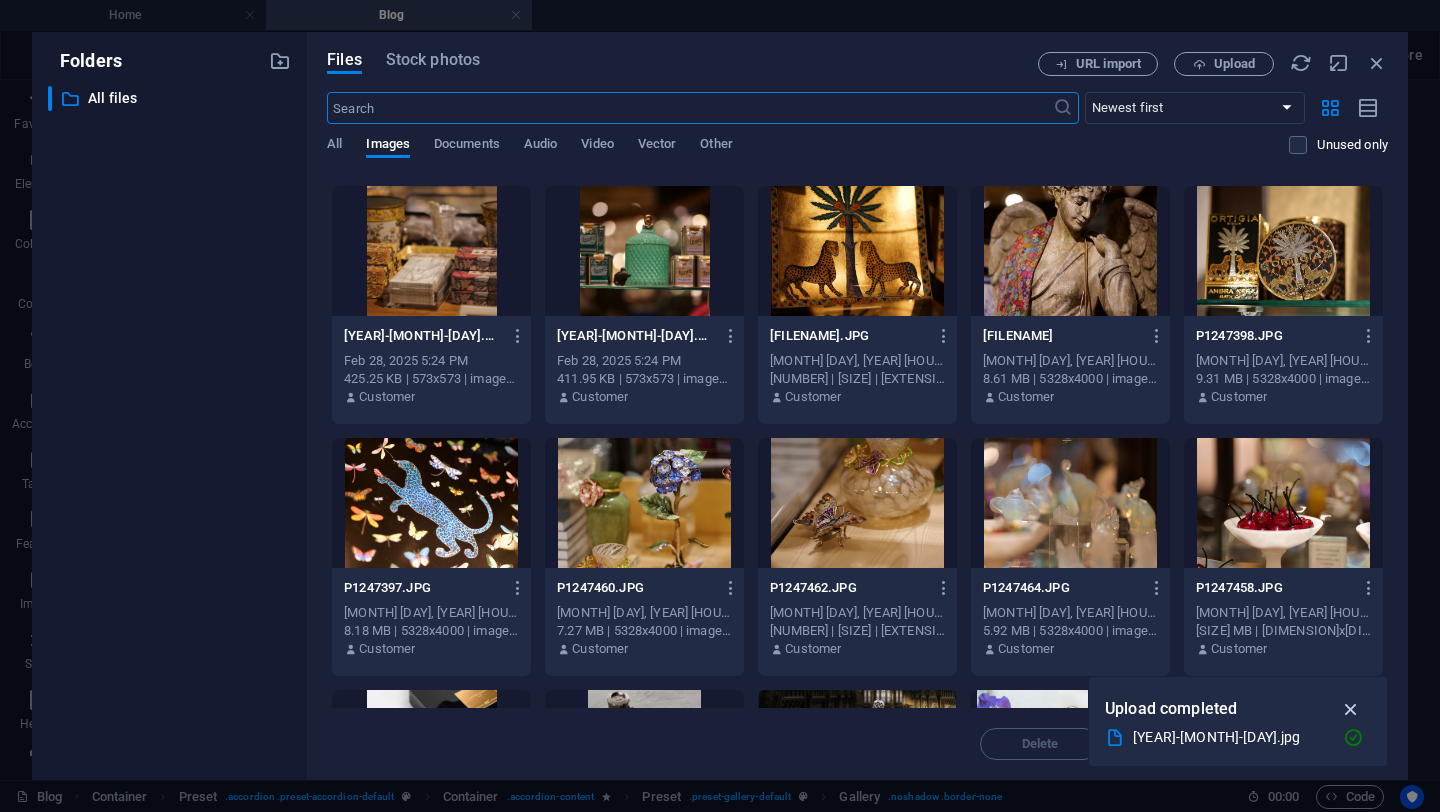 click at bounding box center (1351, 709) 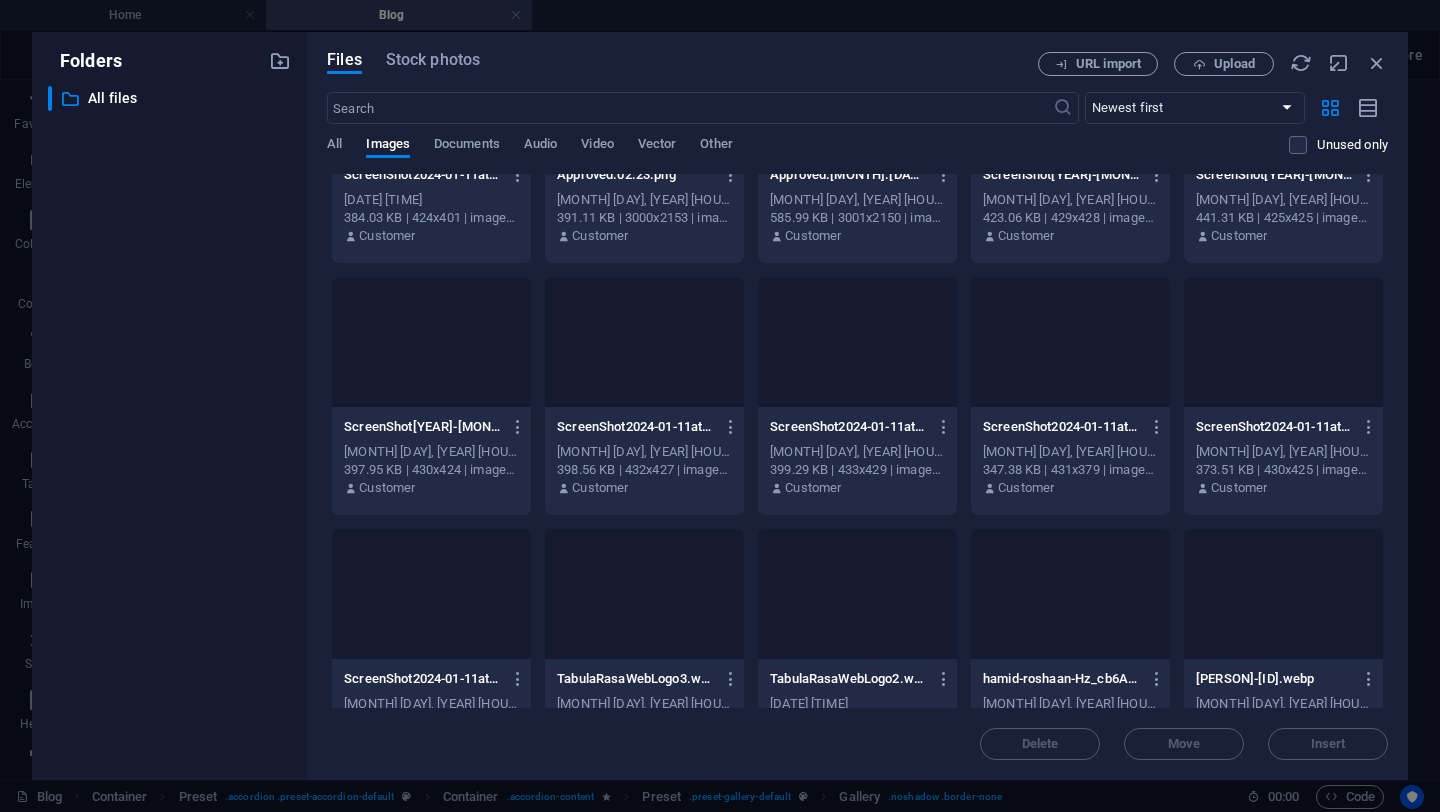scroll, scrollTop: 38980, scrollLeft: 0, axis: vertical 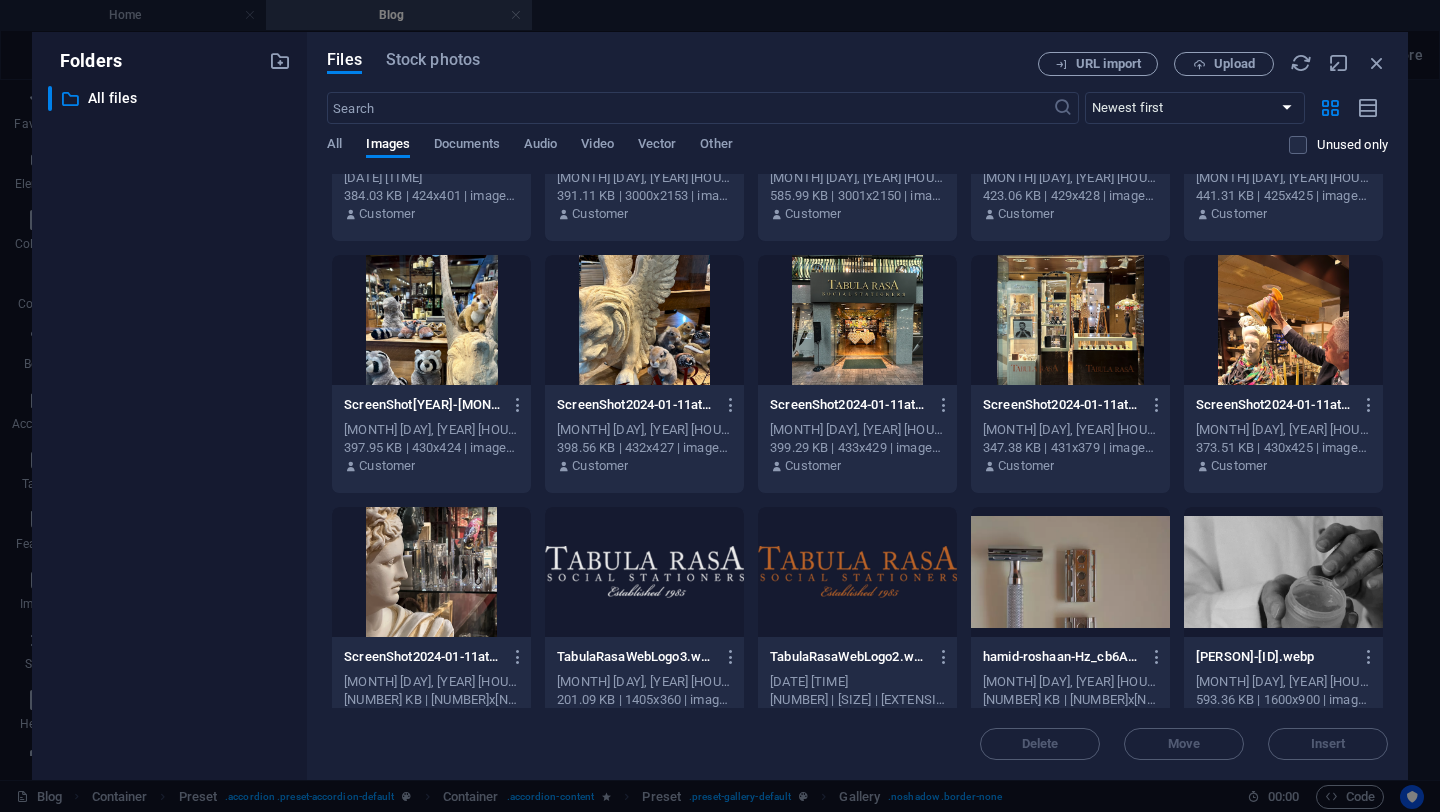 click at bounding box center [1283, 320] 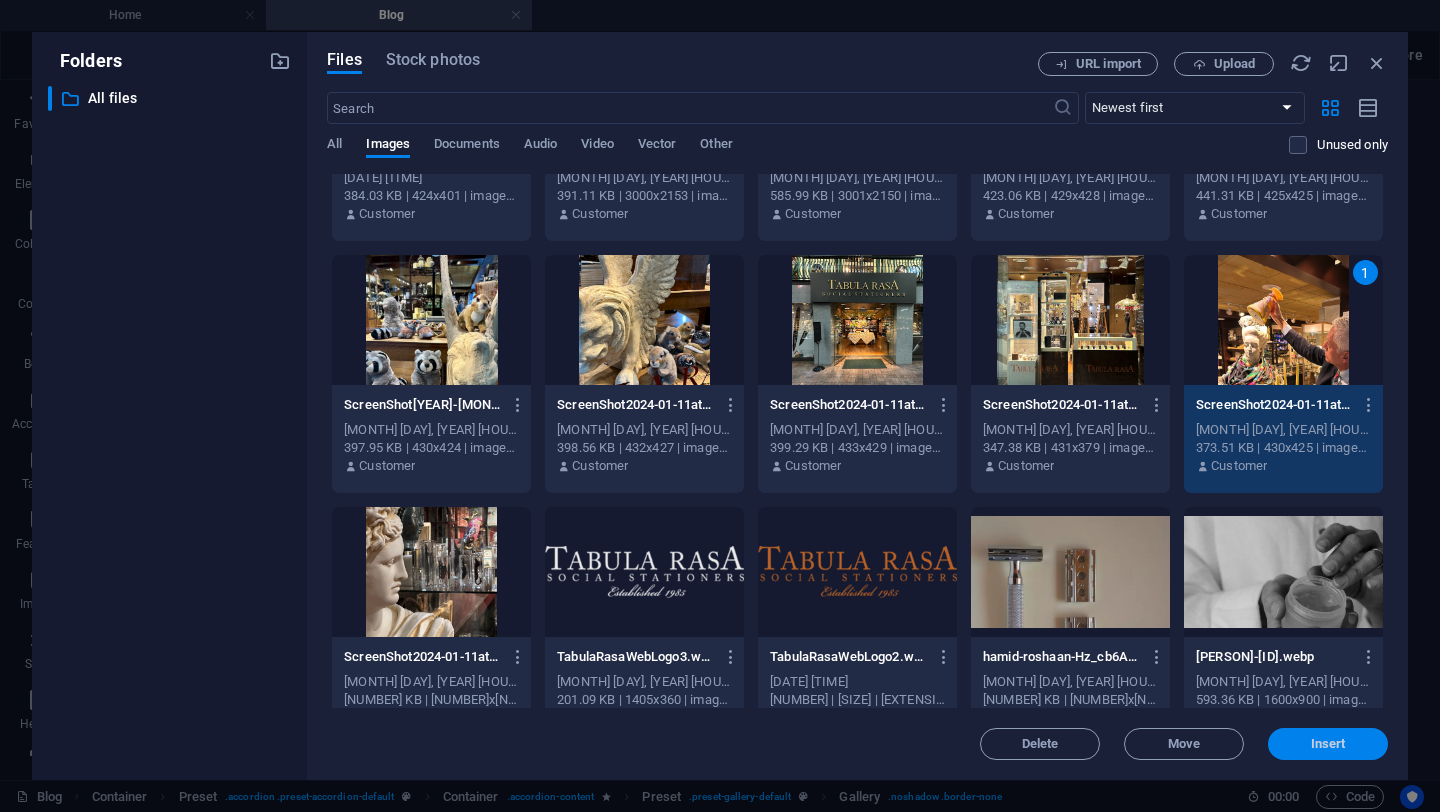 click on "Insert" at bounding box center [1328, 744] 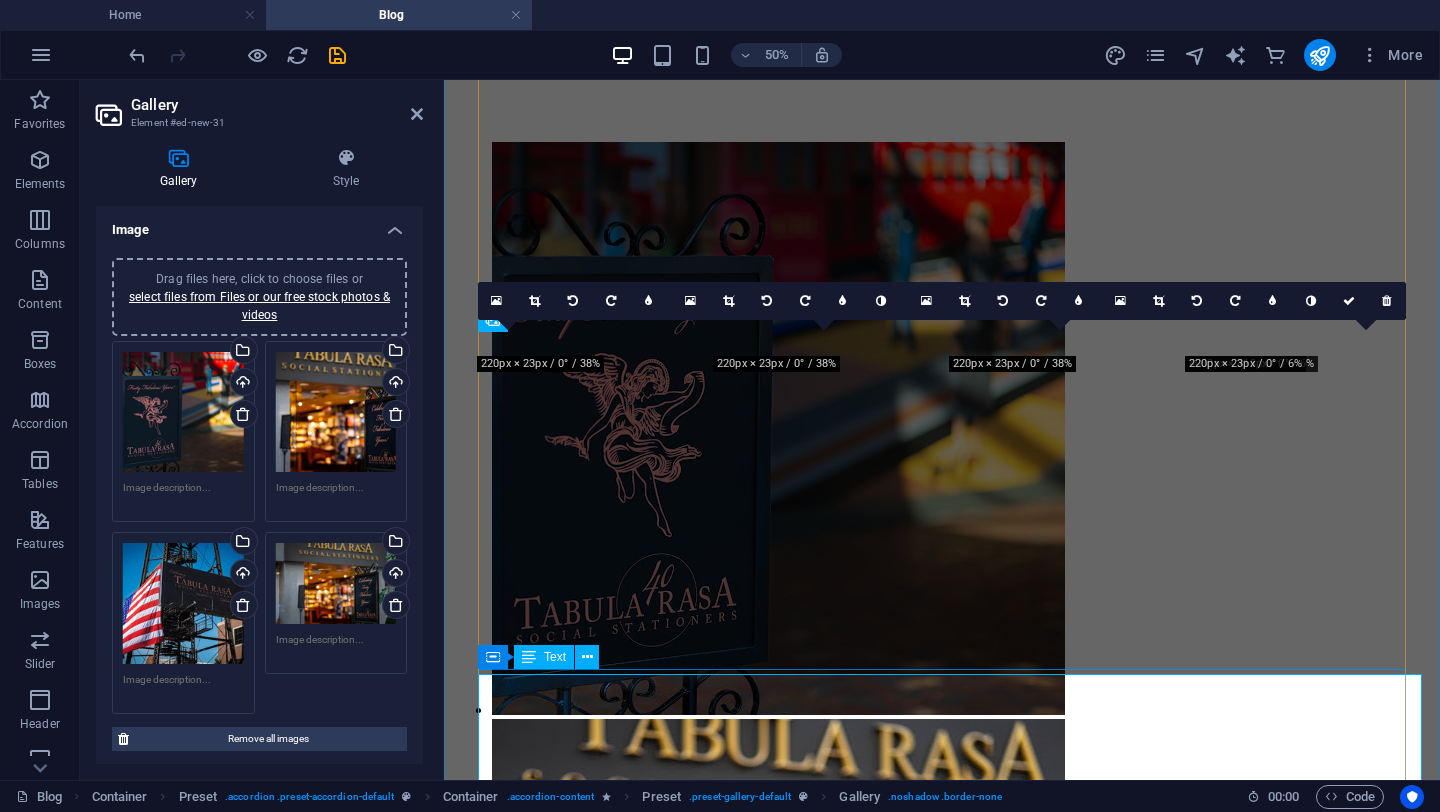 scroll, scrollTop: 714, scrollLeft: 0, axis: vertical 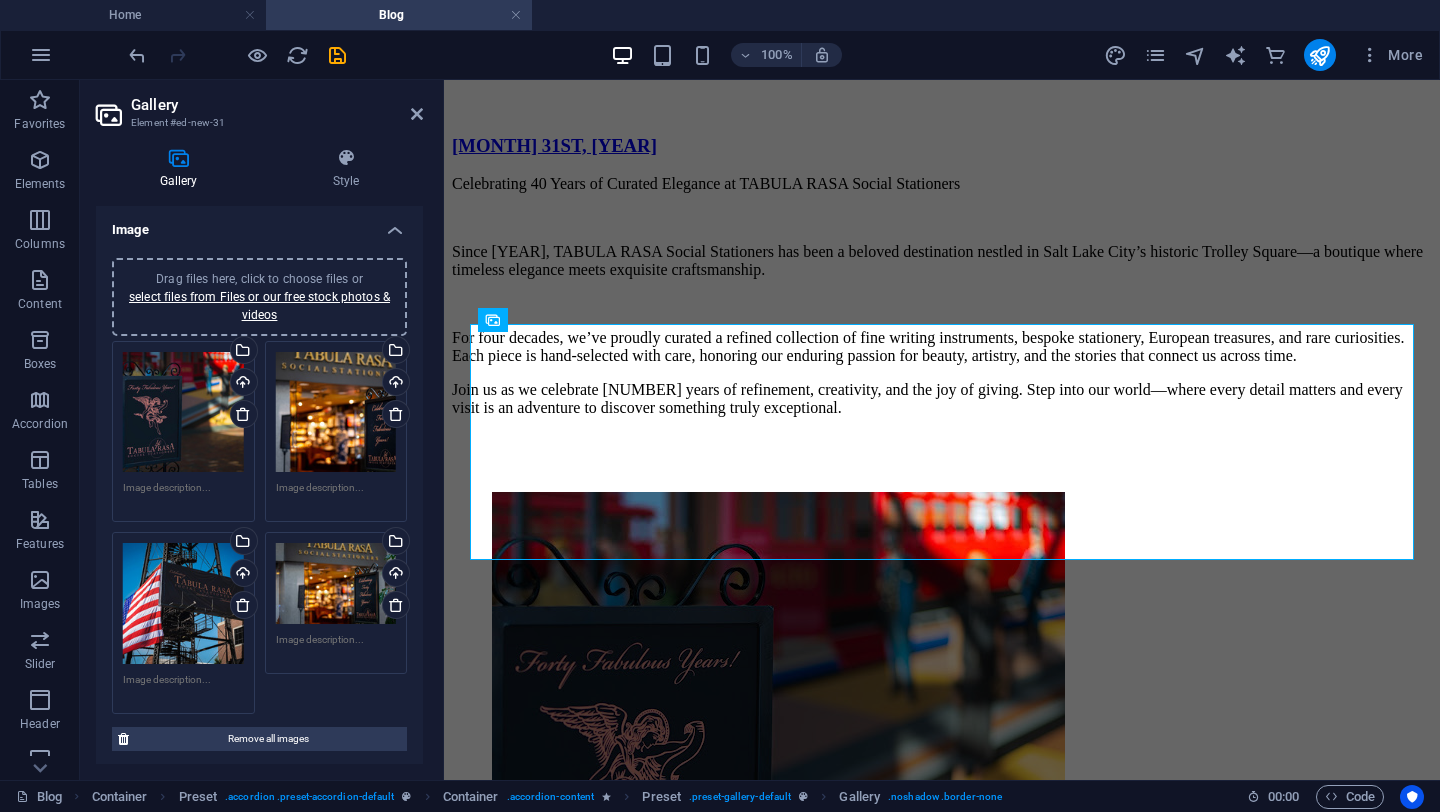 click on "Drag files here, click to choose files or select files from Files or our free stock photos & videos" at bounding box center (336, 583) 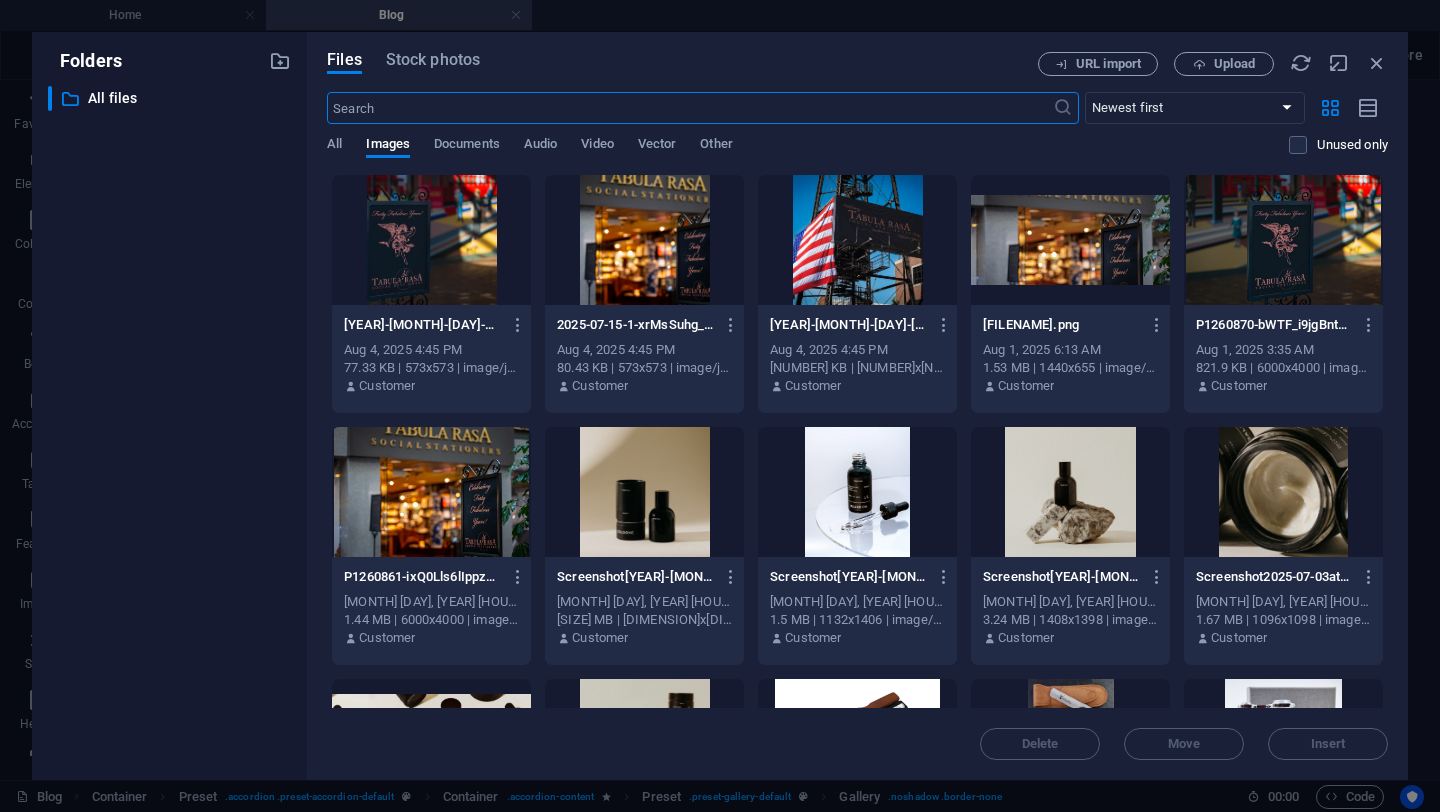 scroll, scrollTop: 1064, scrollLeft: 0, axis: vertical 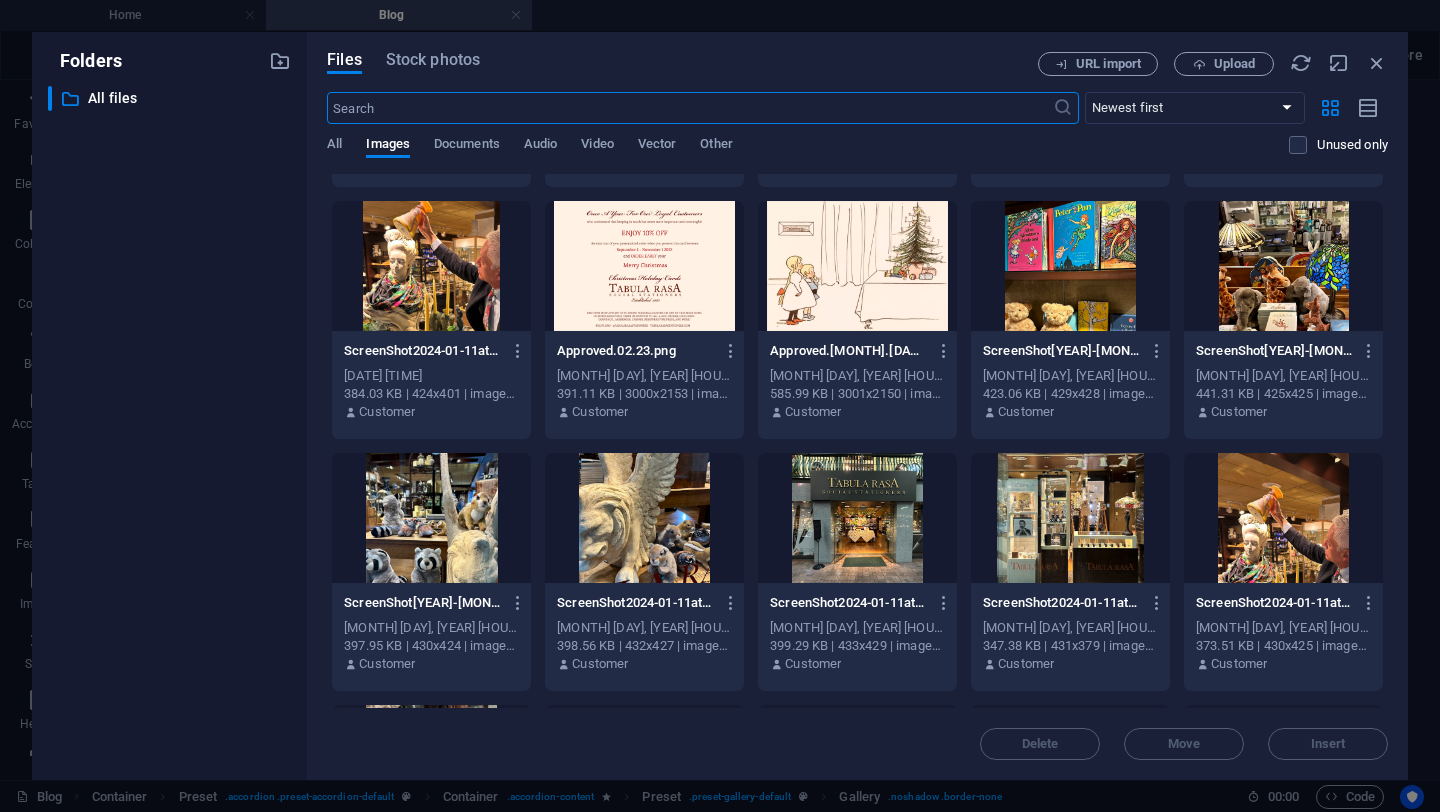click at bounding box center [1283, 518] 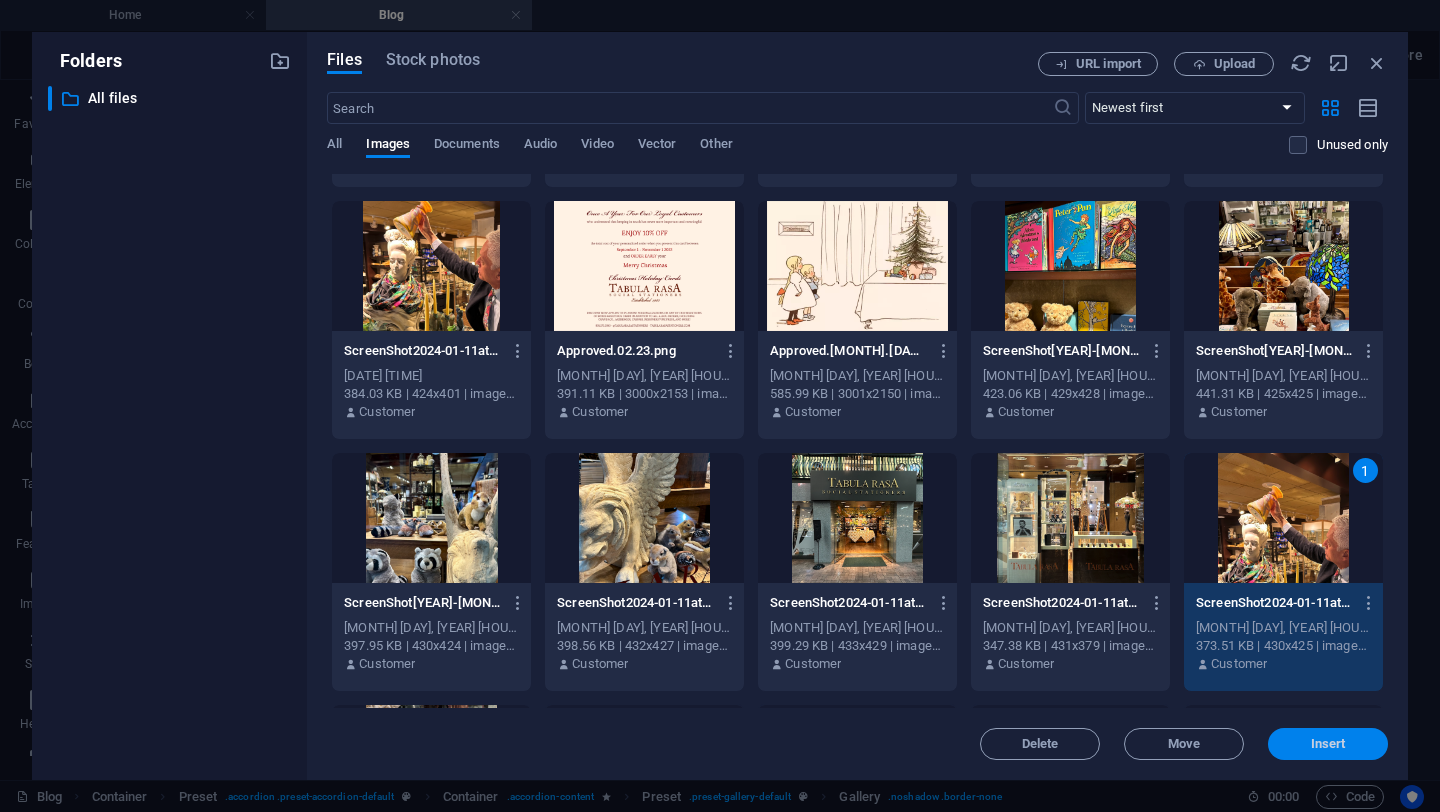 click on "Insert" at bounding box center [1328, 744] 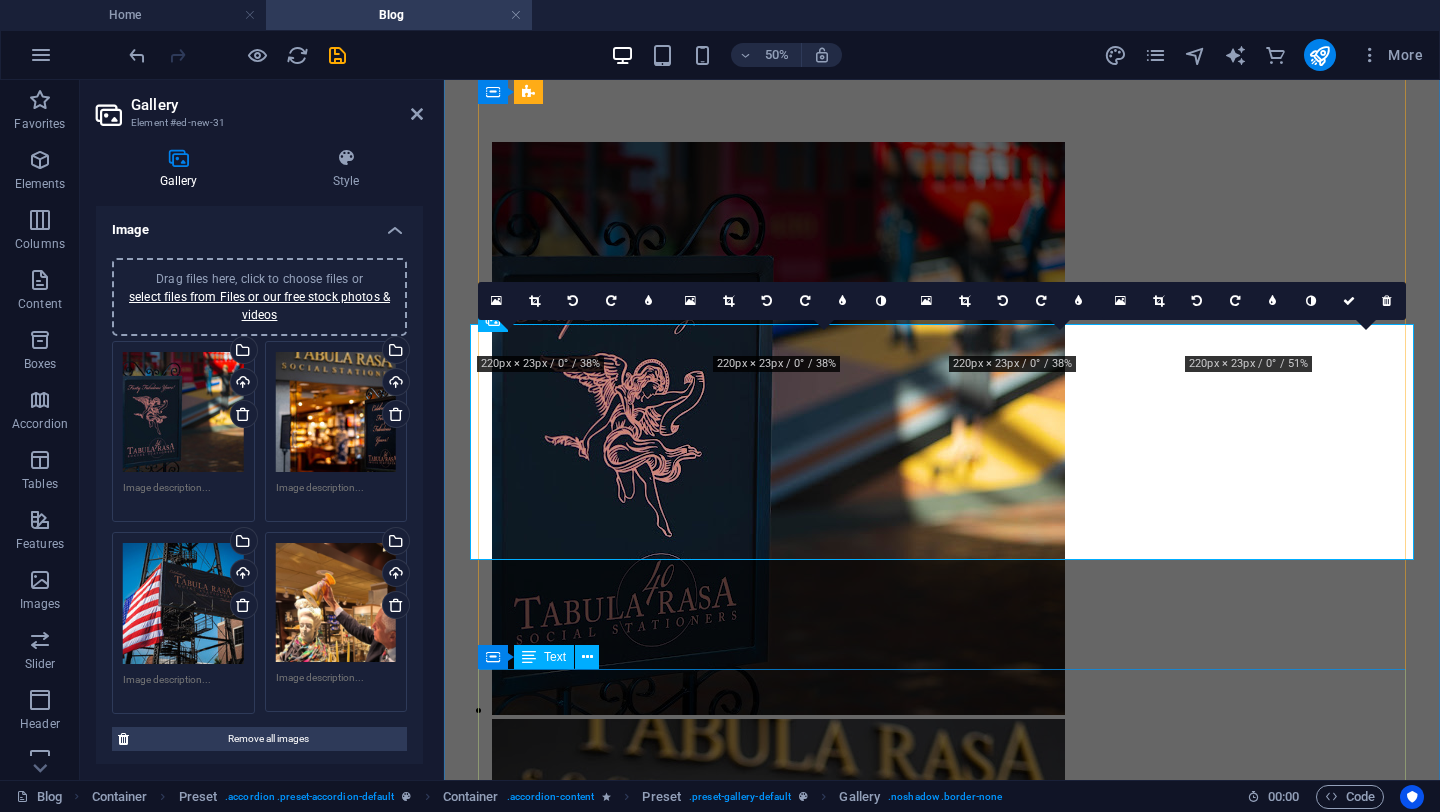 scroll, scrollTop: 714, scrollLeft: 0, axis: vertical 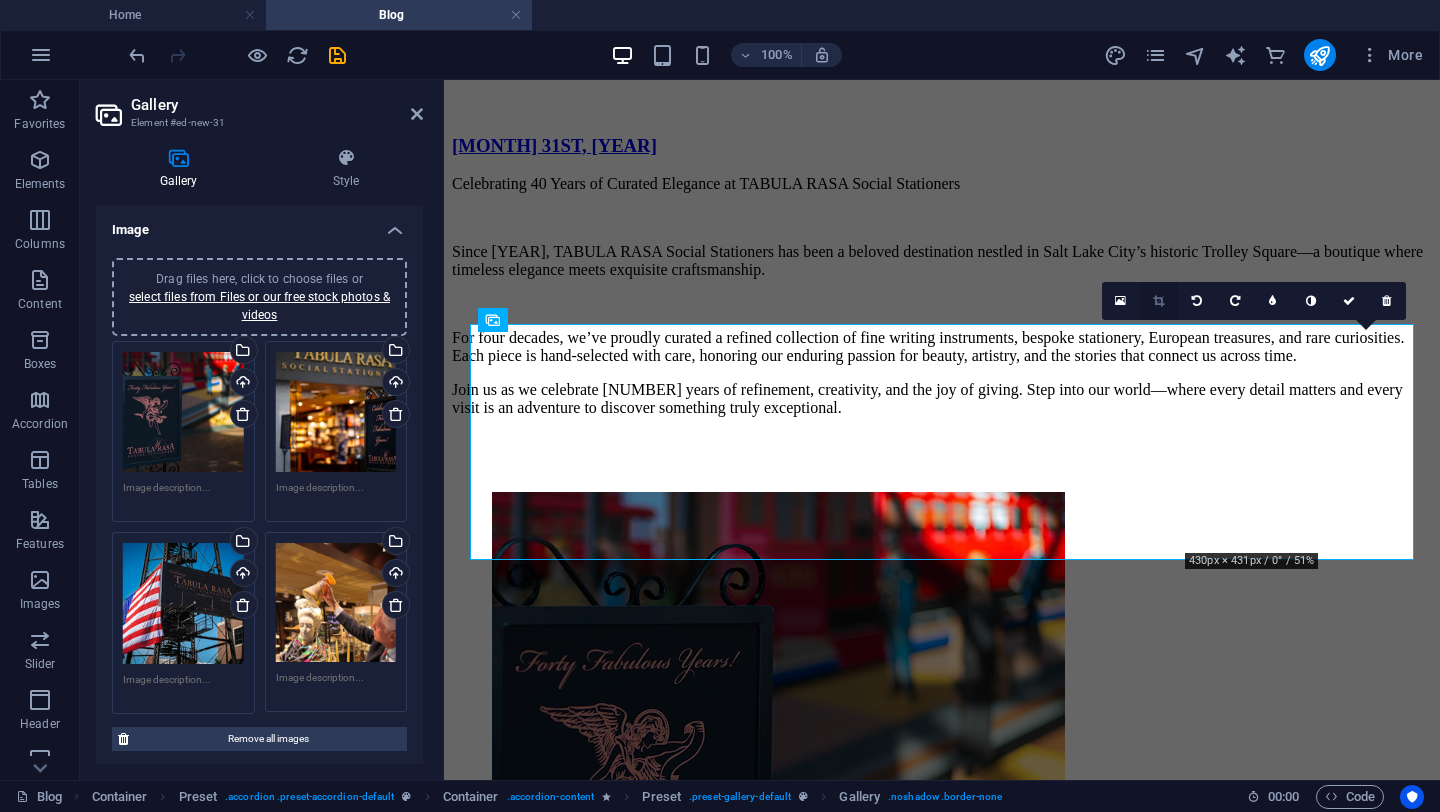 click at bounding box center (1158, 301) 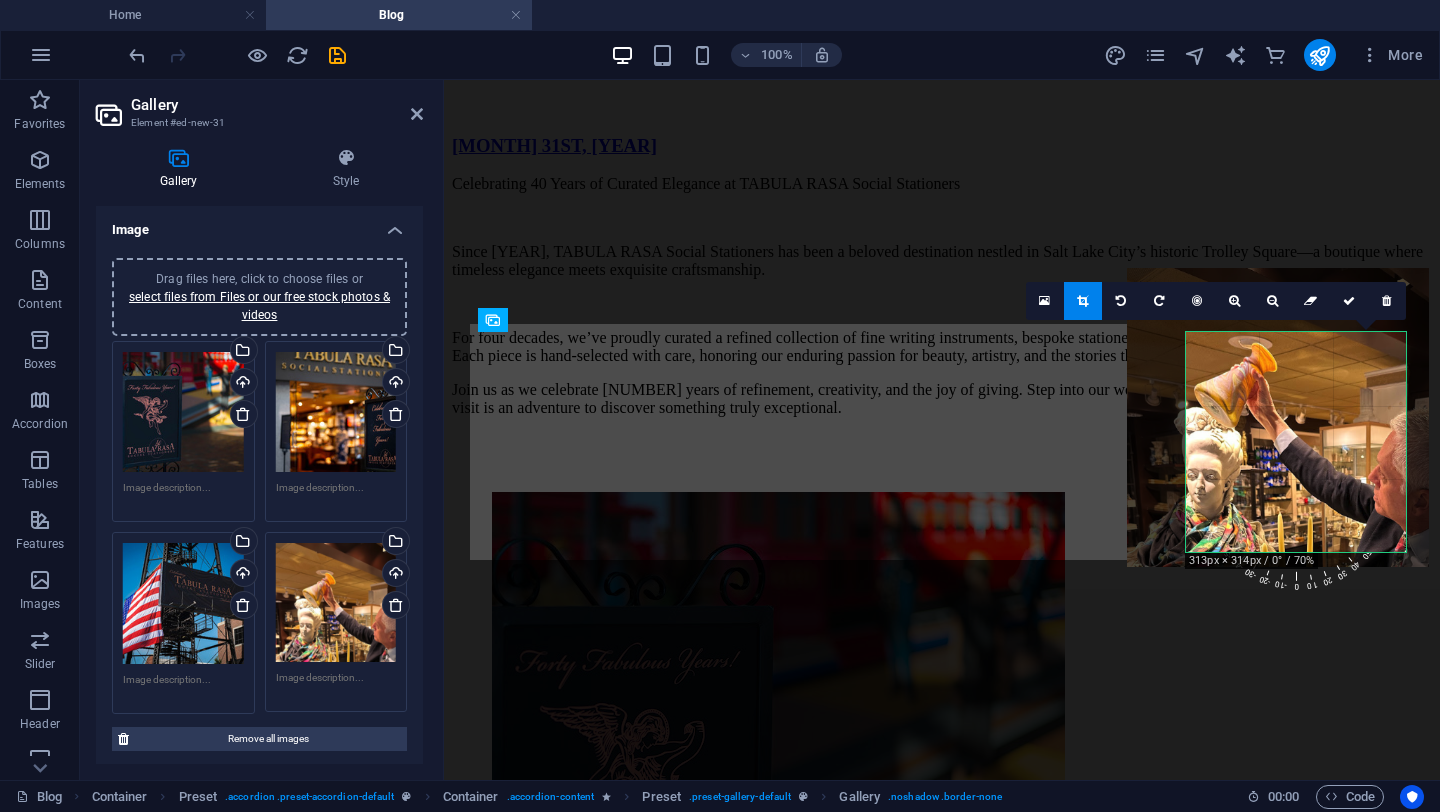 drag, startPoint x: 1316, startPoint y: 472, endPoint x: 1275, endPoint y: 448, distance: 47.507893 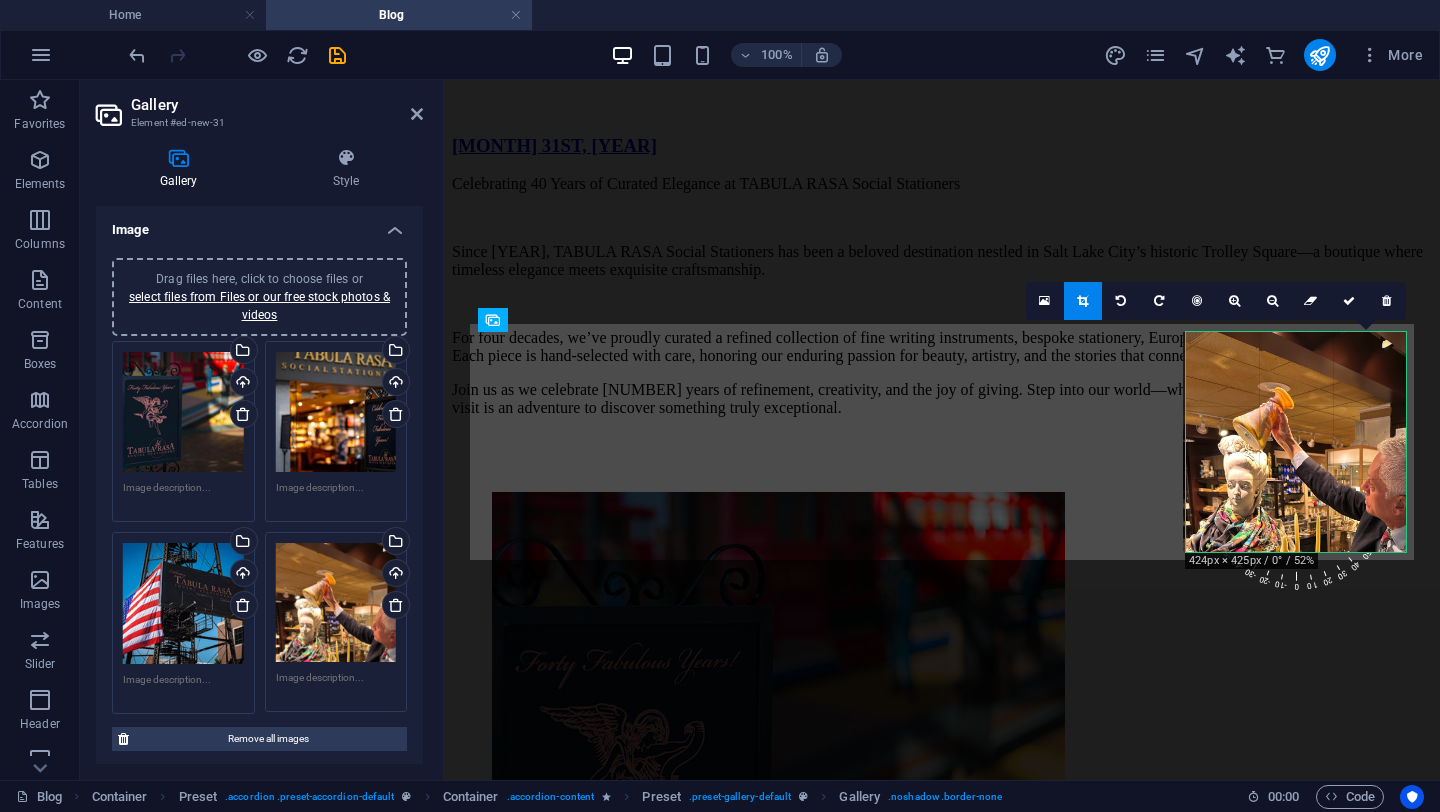 click at bounding box center [1294, 442] 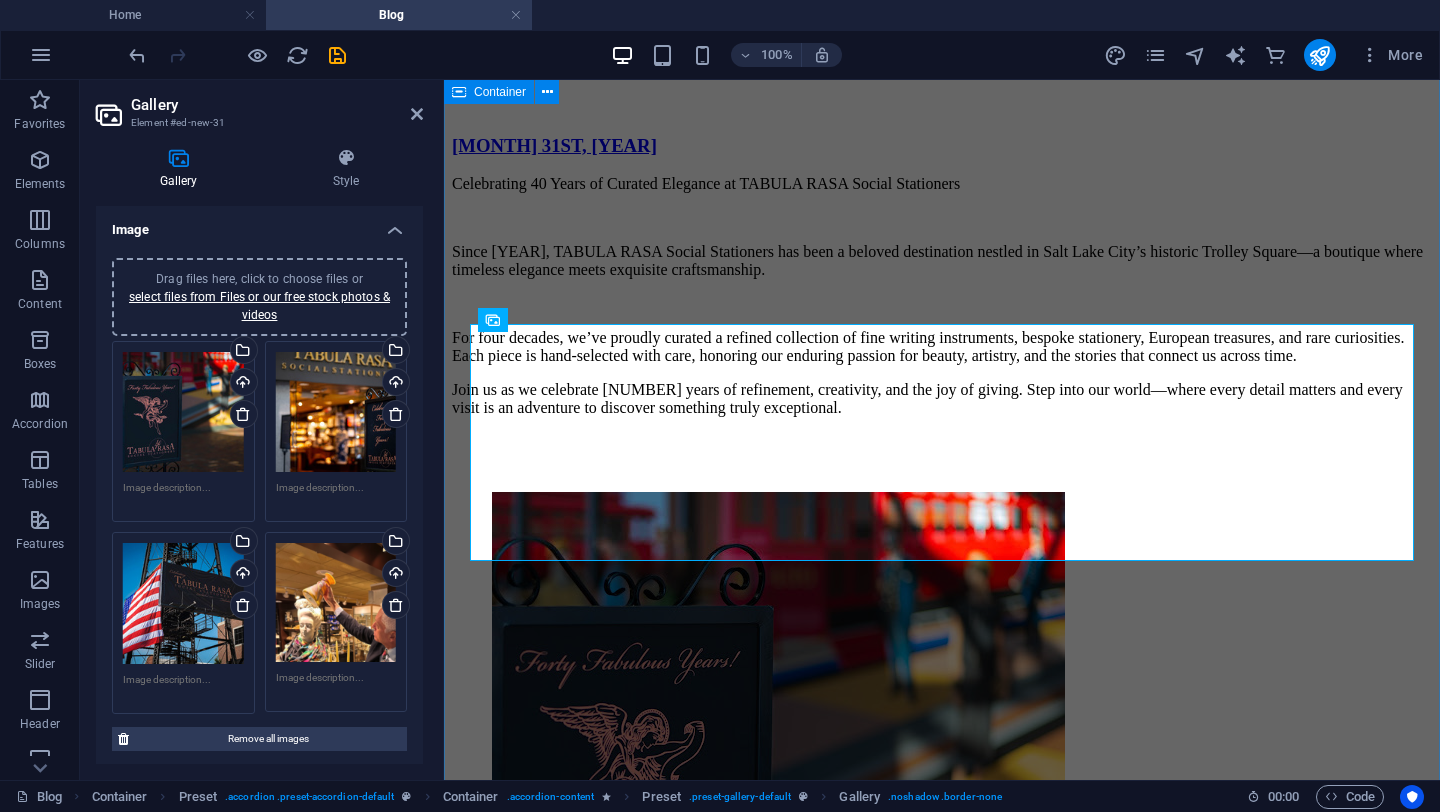 click on "[TABULA RASA] News & Blog [MONTH] 31ST, [YEAR] Celebrating 40 Years of Curated Elegance at [TABULA RASA] Social Stationers Since 1985, [TABULA RASA] Social Stationers has been a beloved destination nestled in [CITY]'s historic Trolley Square—a boutique where timeless elegance meets exquisite craftsmanship. For four decades, we’ve proudly curated a refined collection of fine writing instruments, bespoke stationery, European treasures, and rare curiosities. Each piece is hand-selected with care, honoring our enduring passion for beauty, artistry, and the stories that connect us across time. Join us as we celebrate 40 years of refinement, creativity, and the joy of giving. Step into our world—where every detail matters and every visit is an adventure to discover something truly exceptional. [MONTH] 31ST, [YEAR] This Father’s Day, honor the art of distinction with gifts as timeless as he is. [MONTH] 30TH, [YEAR] [MONTH] 10th, [YEAR] Honor Her Story This Mother's Day [MONTH] 9th, [YEAR] [MONTH] 9th, [YEAR] [MONTH] 8th, [YEAR] Bauta Volto" at bounding box center [942, 64490] 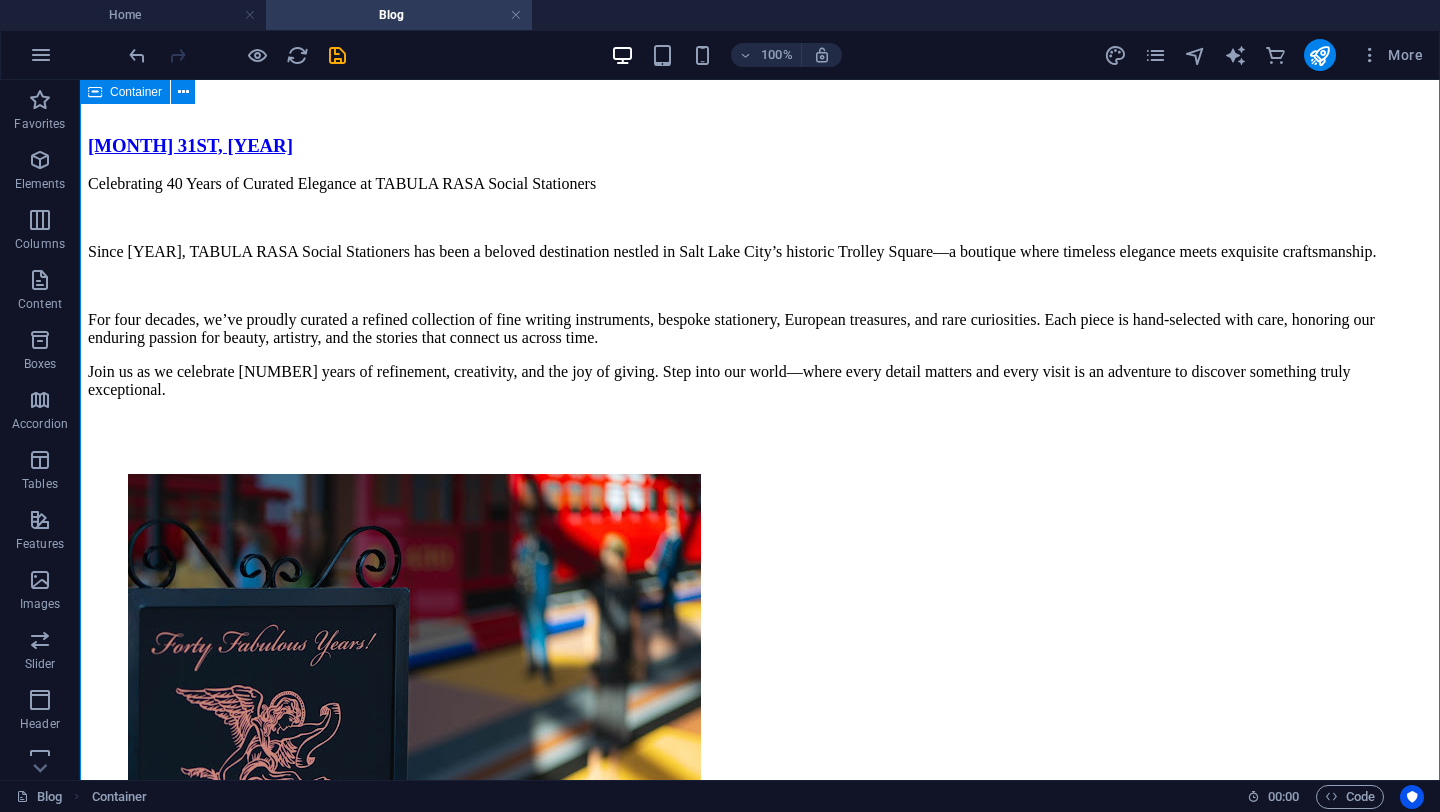 scroll, scrollTop: 695, scrollLeft: 0, axis: vertical 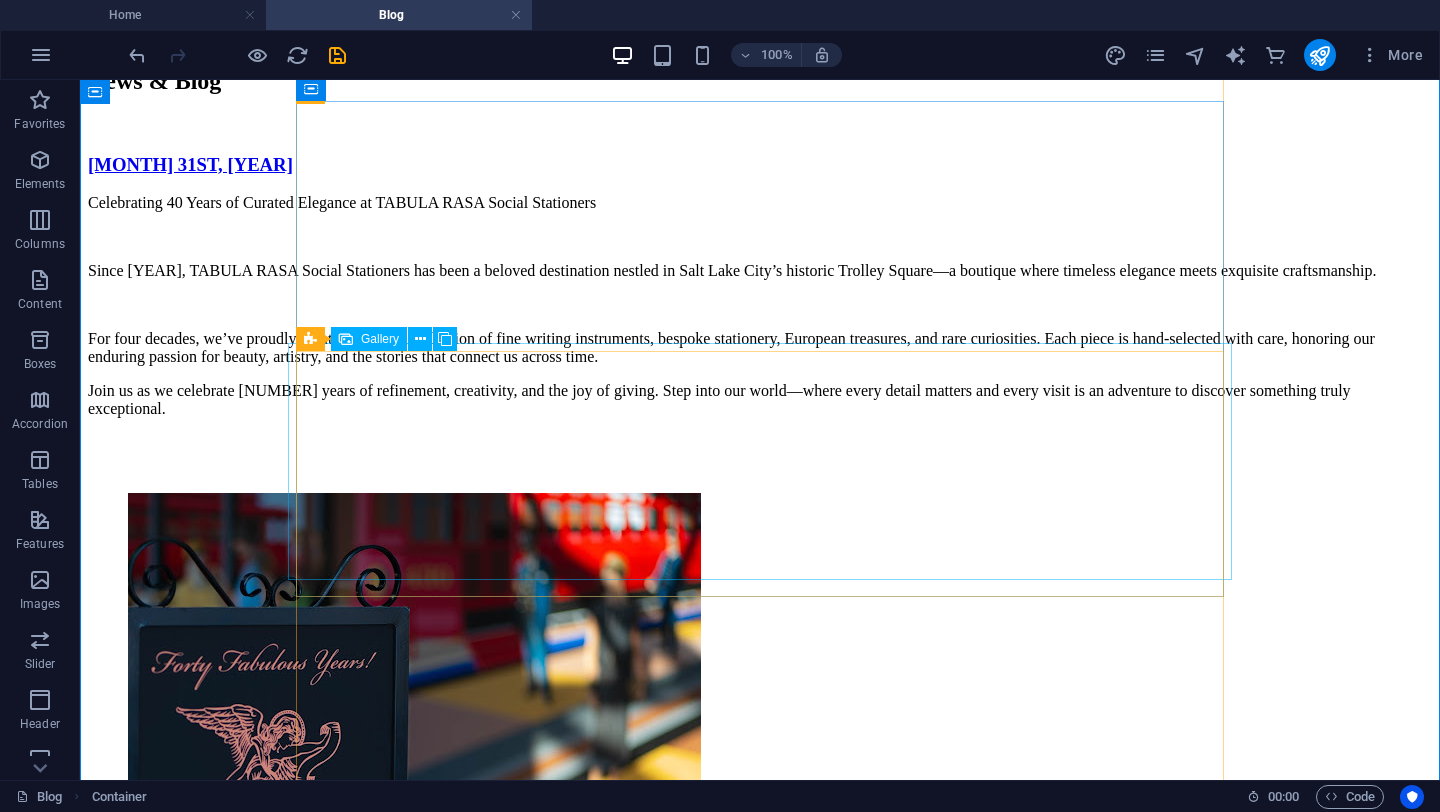 click at bounding box center (528, 2441) 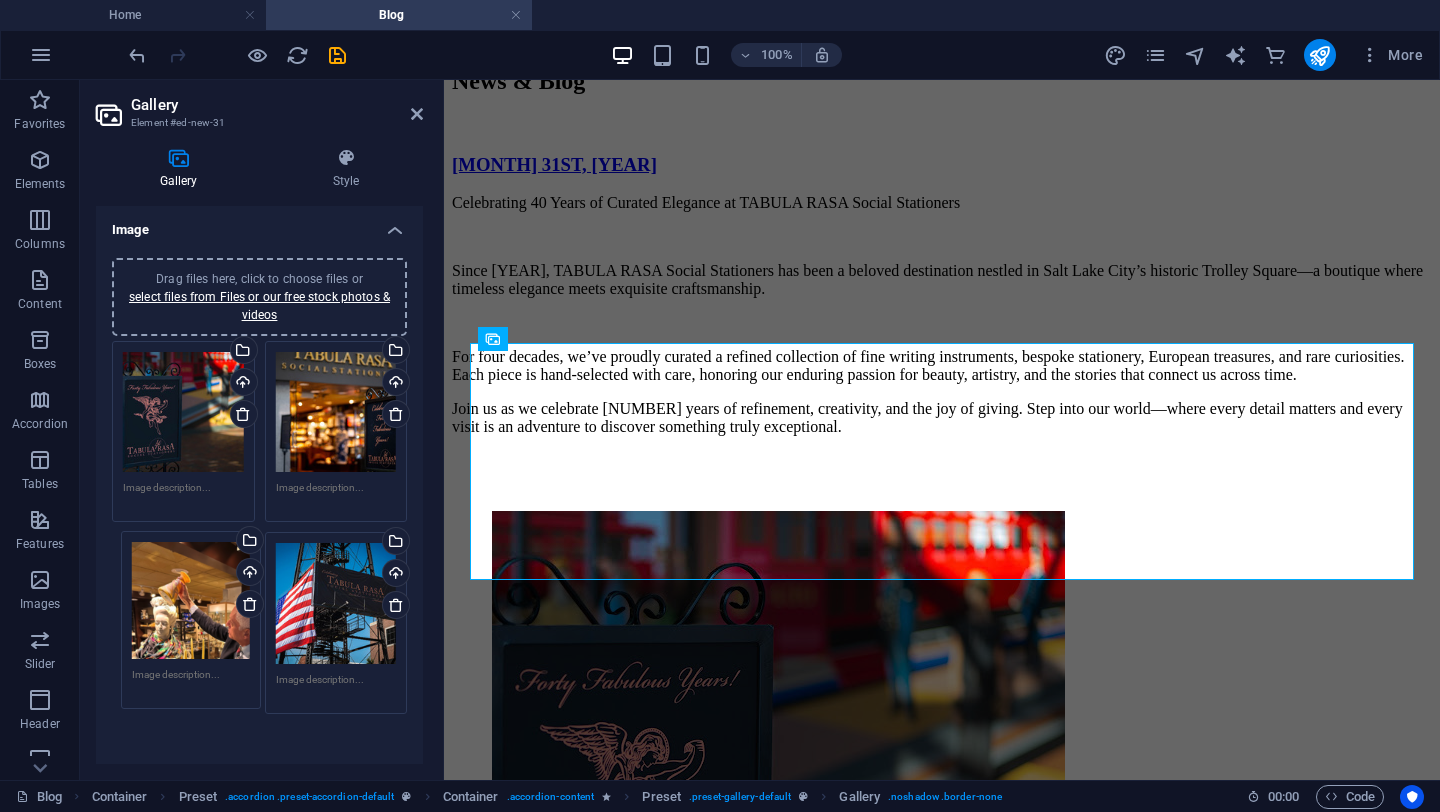 drag, startPoint x: 327, startPoint y: 585, endPoint x: 182, endPoint y: 586, distance: 145.00345 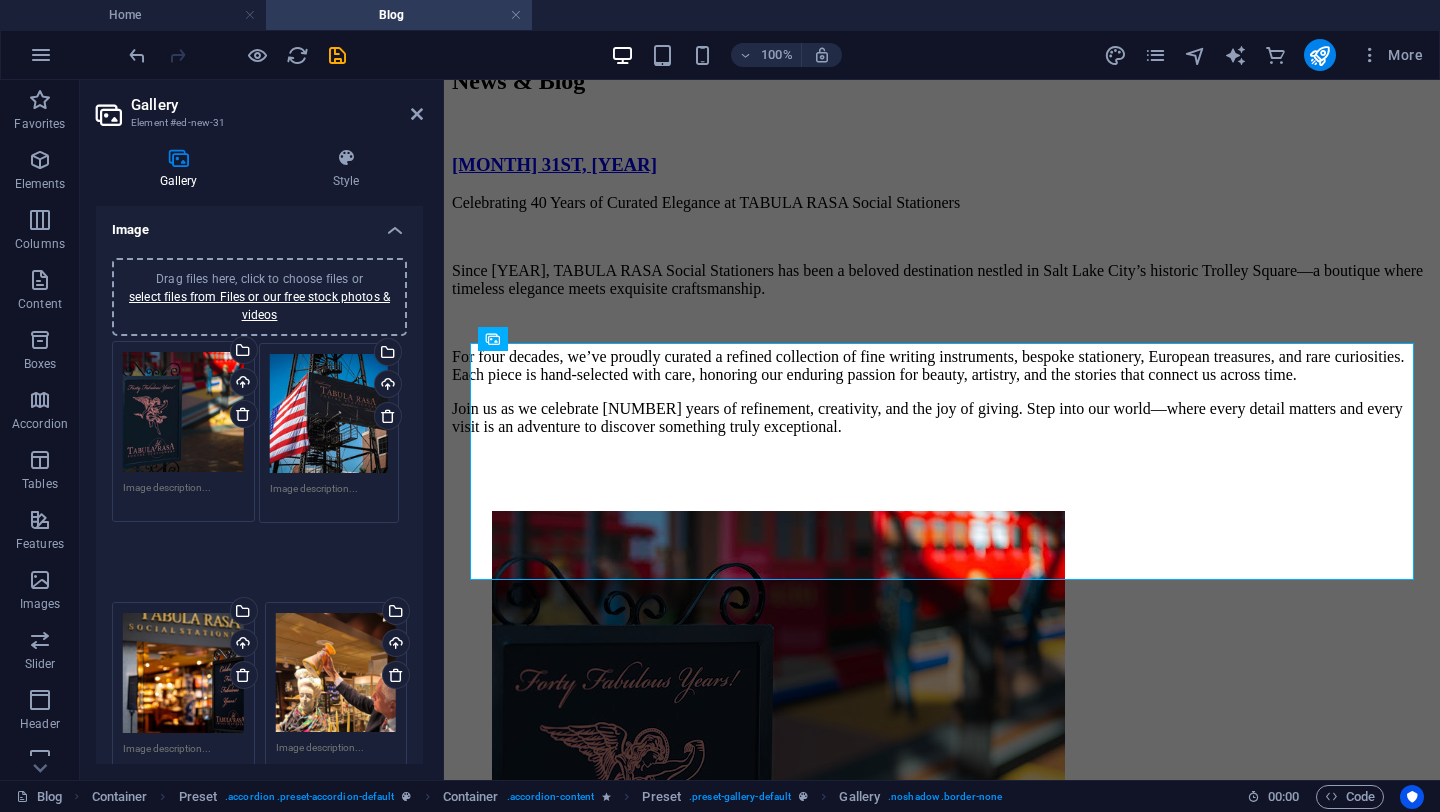 drag, startPoint x: 335, startPoint y: 602, endPoint x: 331, endPoint y: 408, distance: 194.04123 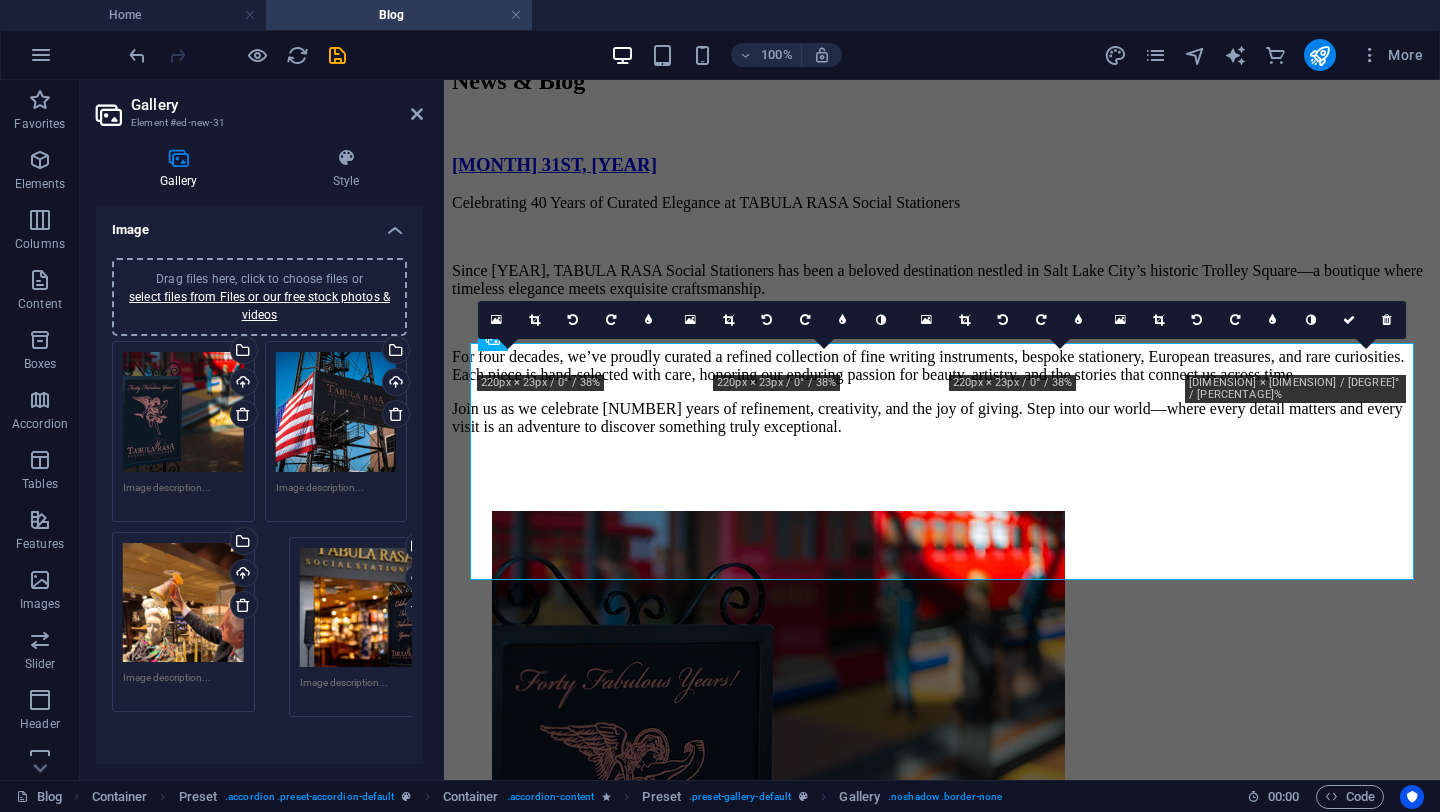 drag, startPoint x: 188, startPoint y: 613, endPoint x: 372, endPoint y: 625, distance: 184.39088 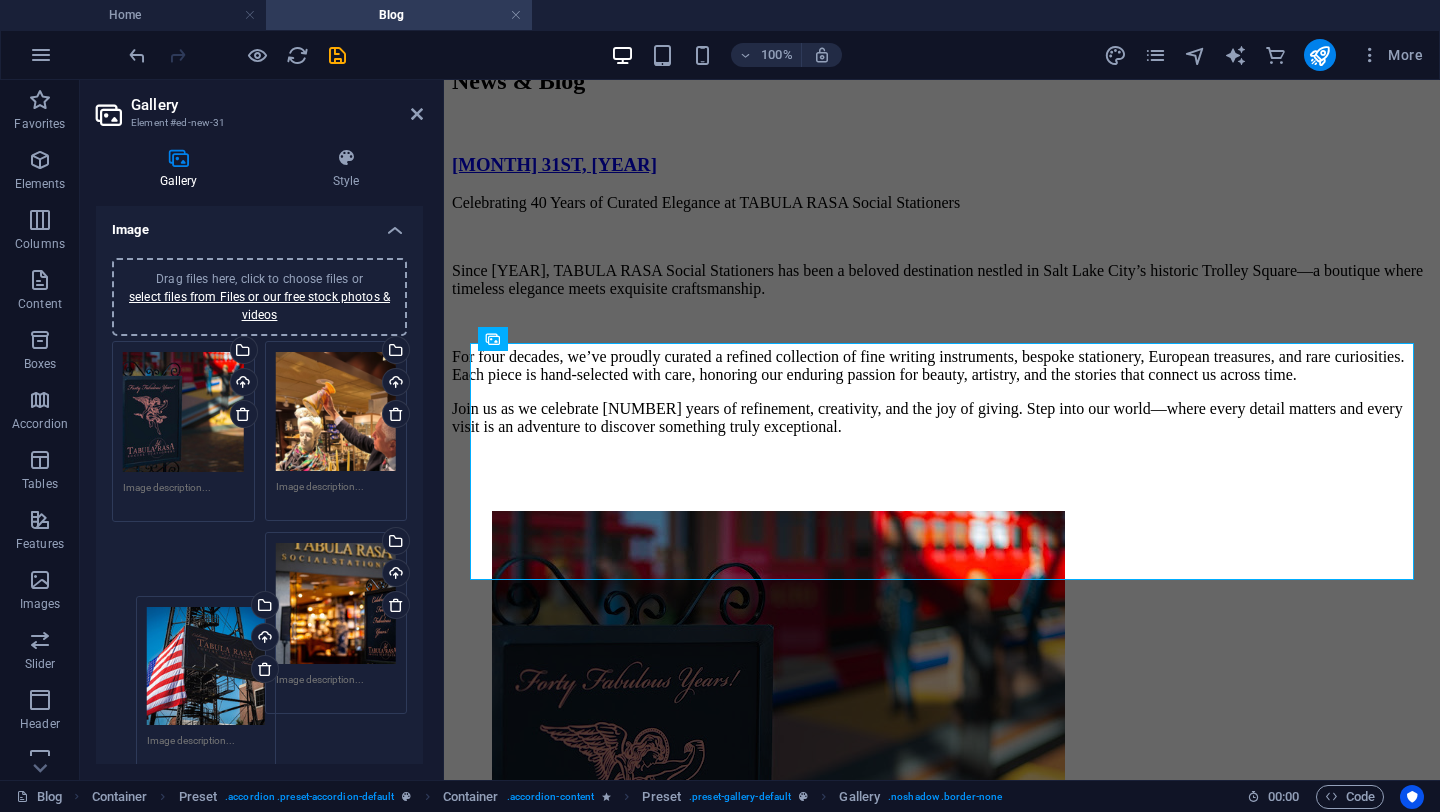 drag, startPoint x: 345, startPoint y: 406, endPoint x: 217, endPoint y: 661, distance: 285.32263 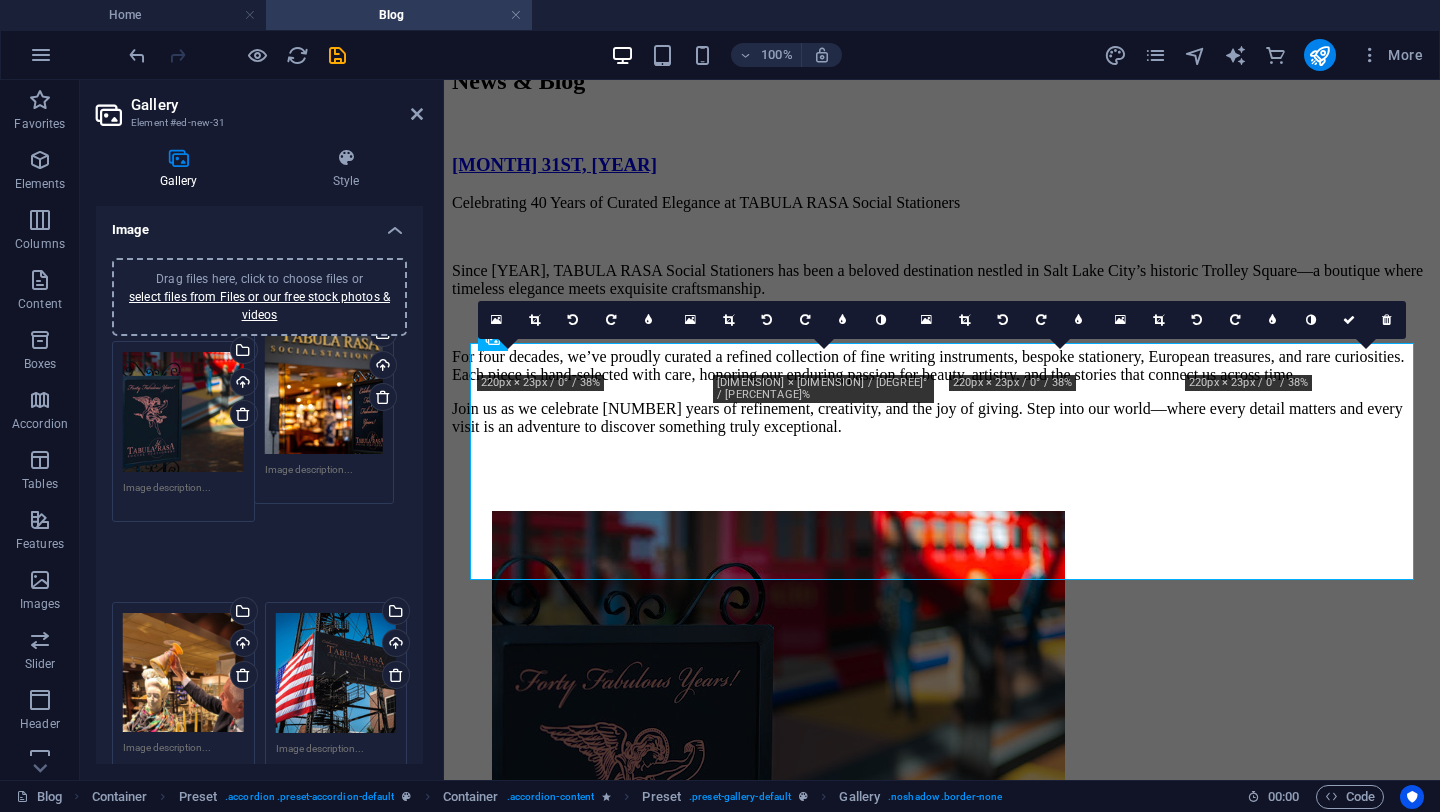 drag, startPoint x: 322, startPoint y: 598, endPoint x: 313, endPoint y: 392, distance: 206.1965 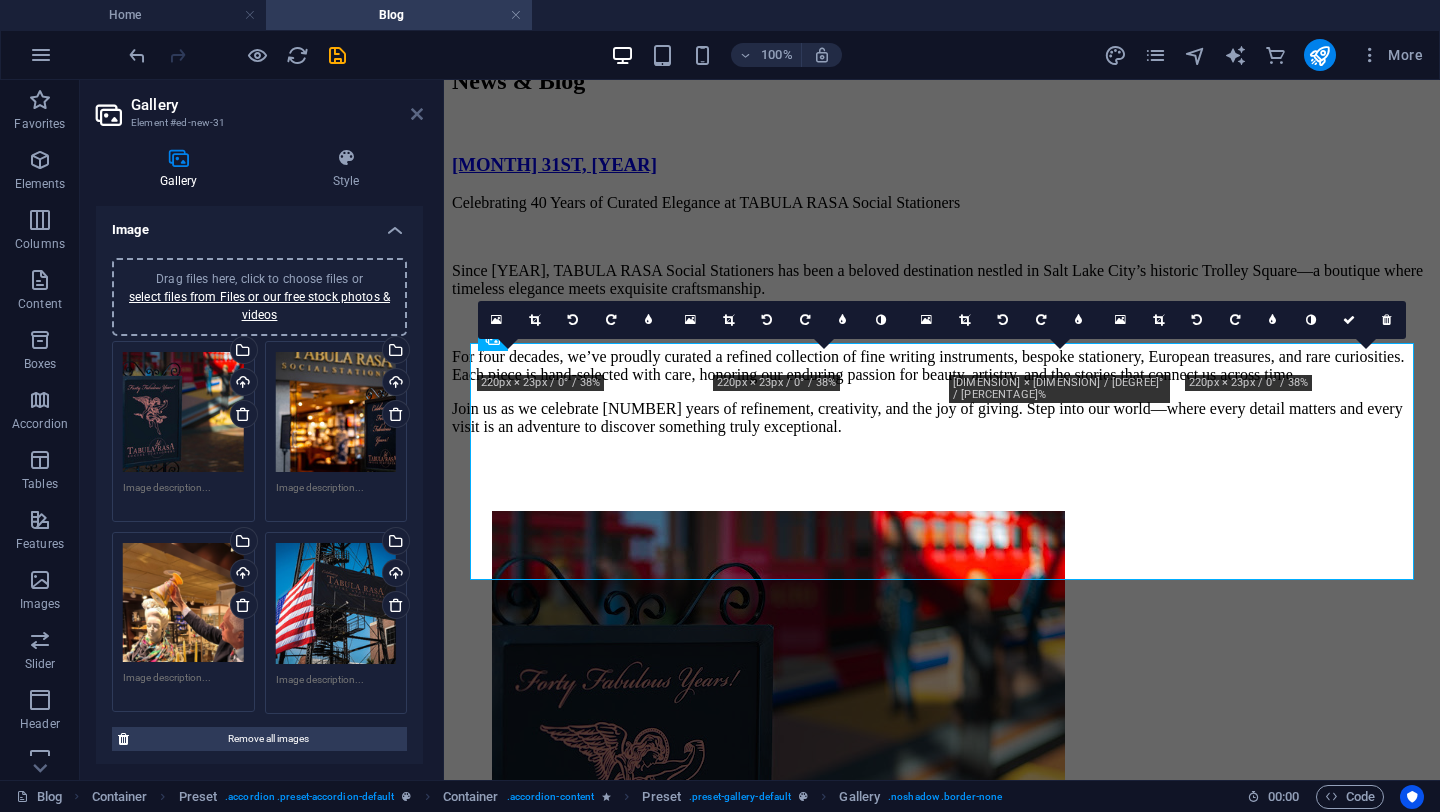 click at bounding box center (417, 114) 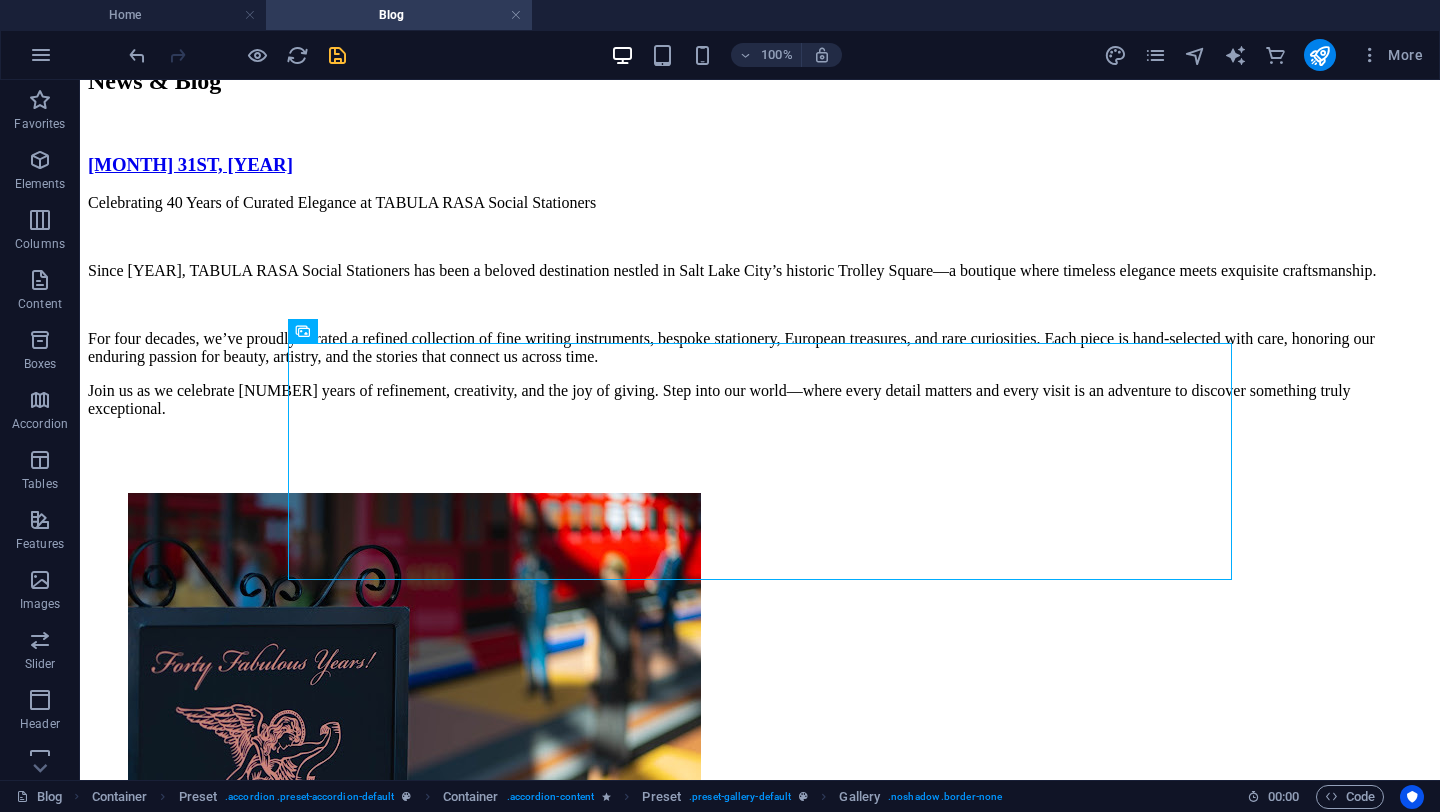 click at bounding box center (337, 55) 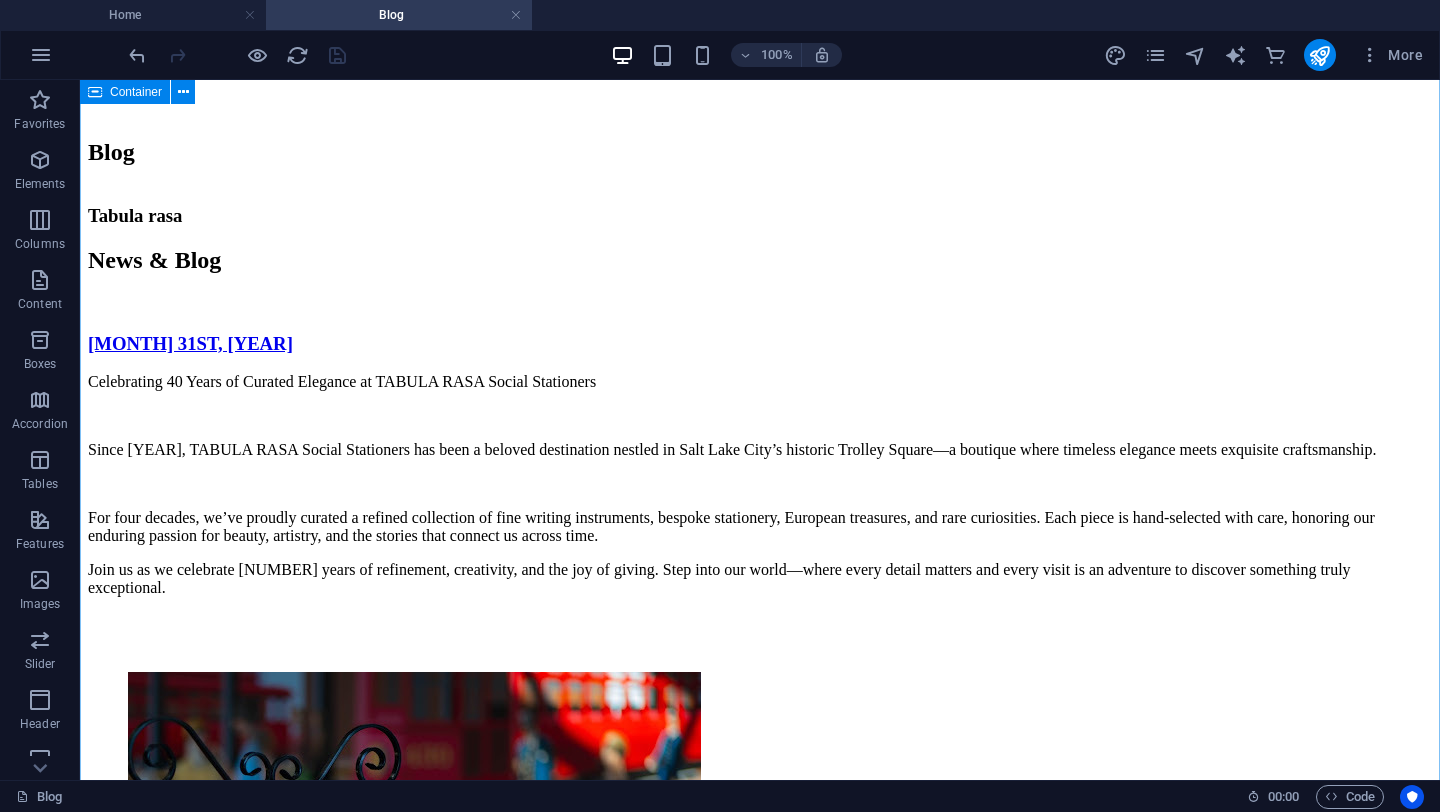 scroll, scrollTop: 508, scrollLeft: 0, axis: vertical 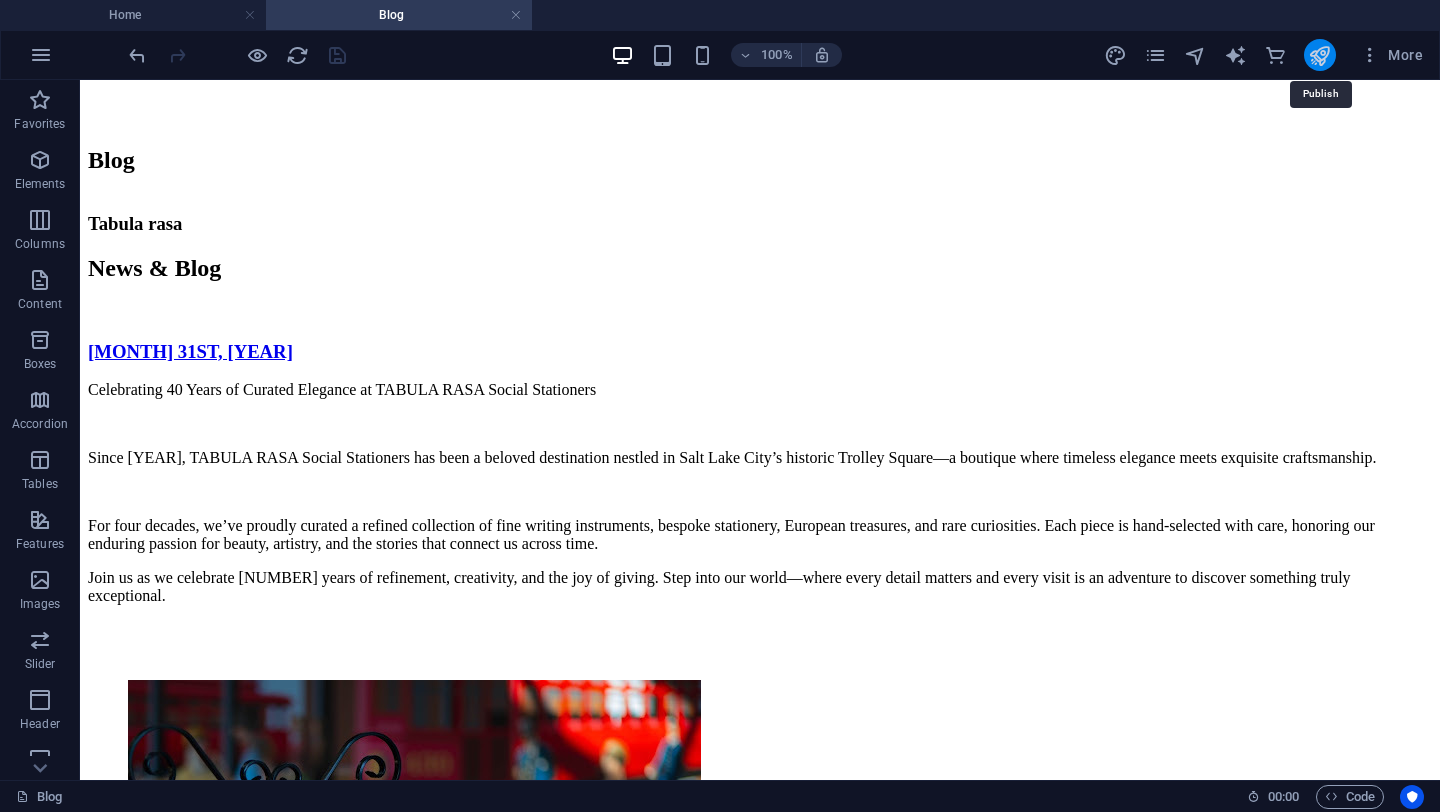 click at bounding box center (1319, 55) 